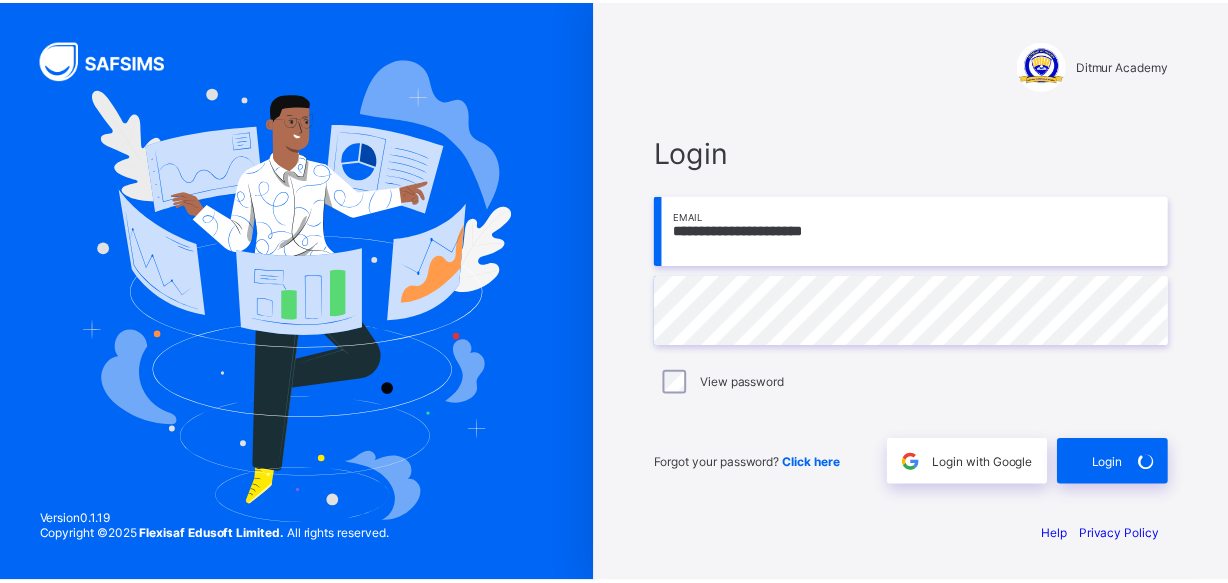 scroll, scrollTop: 0, scrollLeft: 0, axis: both 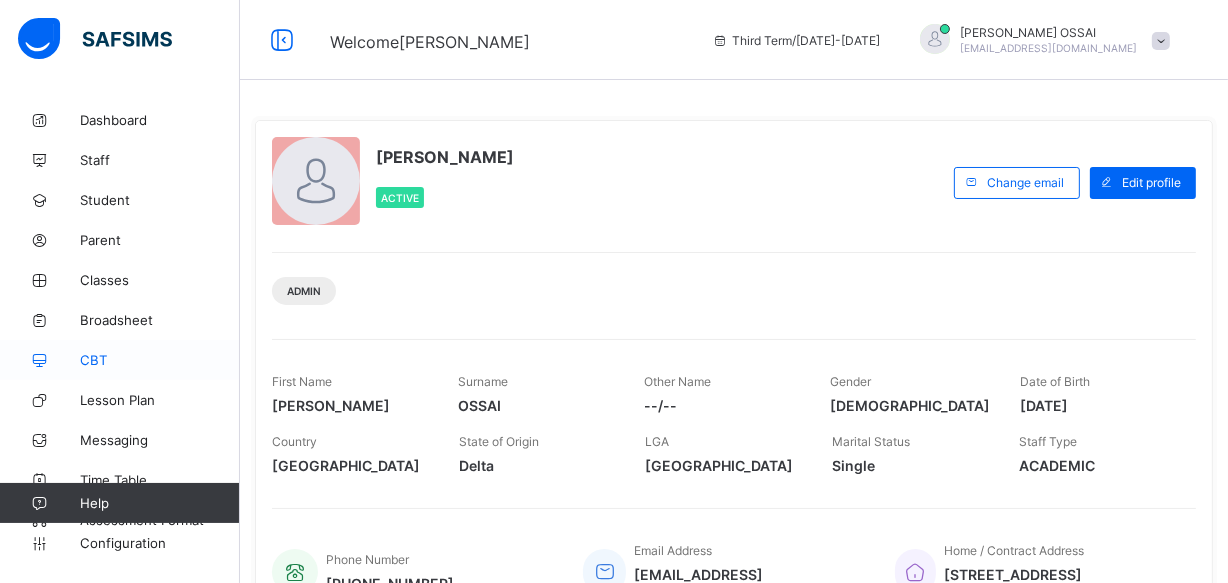 click on "CBT" at bounding box center (160, 360) 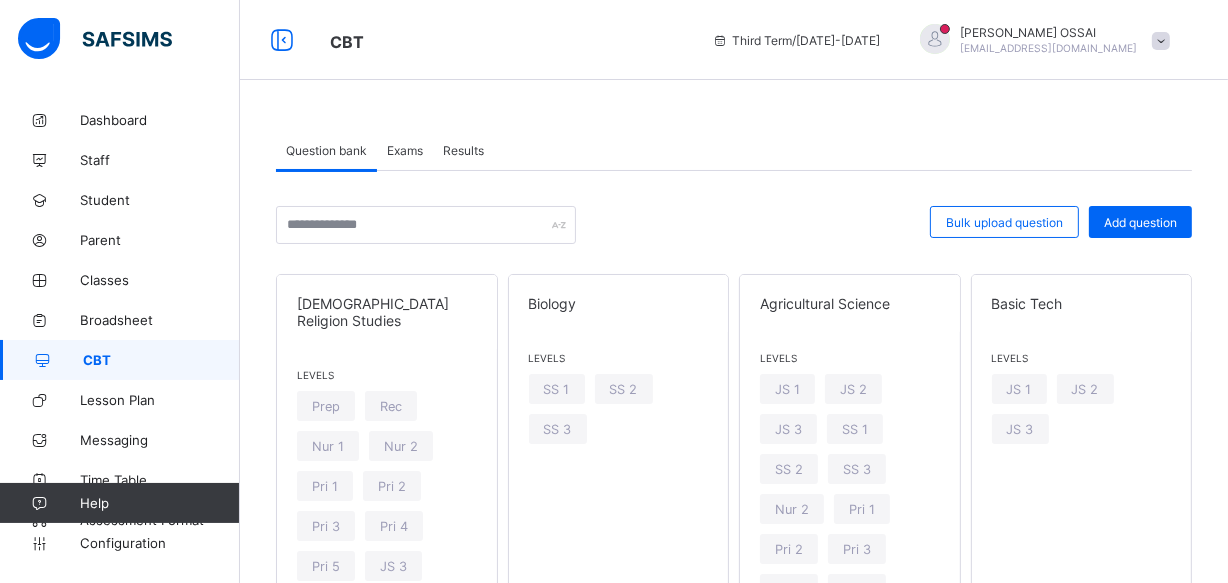 click on "Exams" at bounding box center (405, 150) 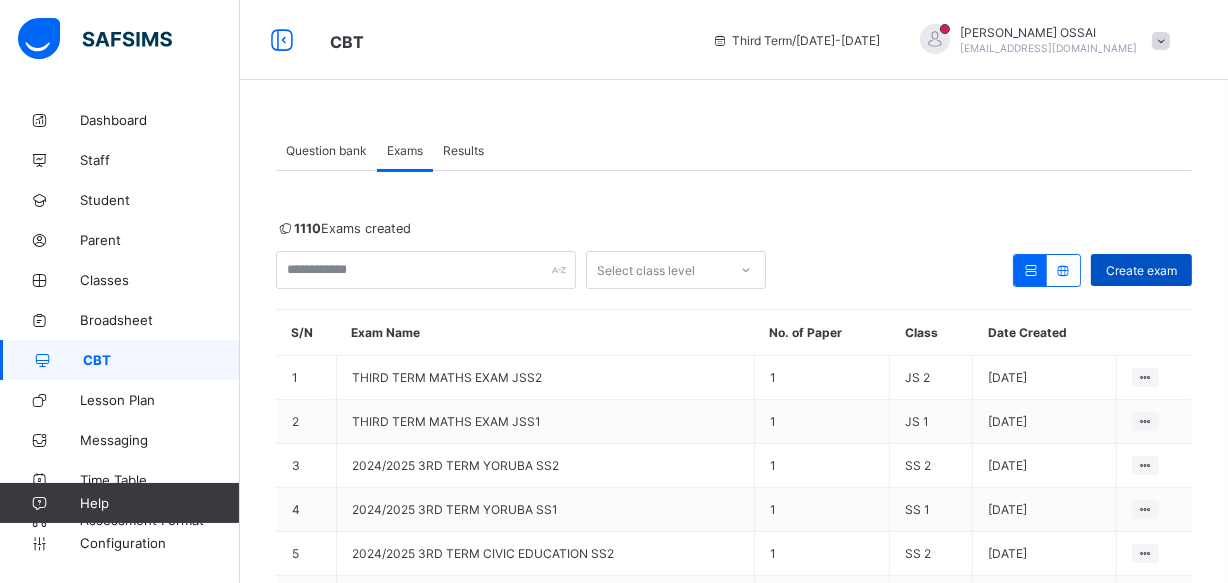 click on "Create exam" at bounding box center [1141, 270] 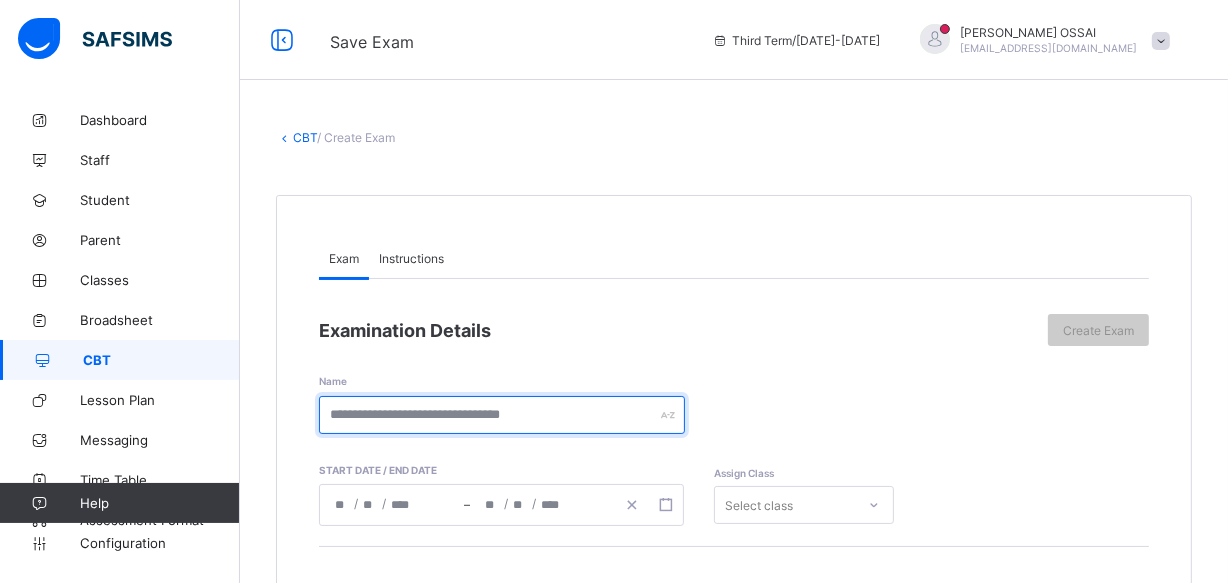 click at bounding box center (502, 415) 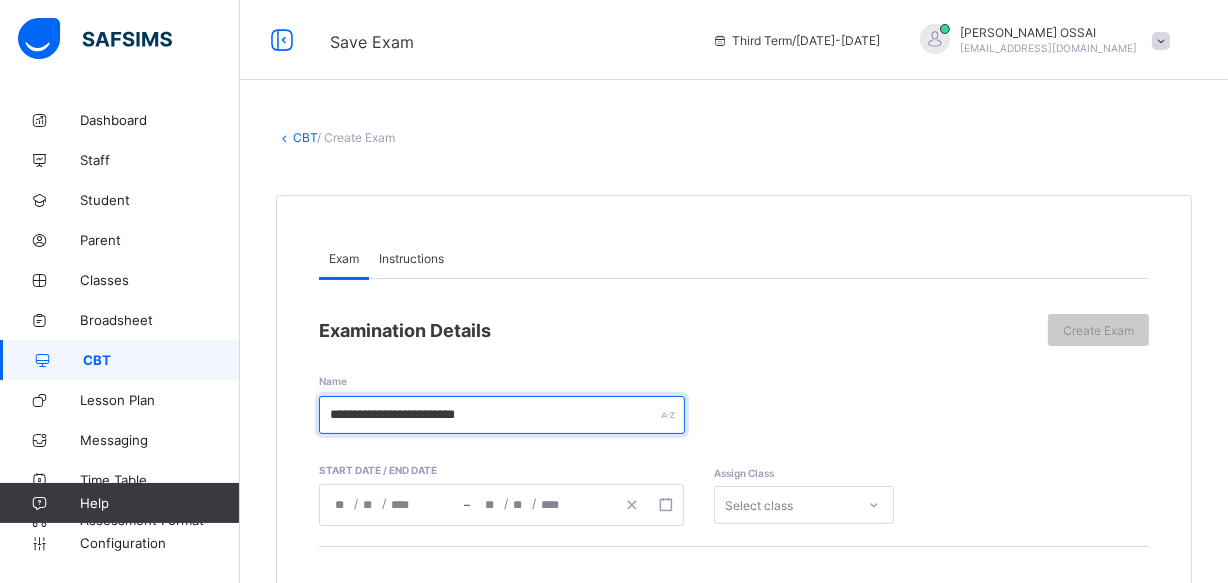 type on "**********" 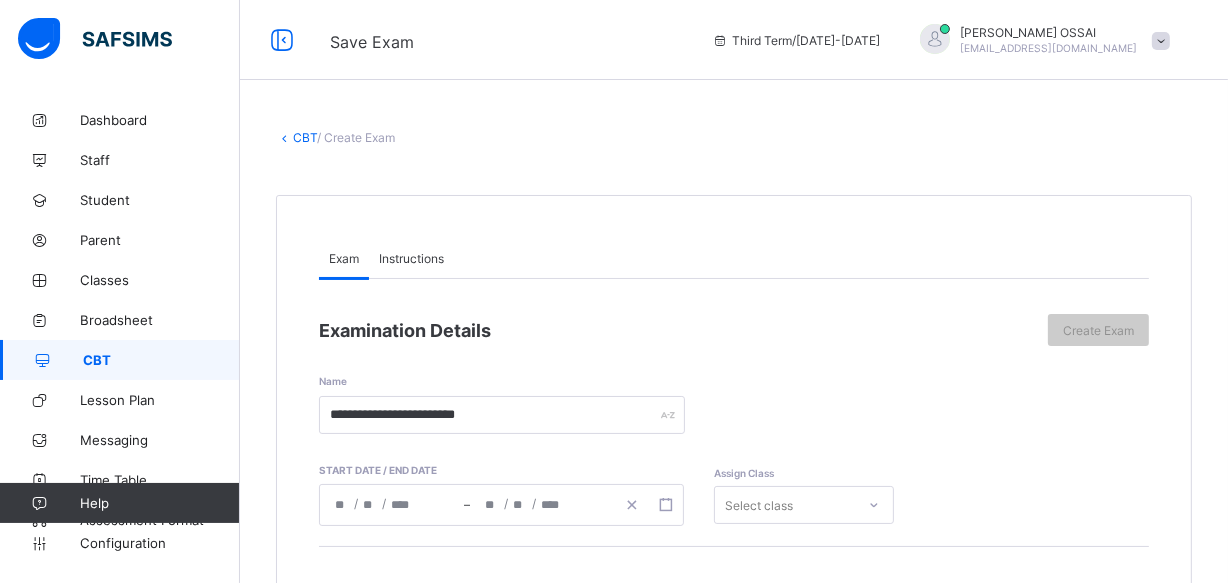 click 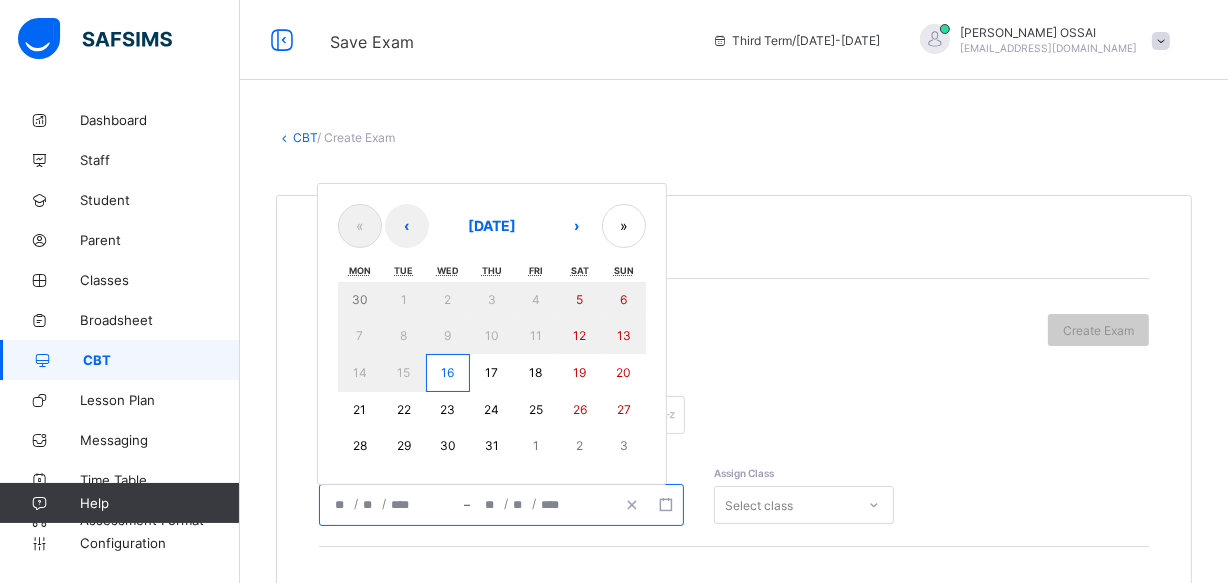 click on "16" at bounding box center [448, 373] 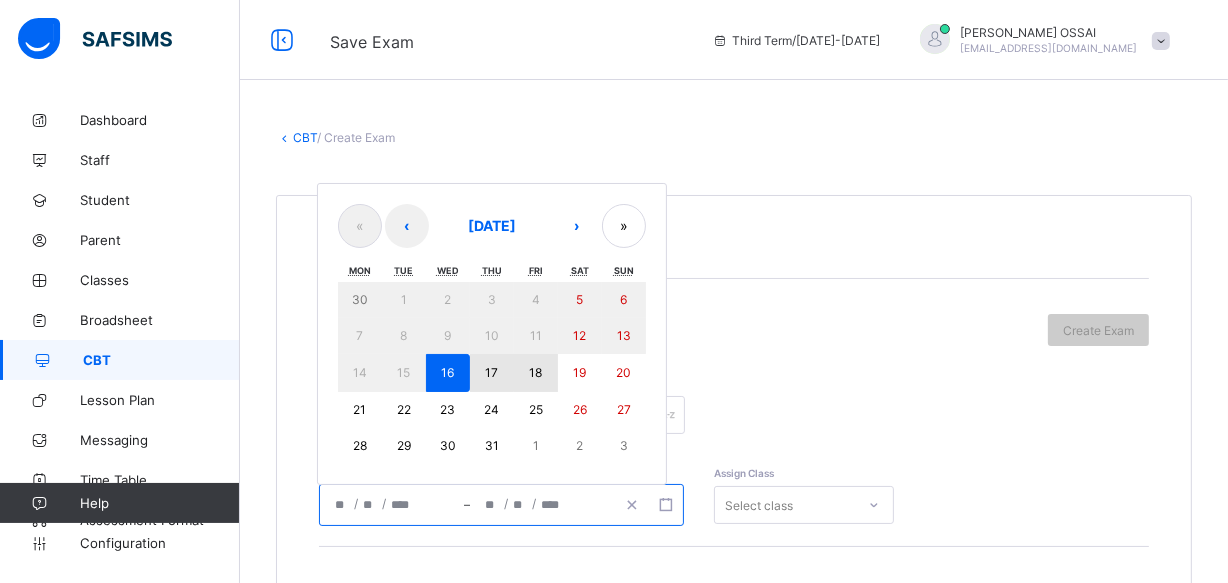 click on "18" at bounding box center (535, 372) 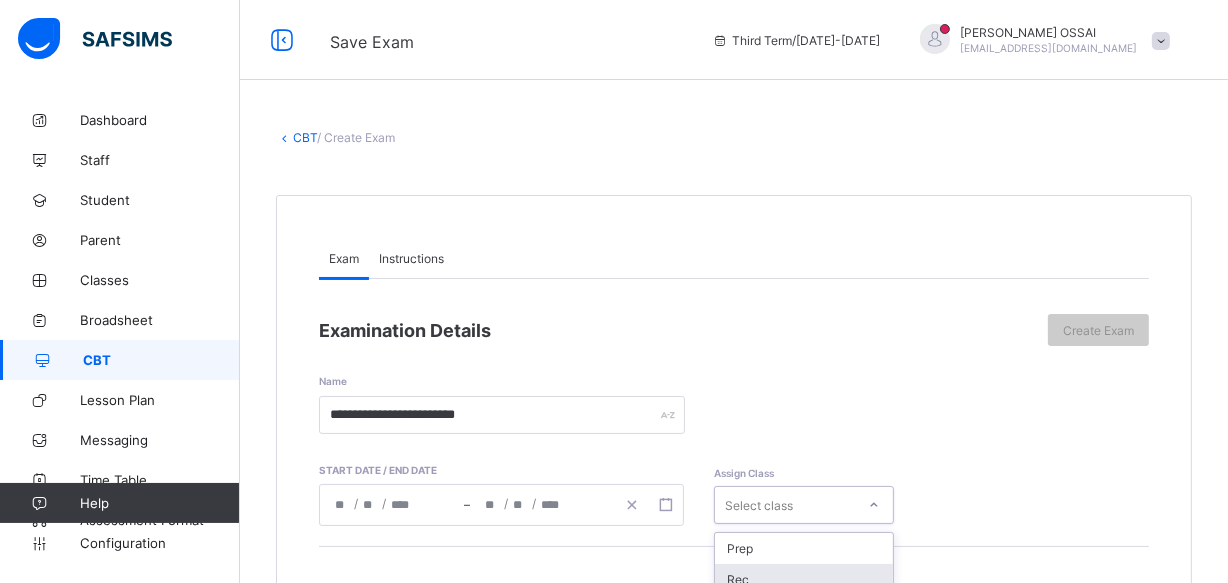 click on "option Rec focused, 2 of 16. 16 results available. Use Up and Down to choose options, press Enter to select the currently focused option, press Escape to exit the menu, press Tab to select the option and exit the menu. Select class Prep Rec Nur 1 Nur 2 KG Pri 1 Pri 2 Pri 3 Pri 4 Pri 5 JS 1 JS 2 JS 3 SS 1 SS 2 SS 3" at bounding box center (804, 505) 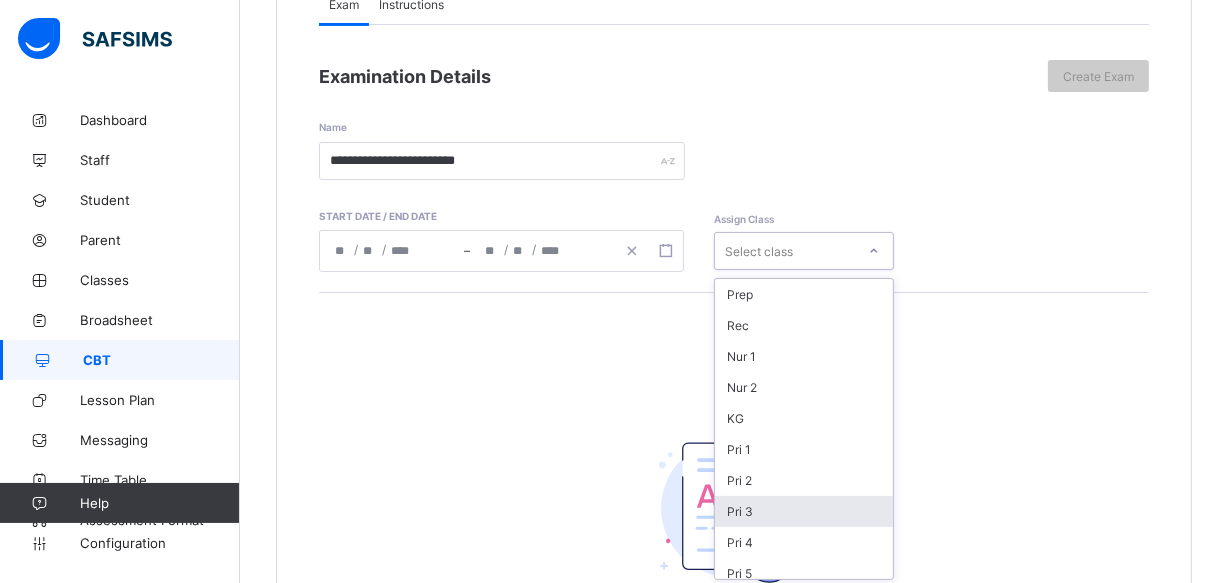 scroll, scrollTop: 258, scrollLeft: 0, axis: vertical 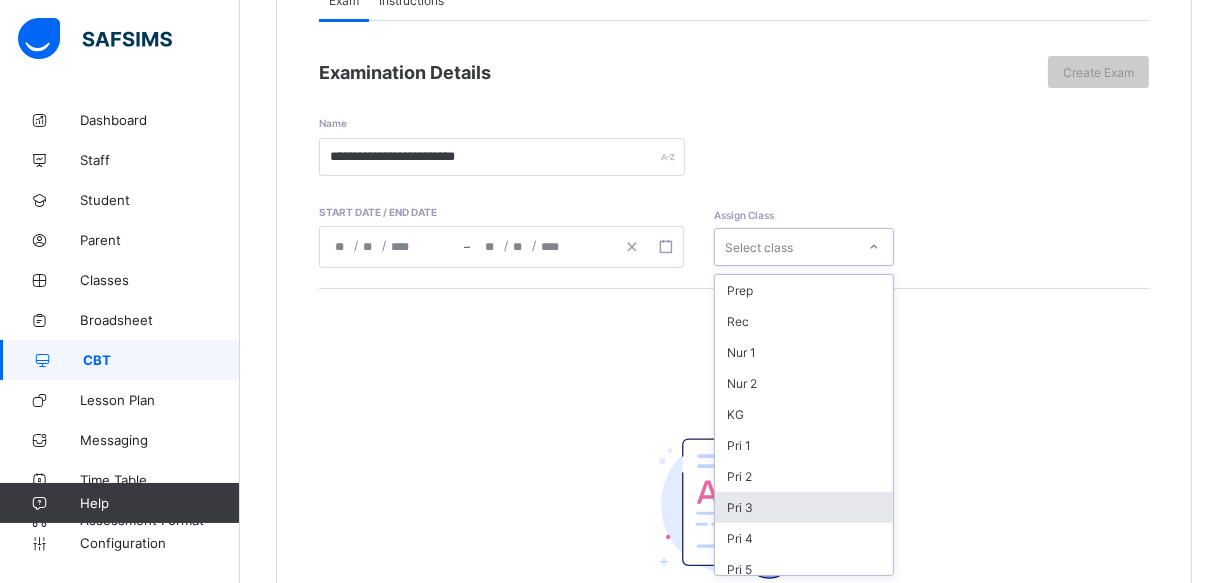 type on "*" 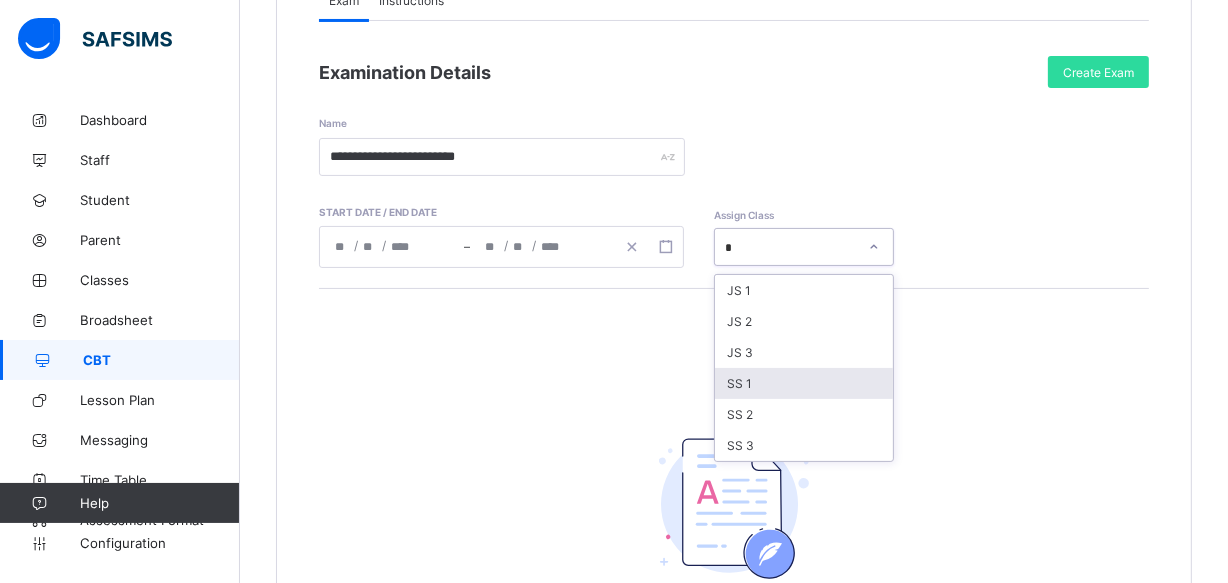click on "SS 1" at bounding box center [804, 383] 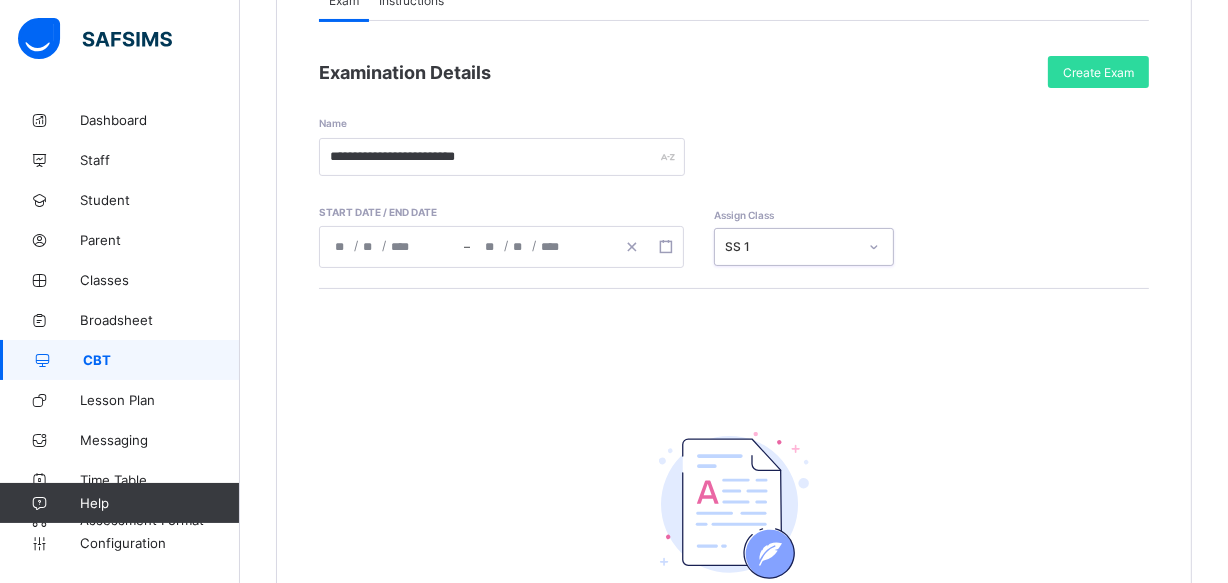 click on "Instructions" at bounding box center (411, 0) 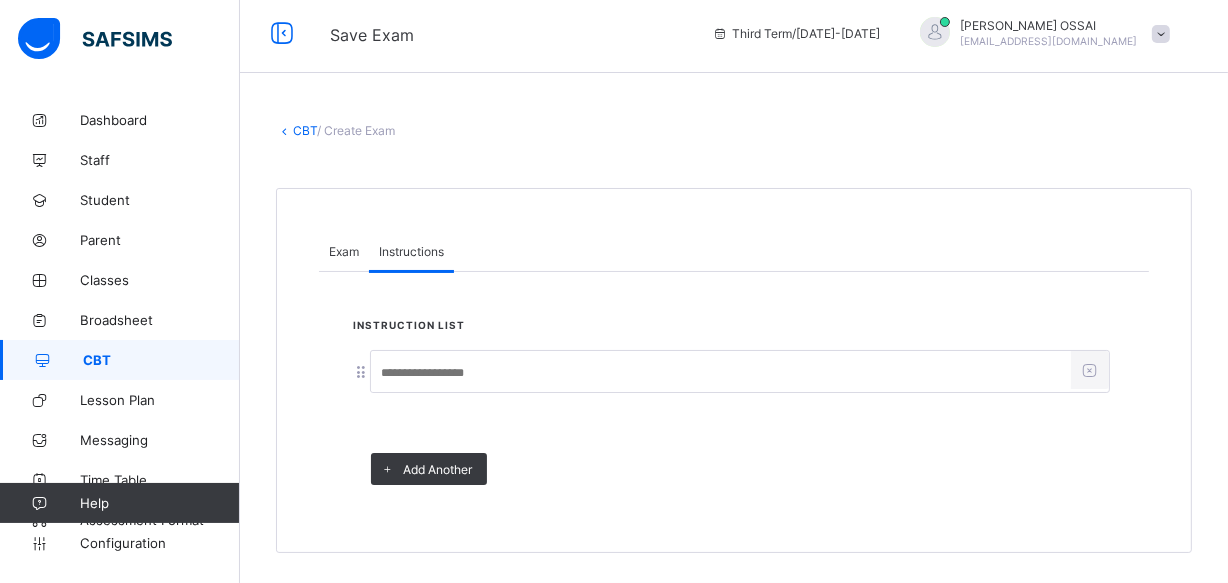 scroll, scrollTop: 3, scrollLeft: 0, axis: vertical 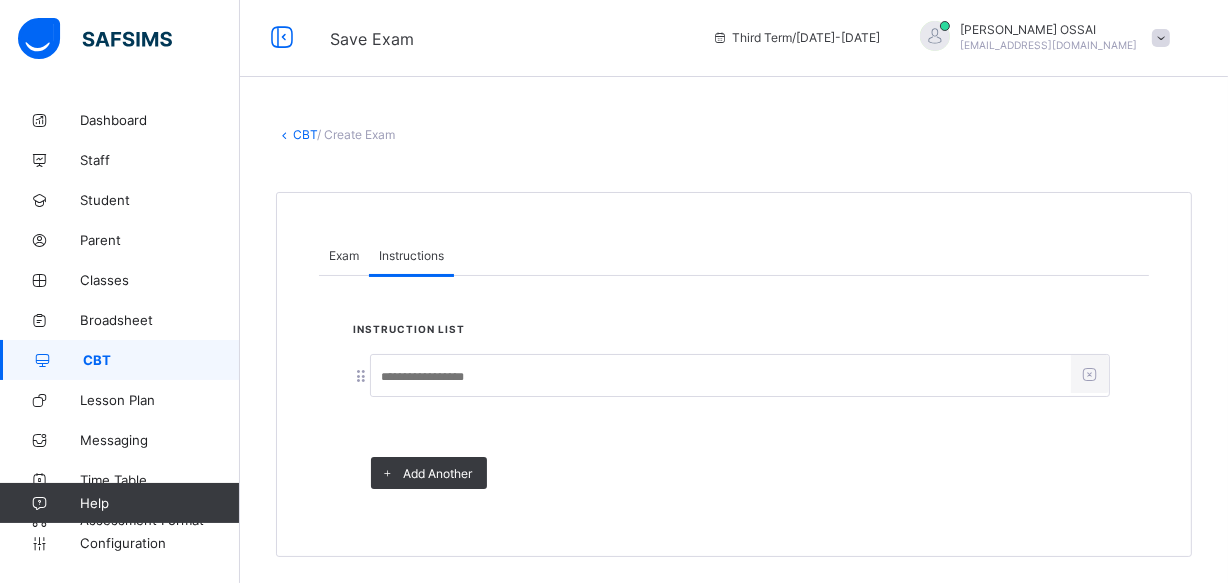click at bounding box center [721, 377] 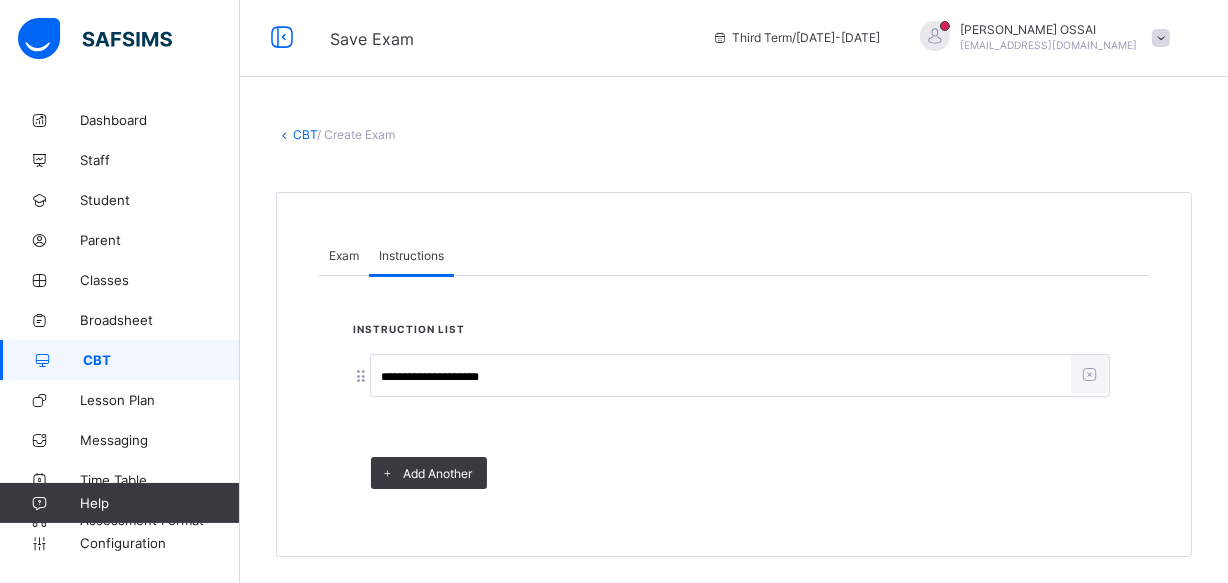 type on "**********" 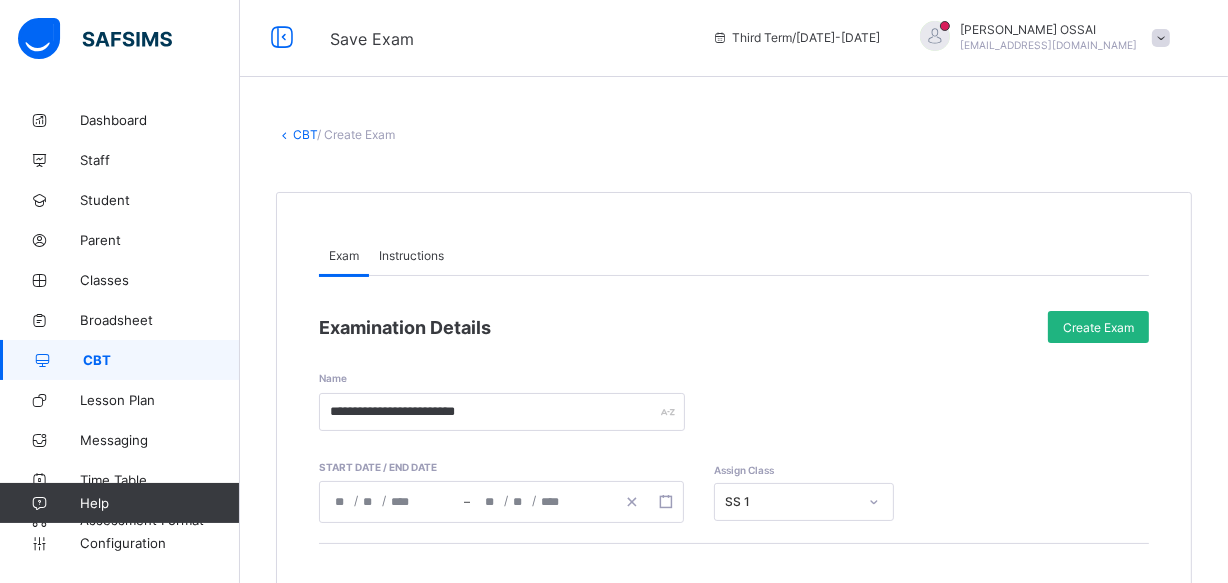 click on "Create Exam" at bounding box center [1098, 327] 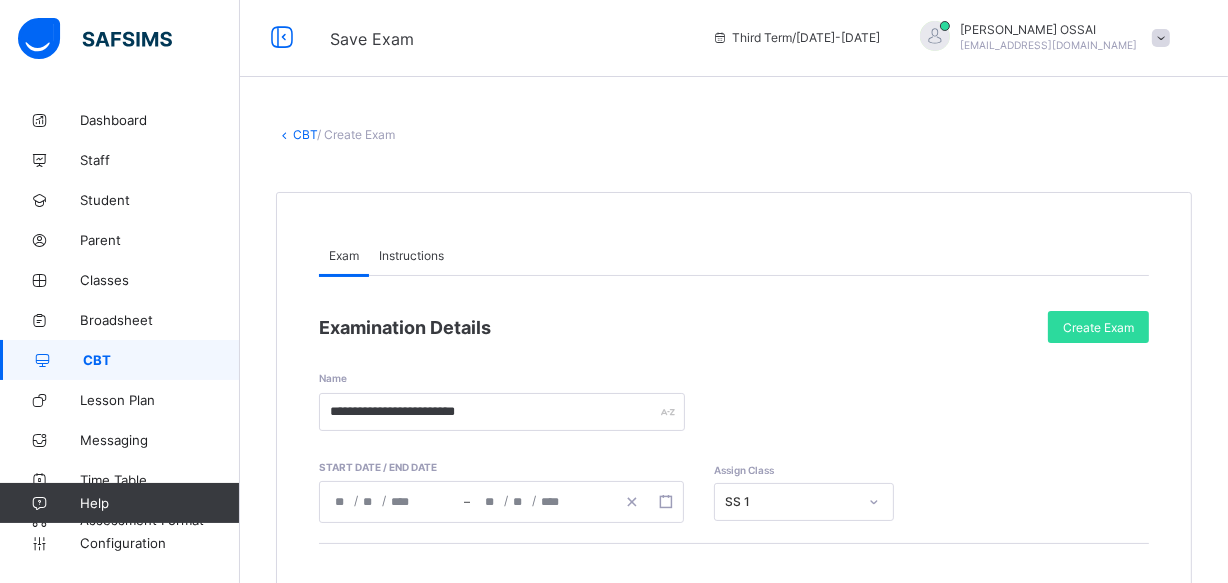 click on "**********" at bounding box center (734, 387) 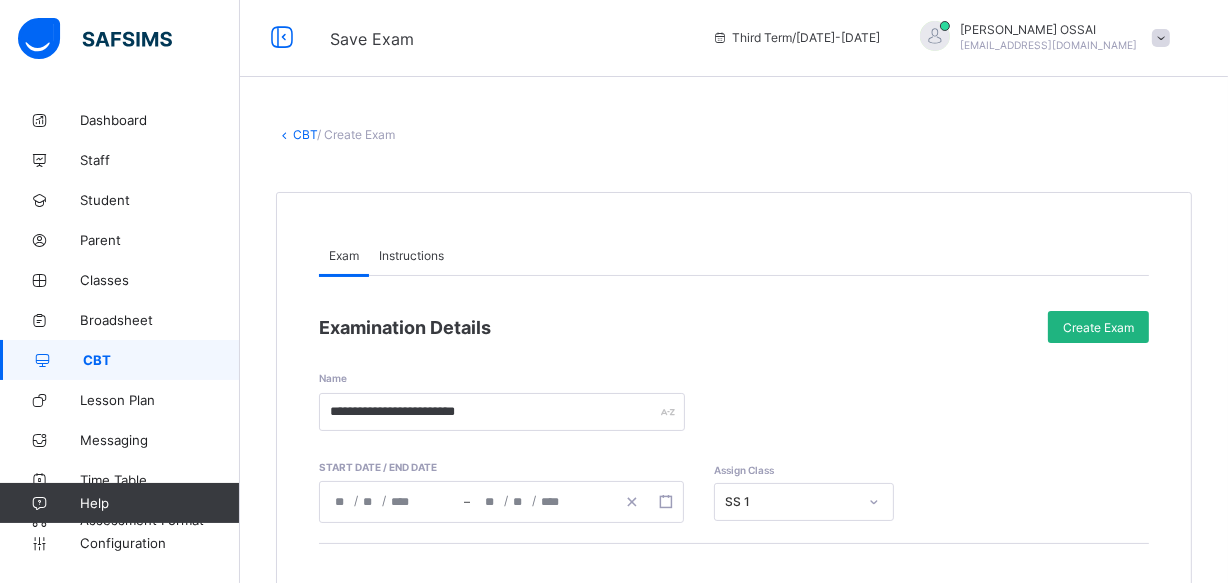 click on "Create Exam" at bounding box center (1098, 327) 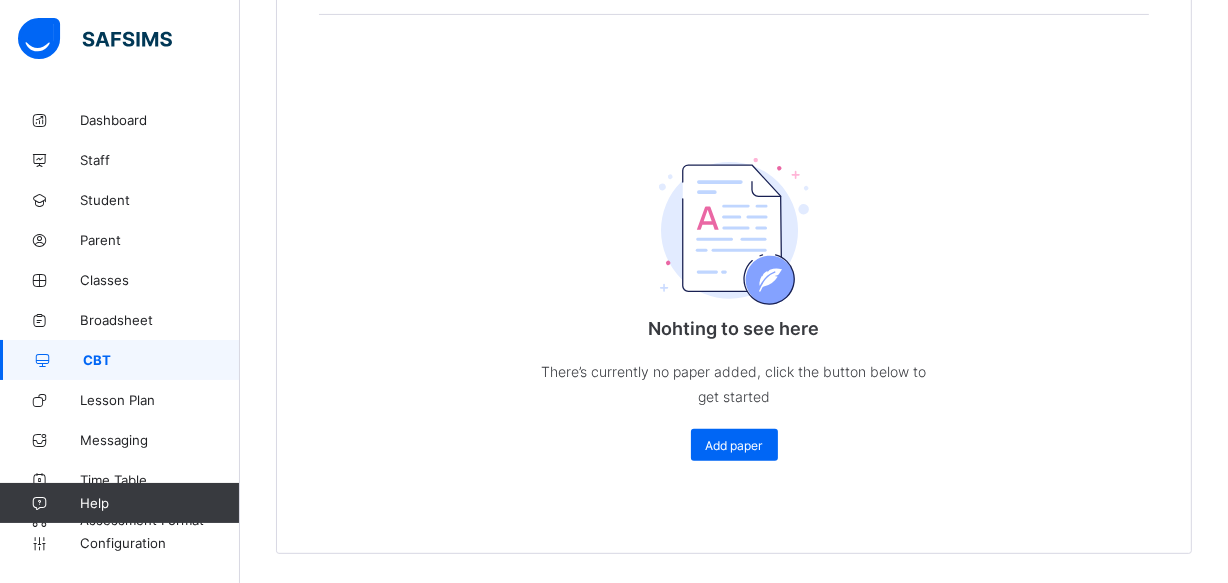 scroll, scrollTop: 534, scrollLeft: 0, axis: vertical 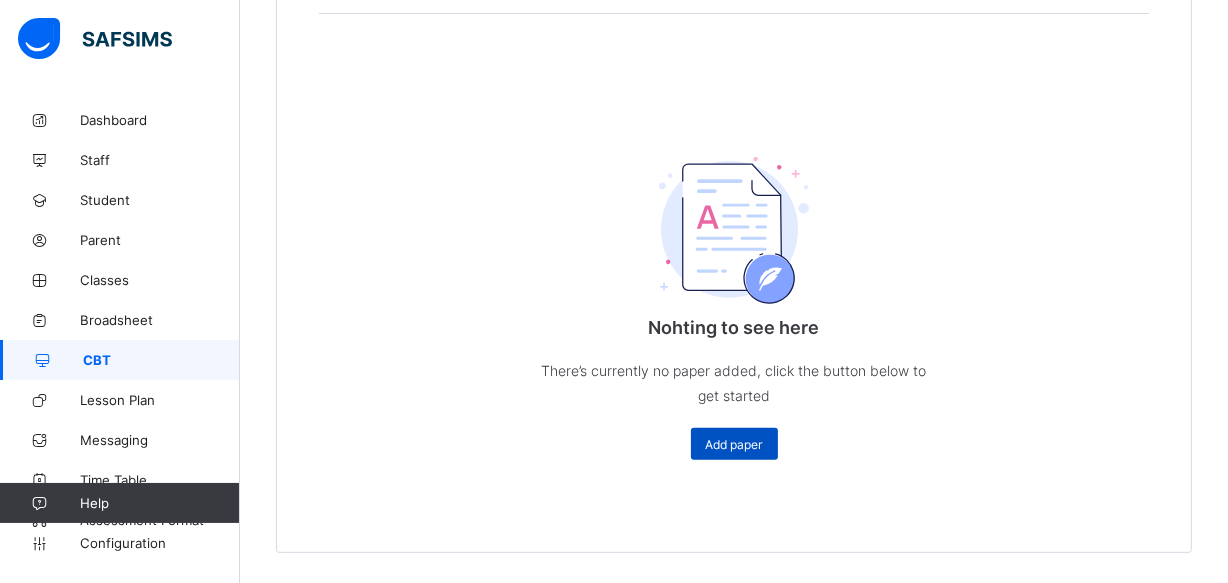 click on "Add paper" at bounding box center [734, 444] 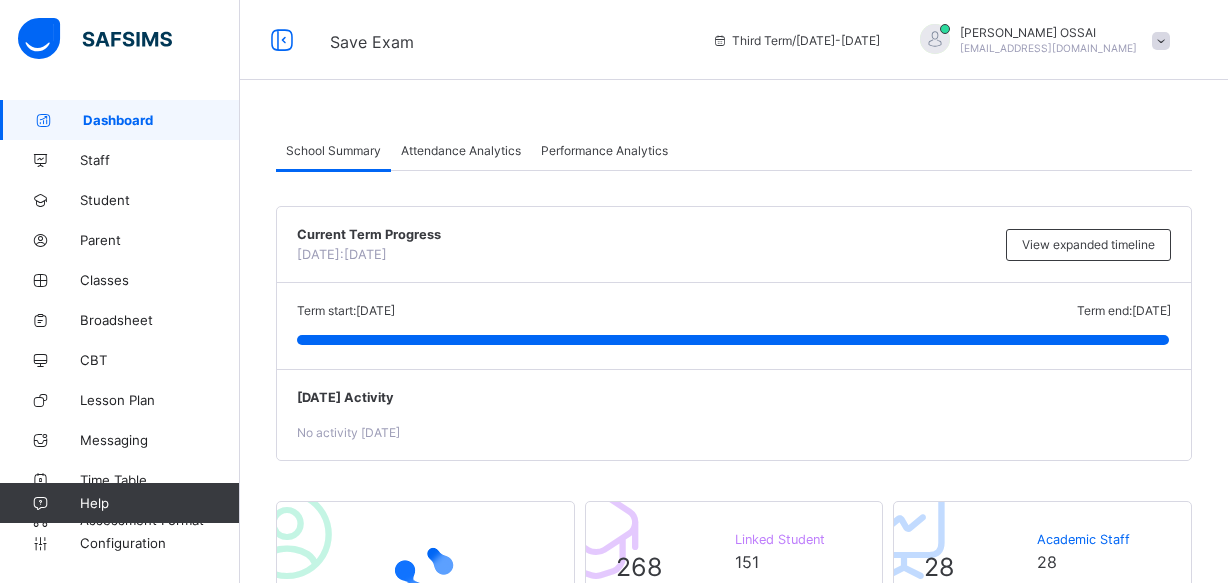 scroll, scrollTop: 0, scrollLeft: 0, axis: both 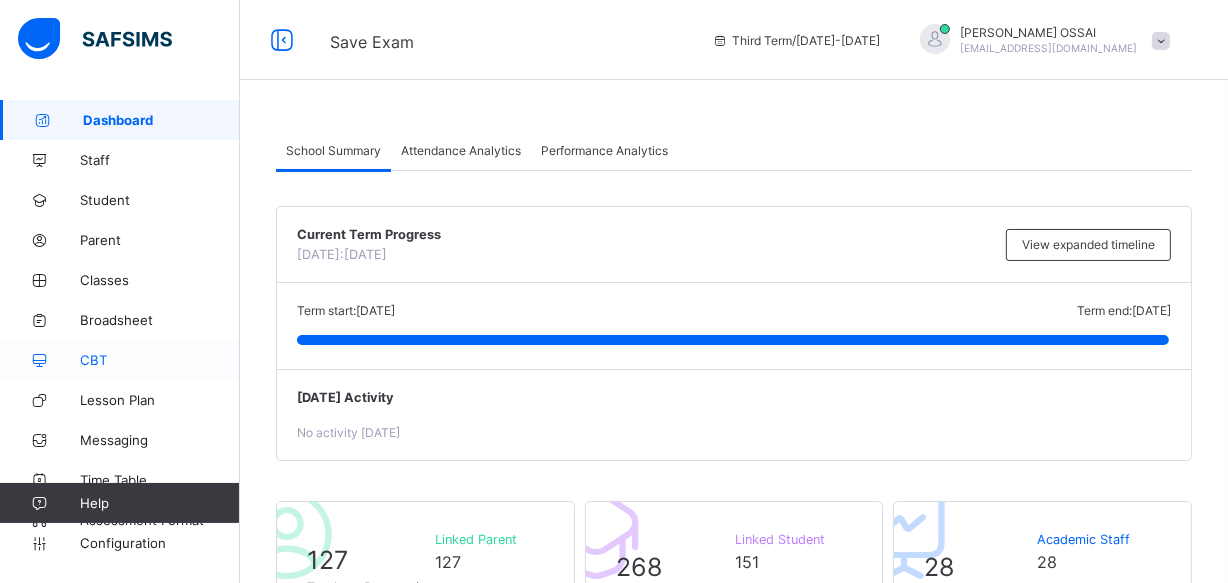 click on "CBT" at bounding box center (160, 360) 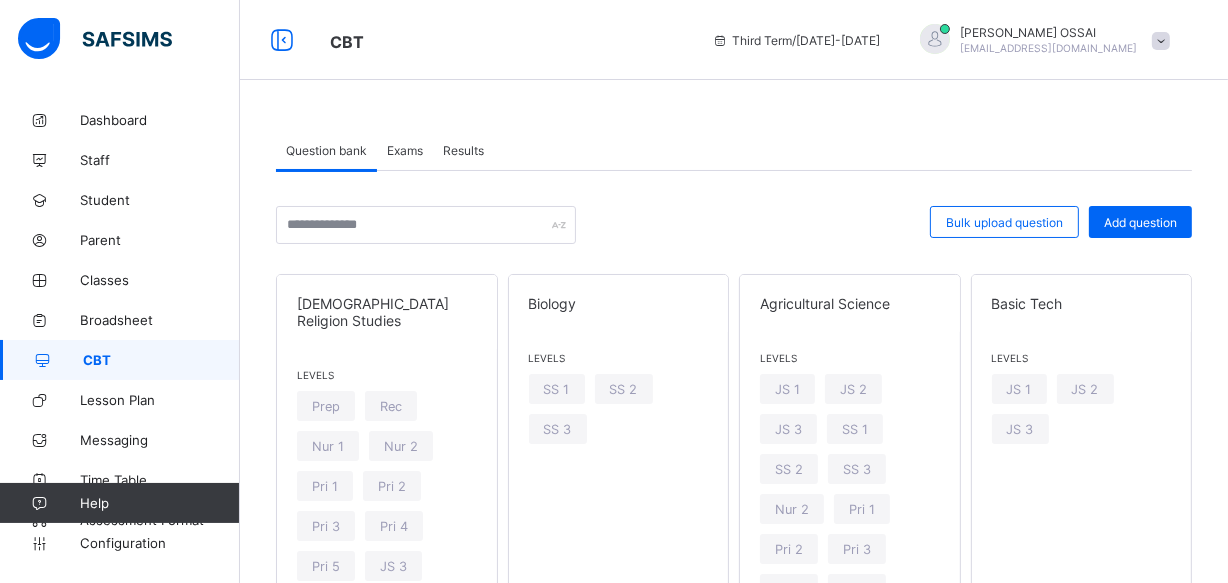 click on "Exams" at bounding box center [405, 150] 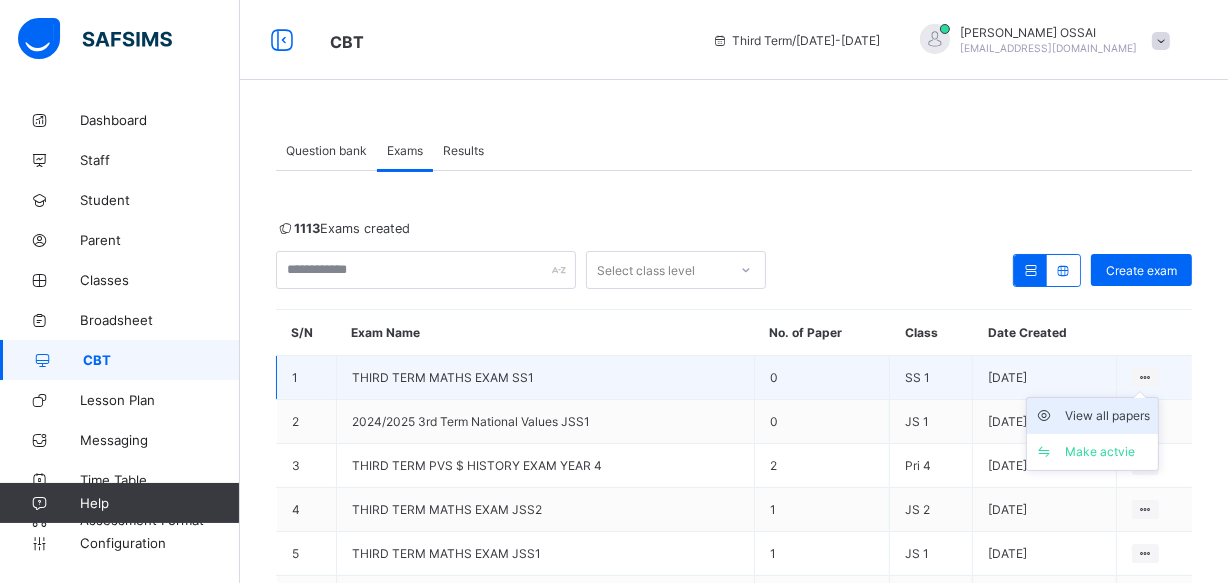 click on "View all papers" at bounding box center (1107, 416) 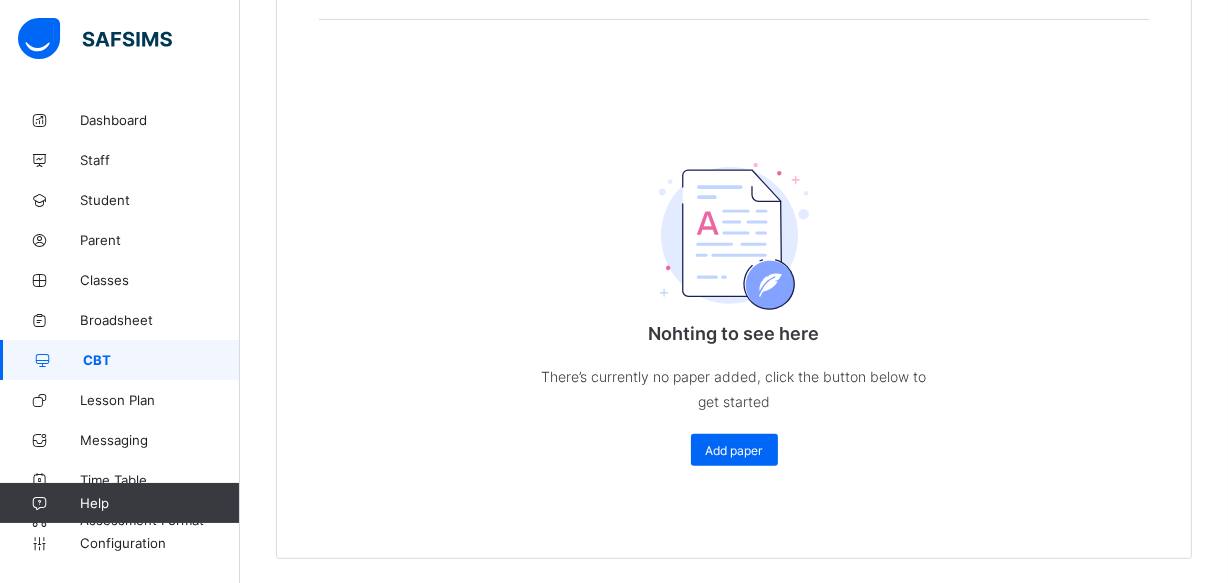 scroll, scrollTop: 534, scrollLeft: 0, axis: vertical 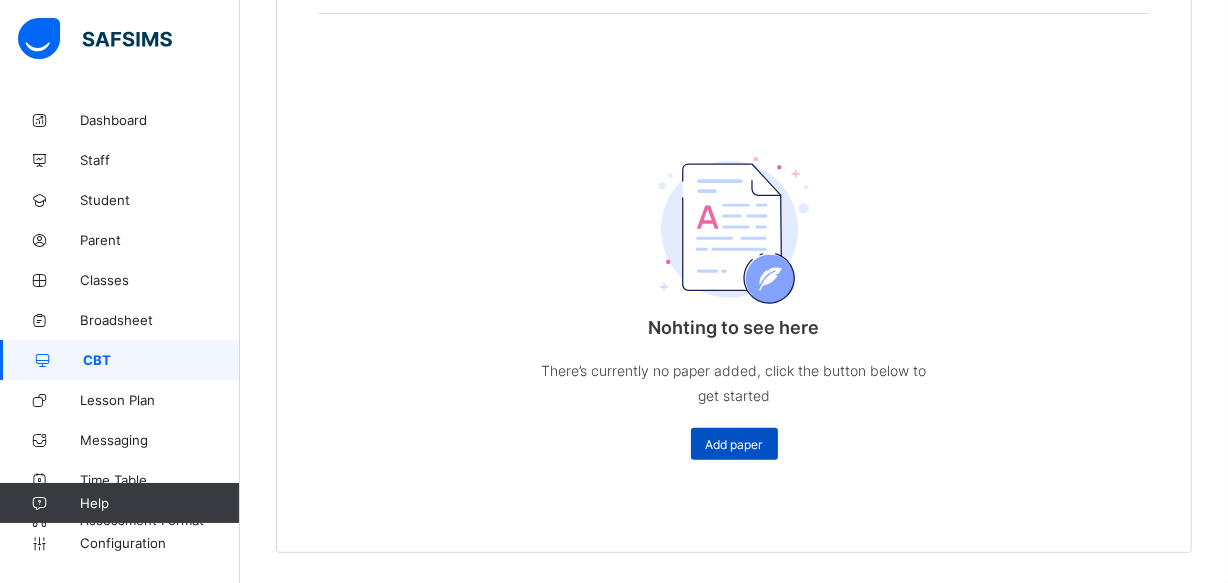click on "Add paper" at bounding box center [734, 444] 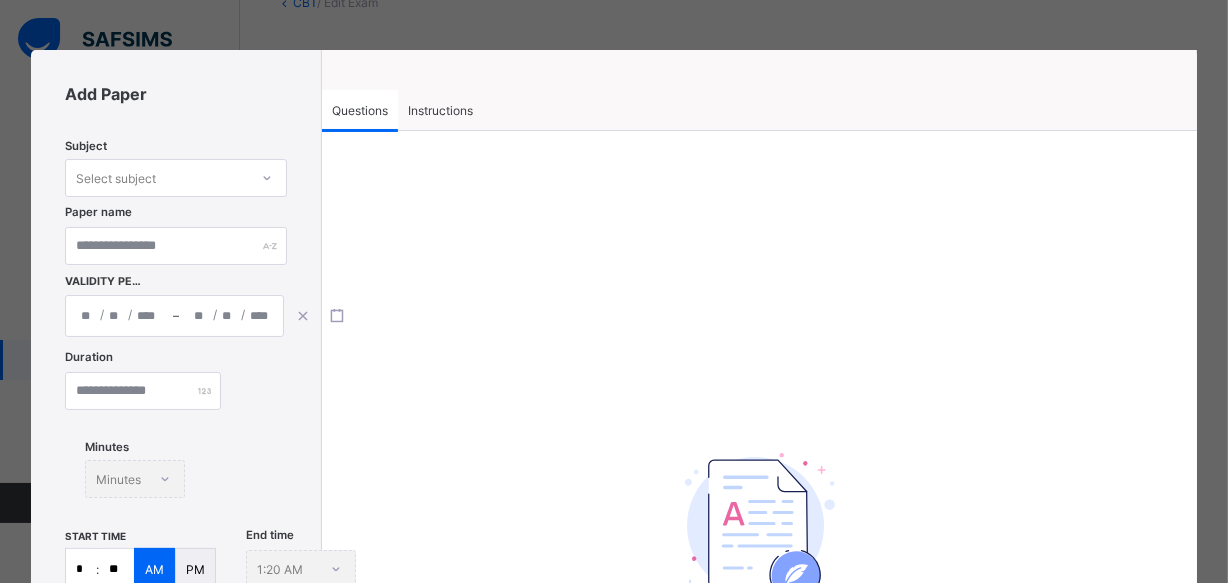 scroll, scrollTop: 134, scrollLeft: 0, axis: vertical 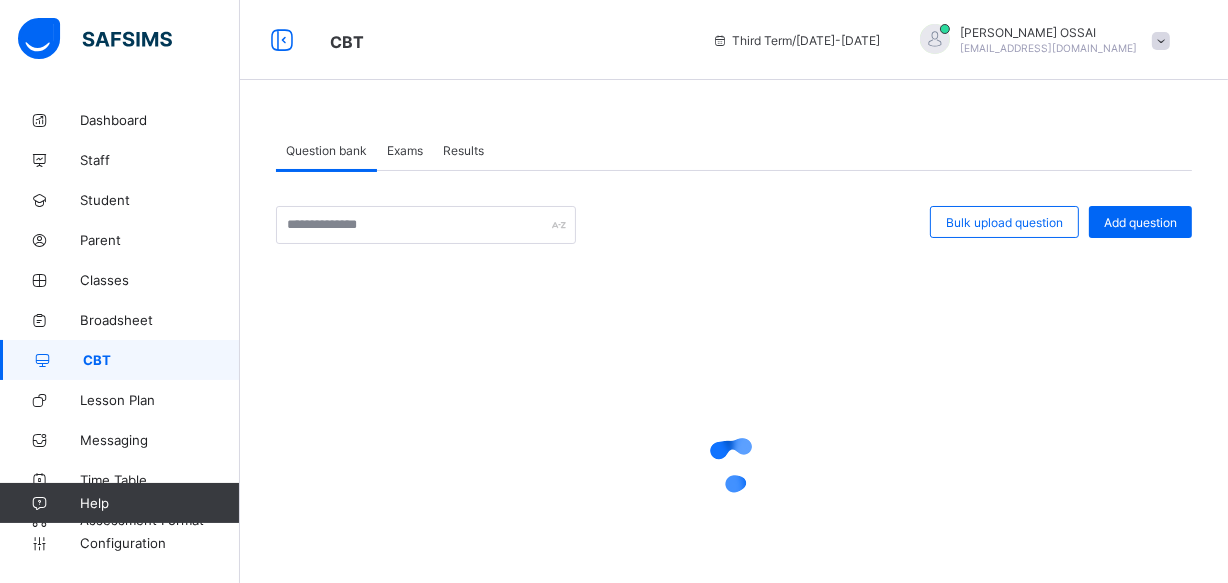 click at bounding box center (1161, 41) 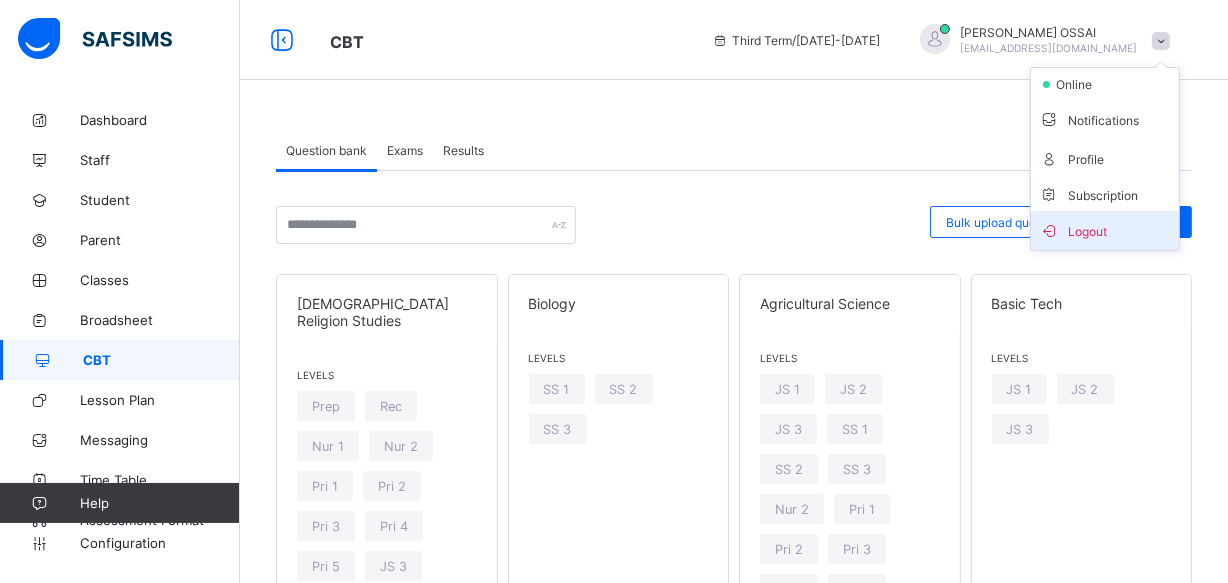 click on "Logout" at bounding box center (1105, 230) 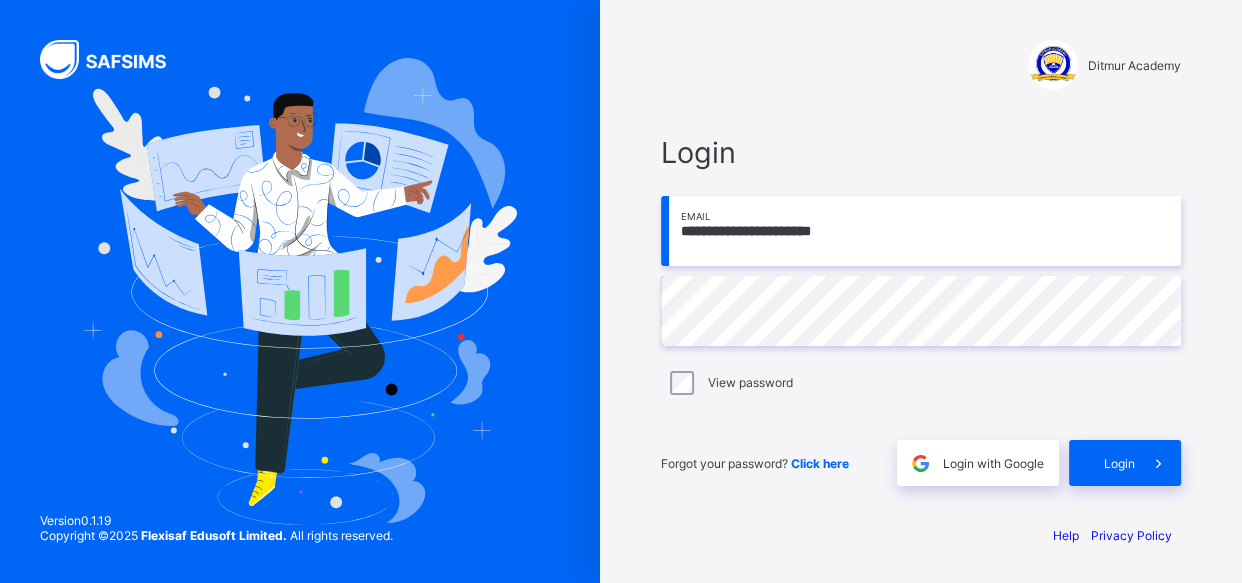 click on "**********" at bounding box center (921, 231) 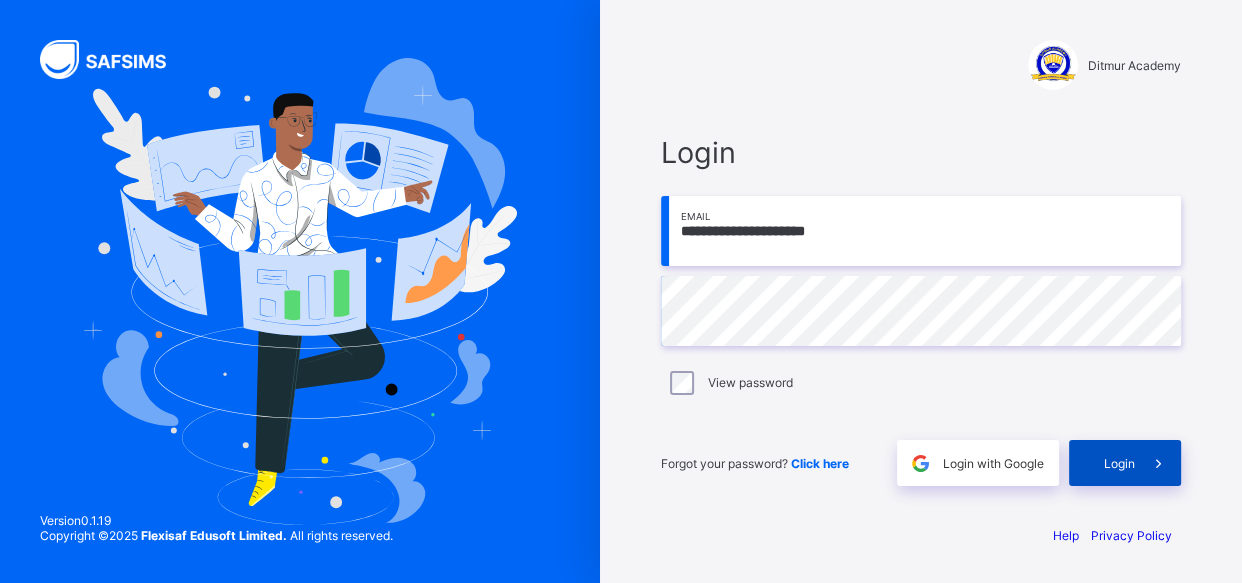 click on "Login" at bounding box center [1119, 463] 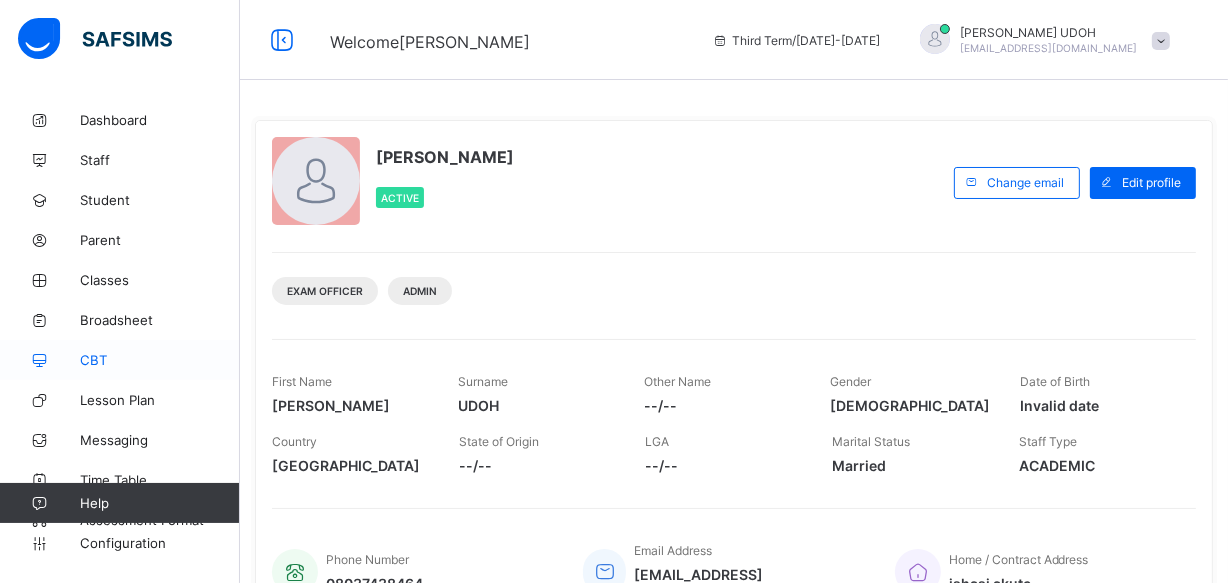click on "CBT" at bounding box center (160, 360) 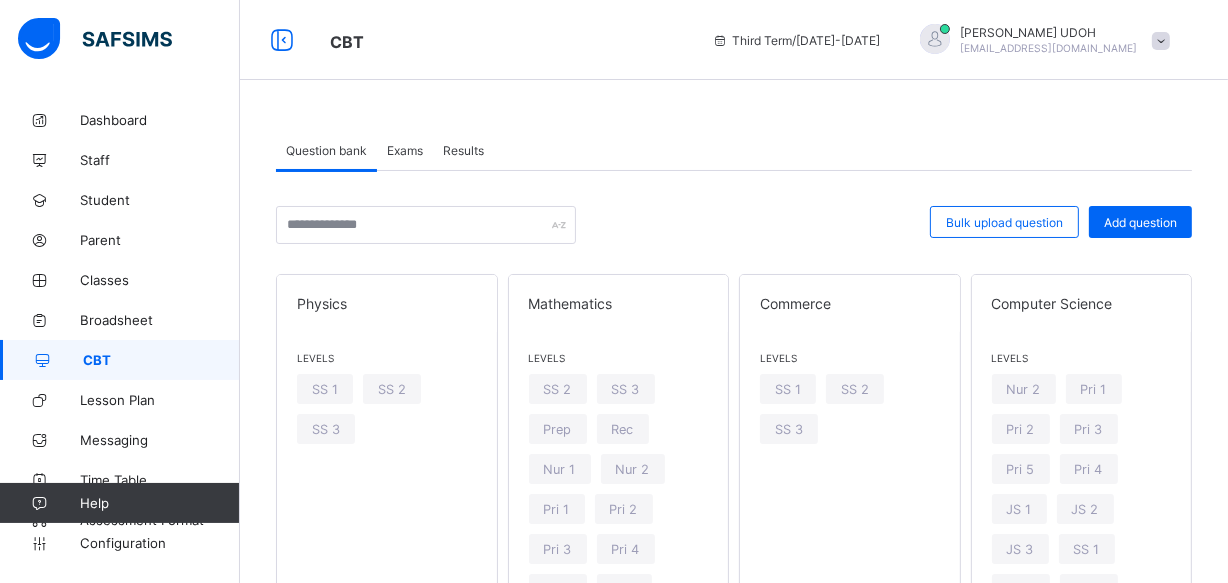 click on "Exams" at bounding box center (405, 150) 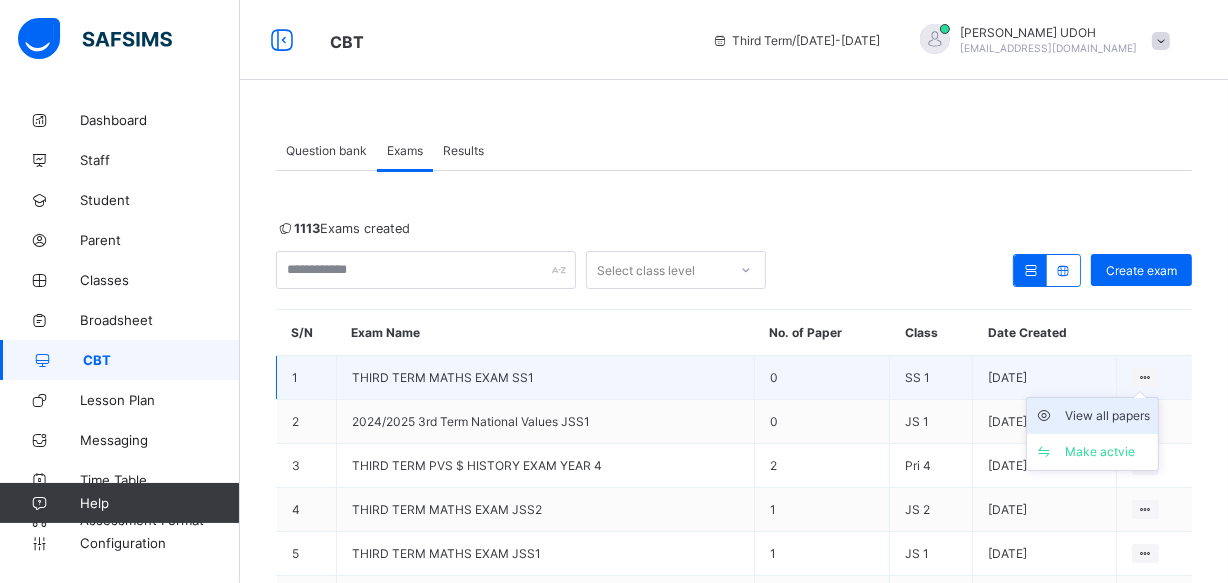 click on "View all papers" at bounding box center (1107, 416) 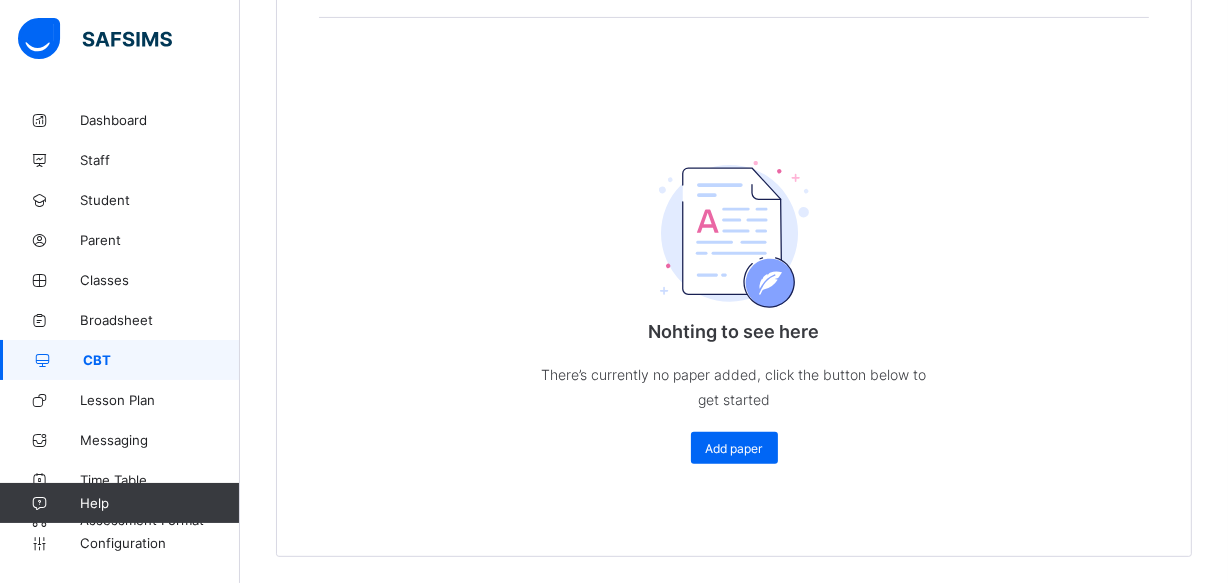 scroll, scrollTop: 534, scrollLeft: 0, axis: vertical 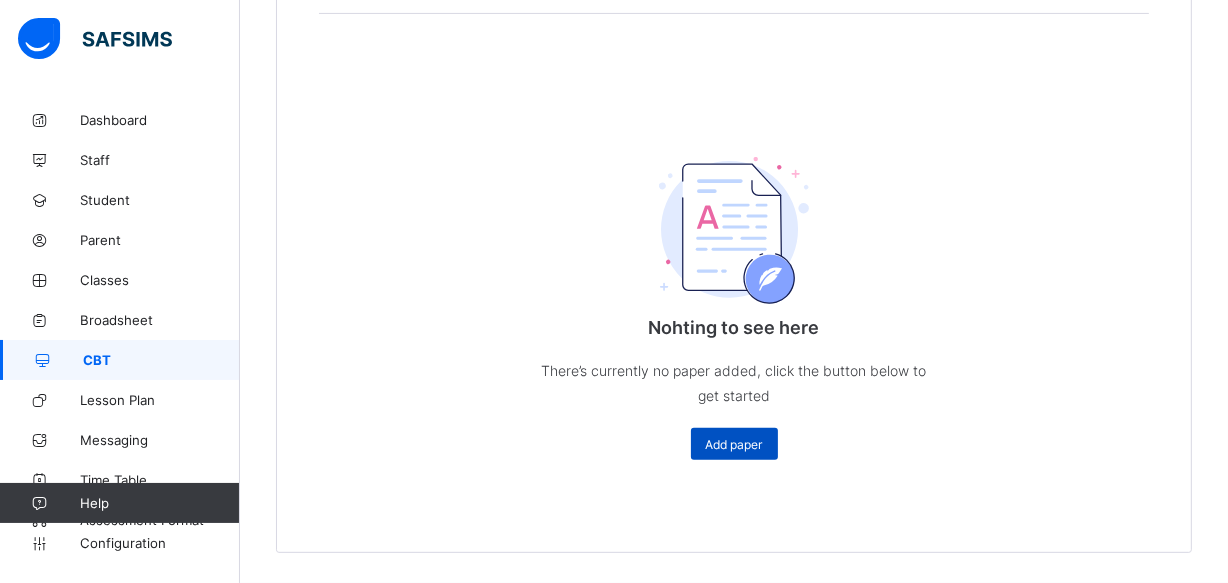 click on "Add paper" at bounding box center [734, 444] 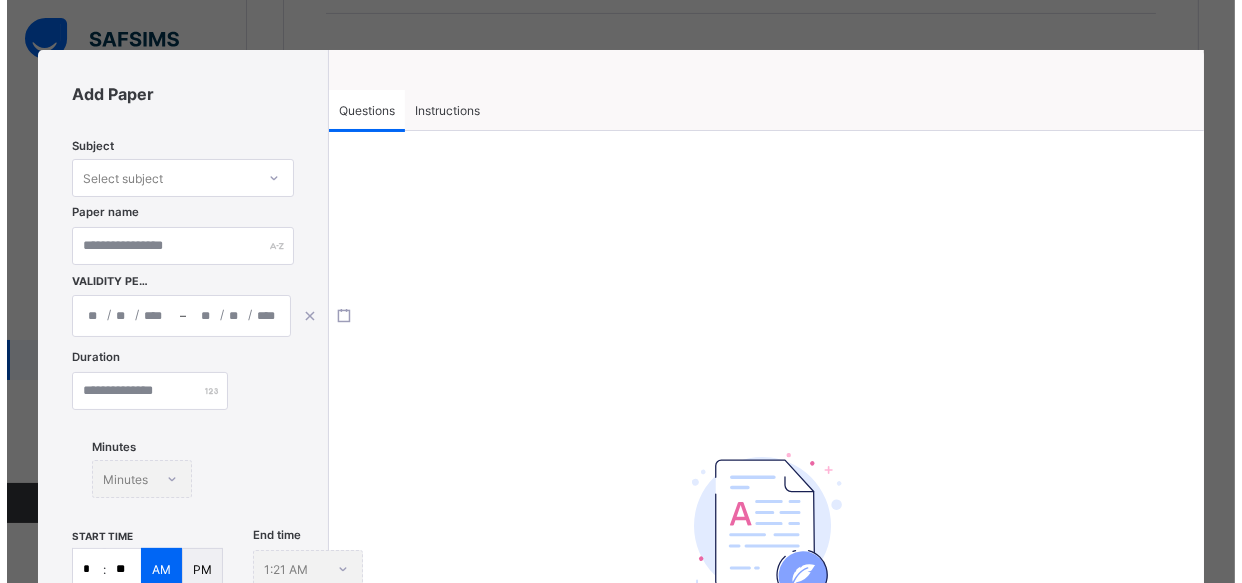 scroll, scrollTop: 28, scrollLeft: 0, axis: vertical 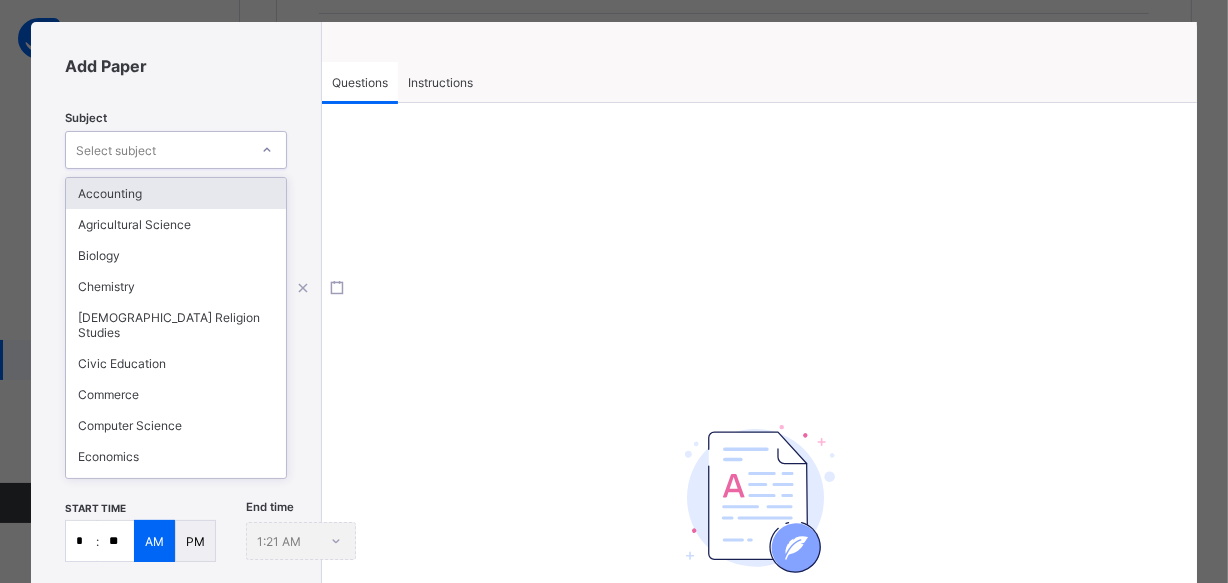 click on "Select subject" at bounding box center (157, 150) 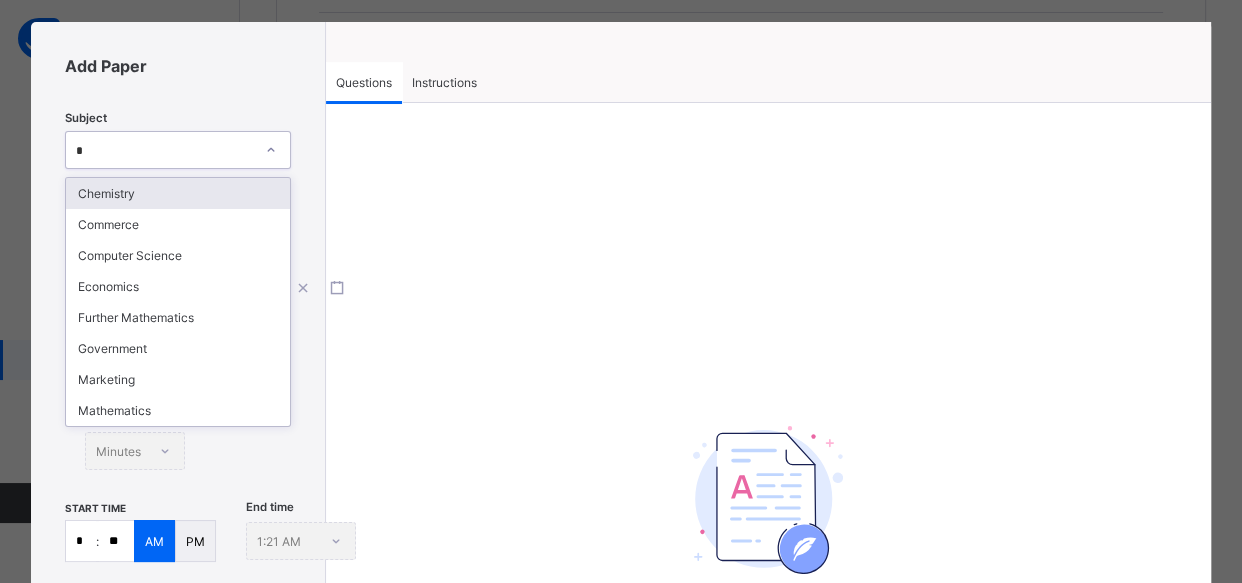type on "**" 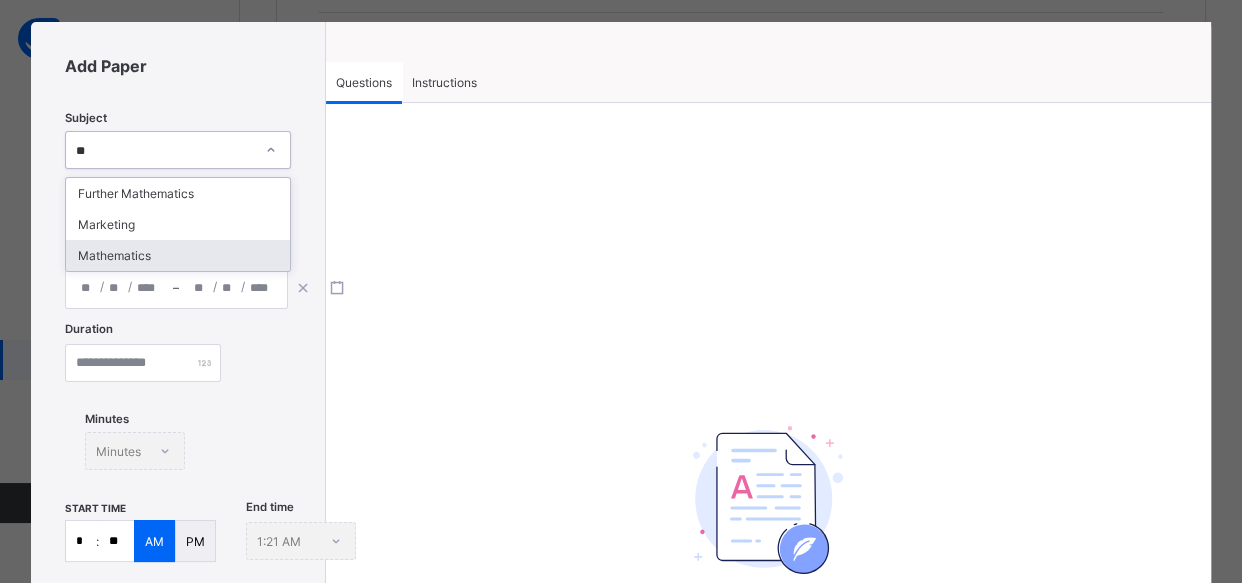 click on "Mathematics" at bounding box center [178, 255] 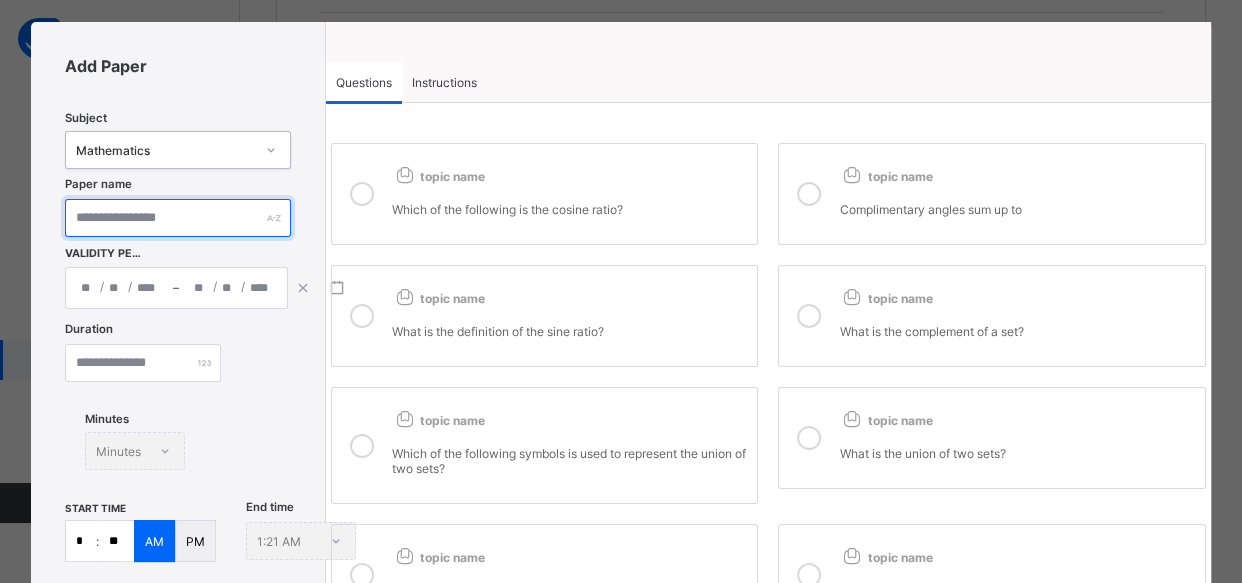 click at bounding box center [178, 218] 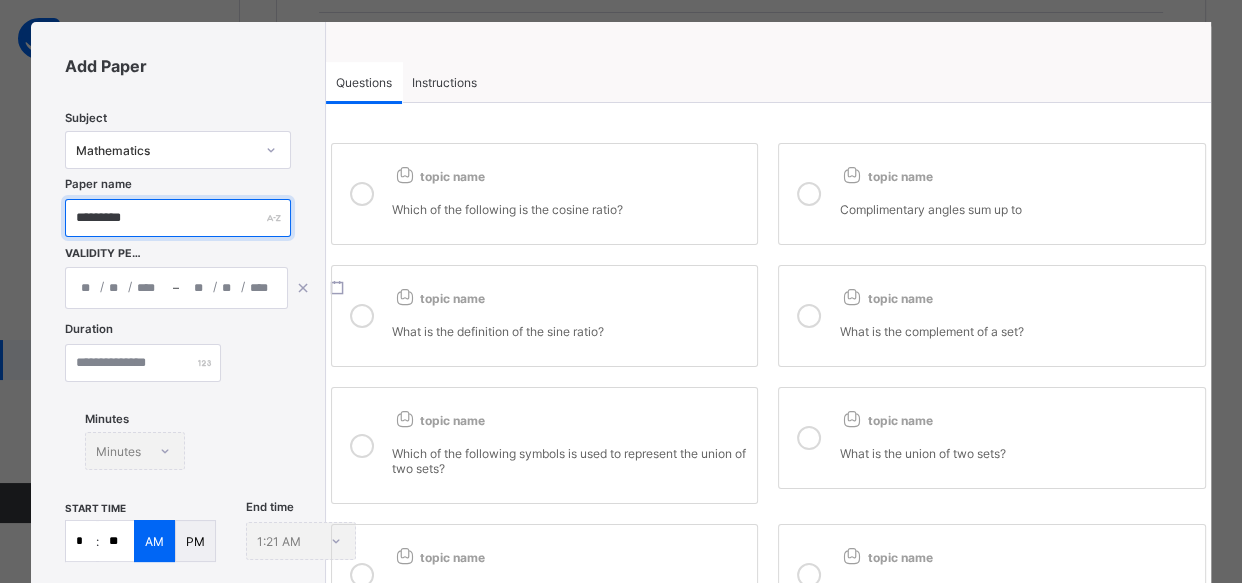 type on "*********" 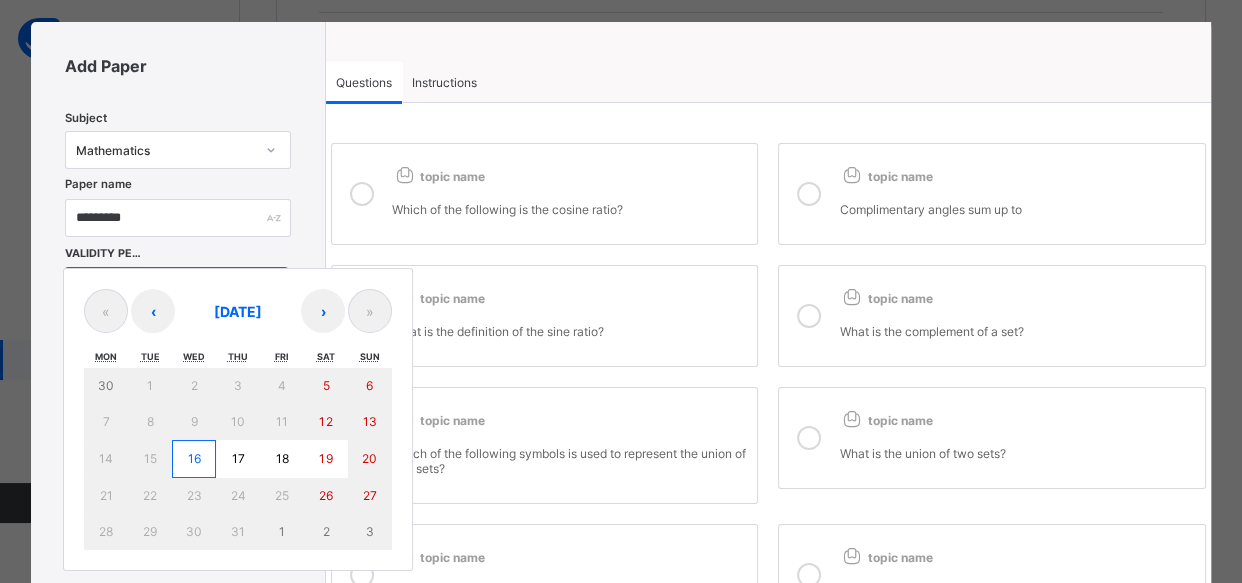 click on "/ / – / / « ‹ July 2025 › » Mon Tue Wed Thu Fri Sat Sun 30 1 2 3 4 5 6 7 8 9 10 11 12 13 14 15 16 17 18 19 20 21 22 23 24 25 26 27 28 29 30 31 1 2 3" at bounding box center (176, 288) 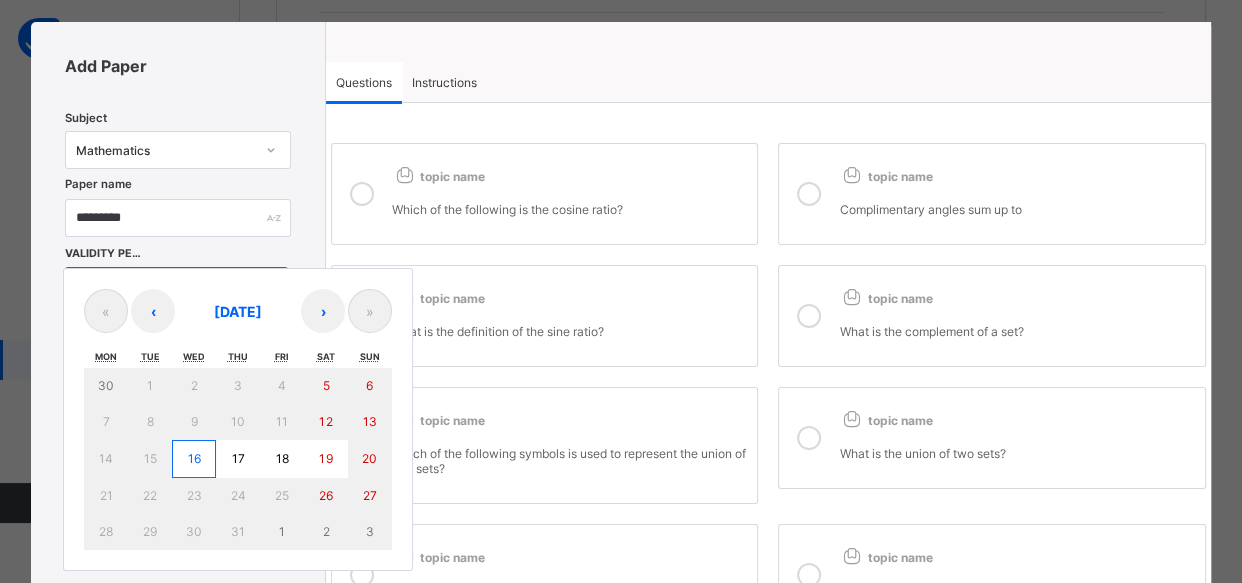 click on "16" at bounding box center [194, 459] 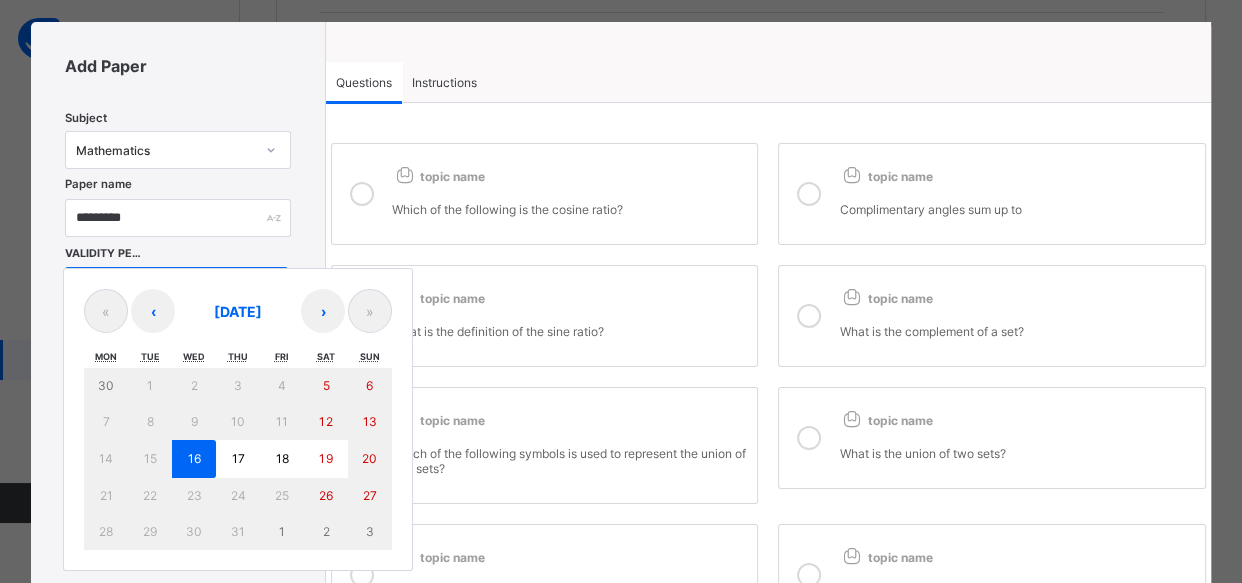 click on "16" at bounding box center (194, 459) 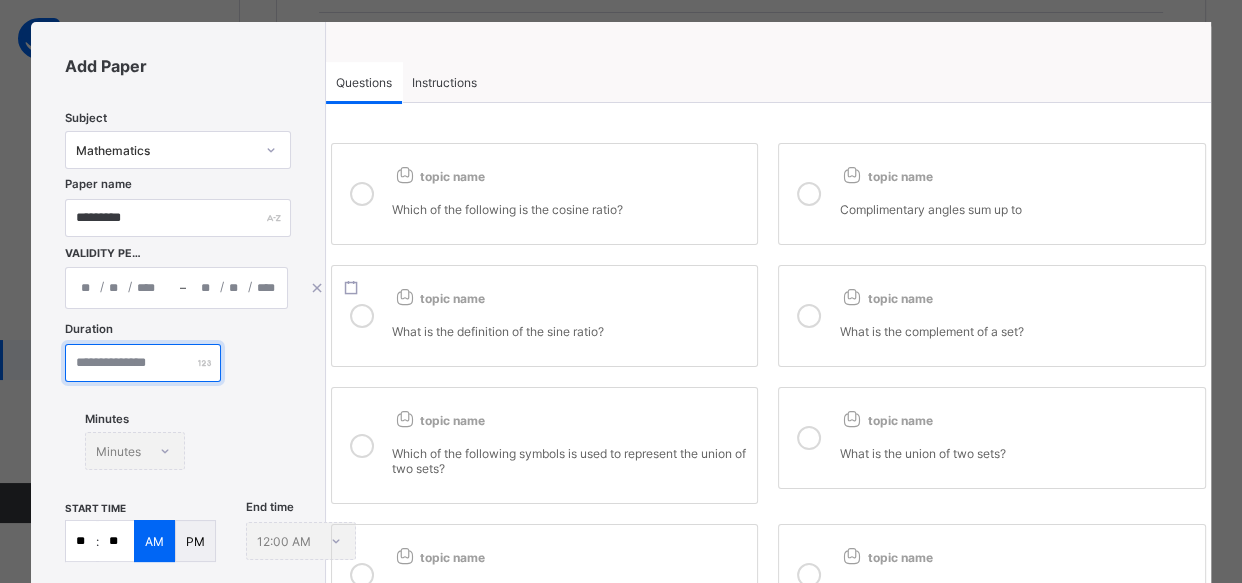 click at bounding box center (143, 363) 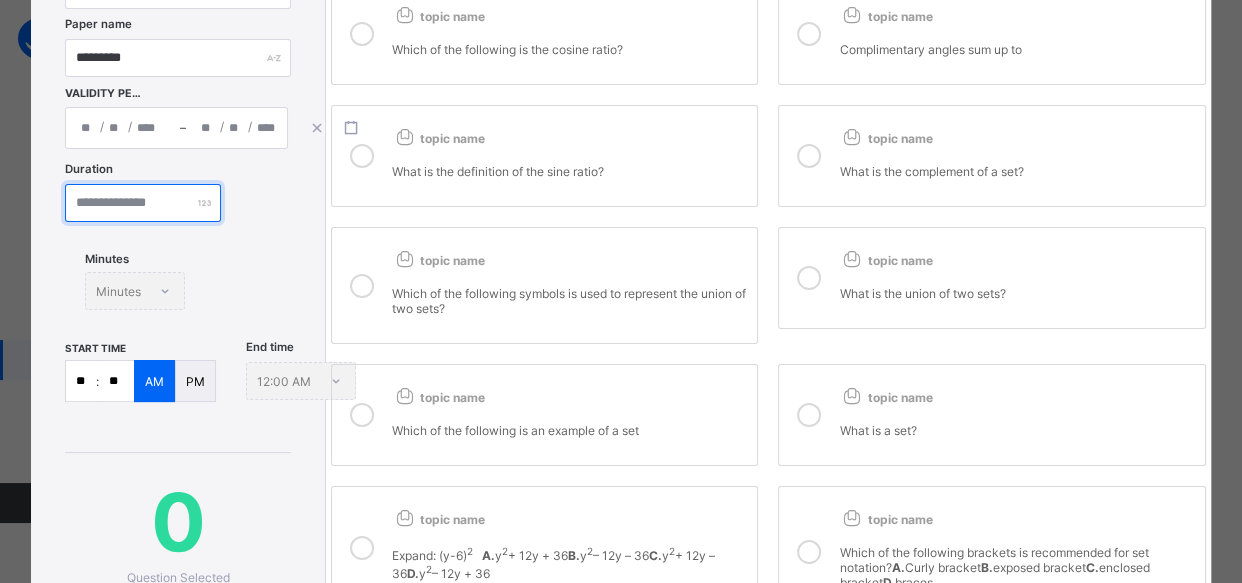 scroll, scrollTop: 219, scrollLeft: 0, axis: vertical 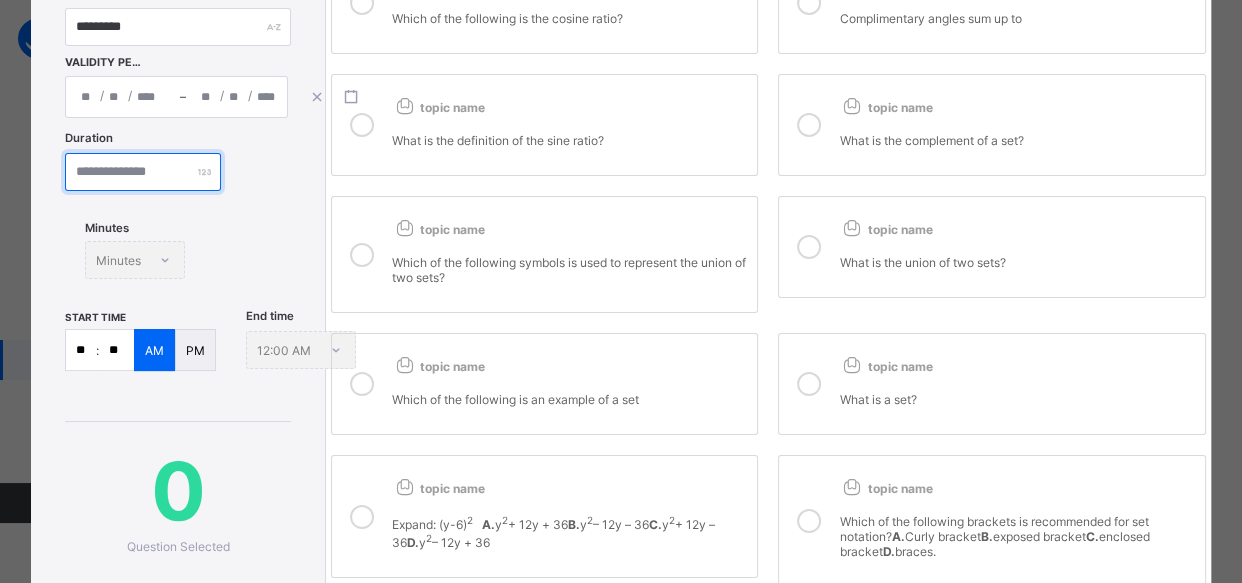 type on "**" 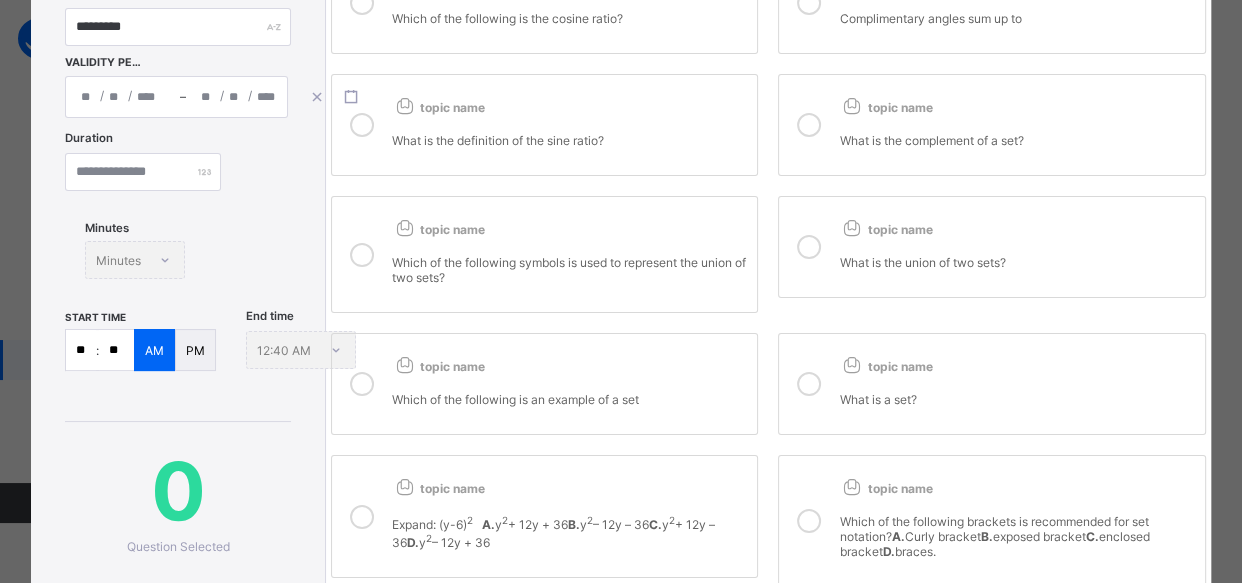 click on "**" at bounding box center (81, 350) 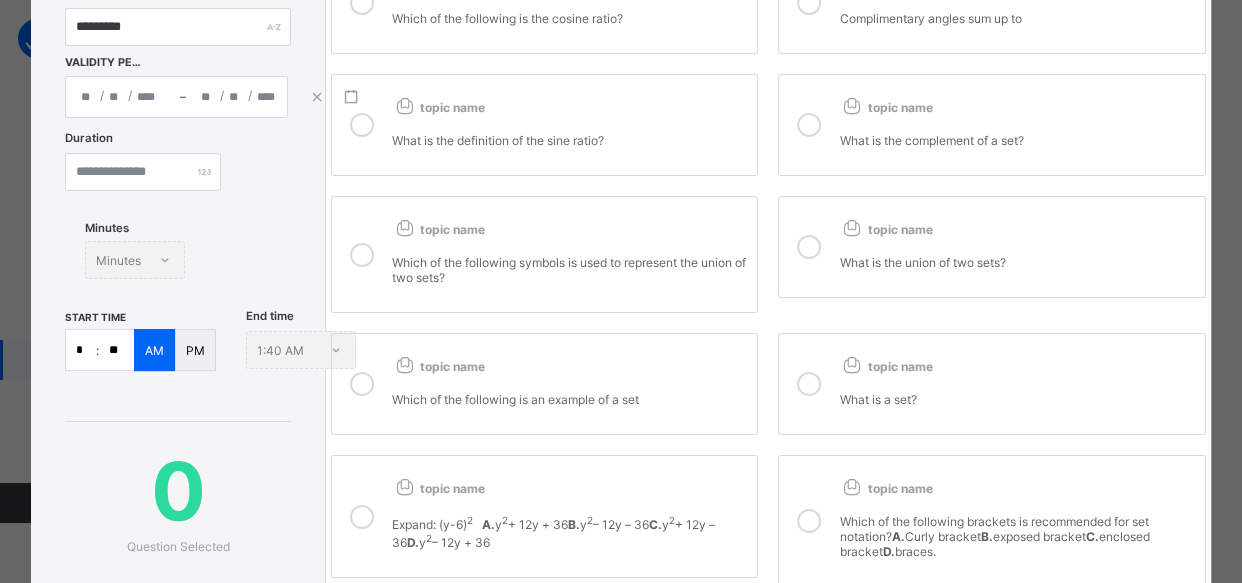 type on "**" 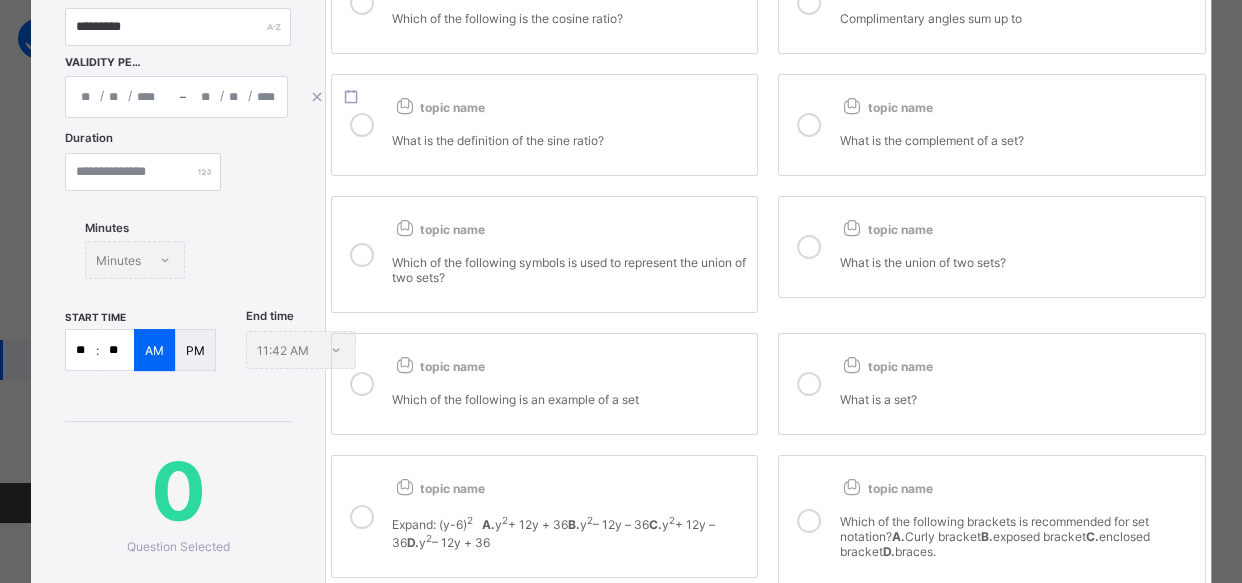 type on "**" 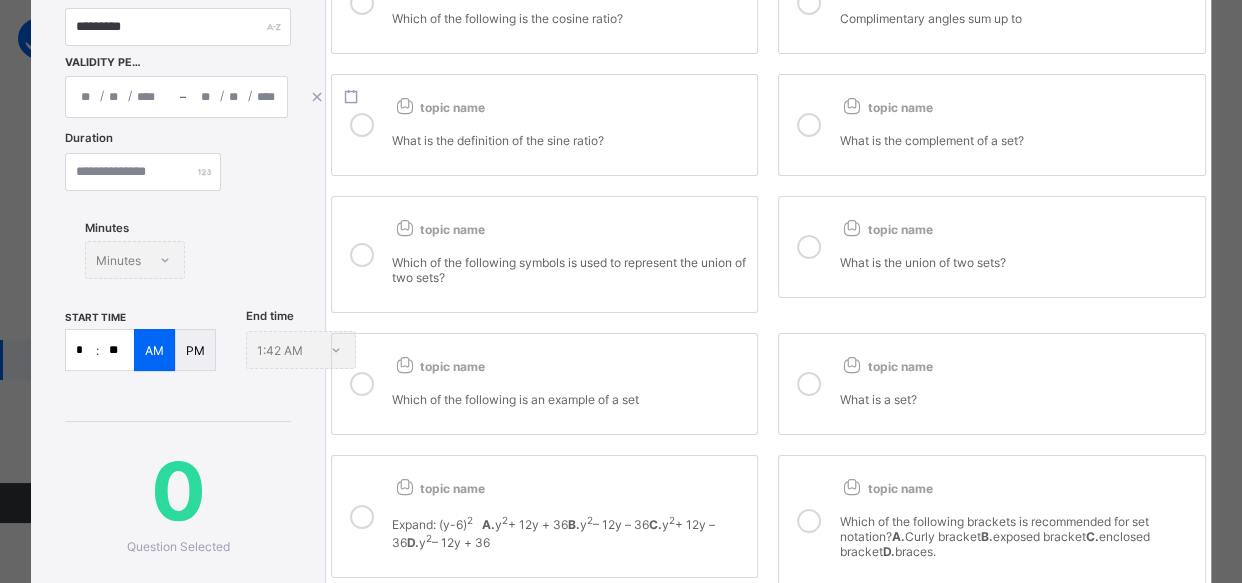 type on "**" 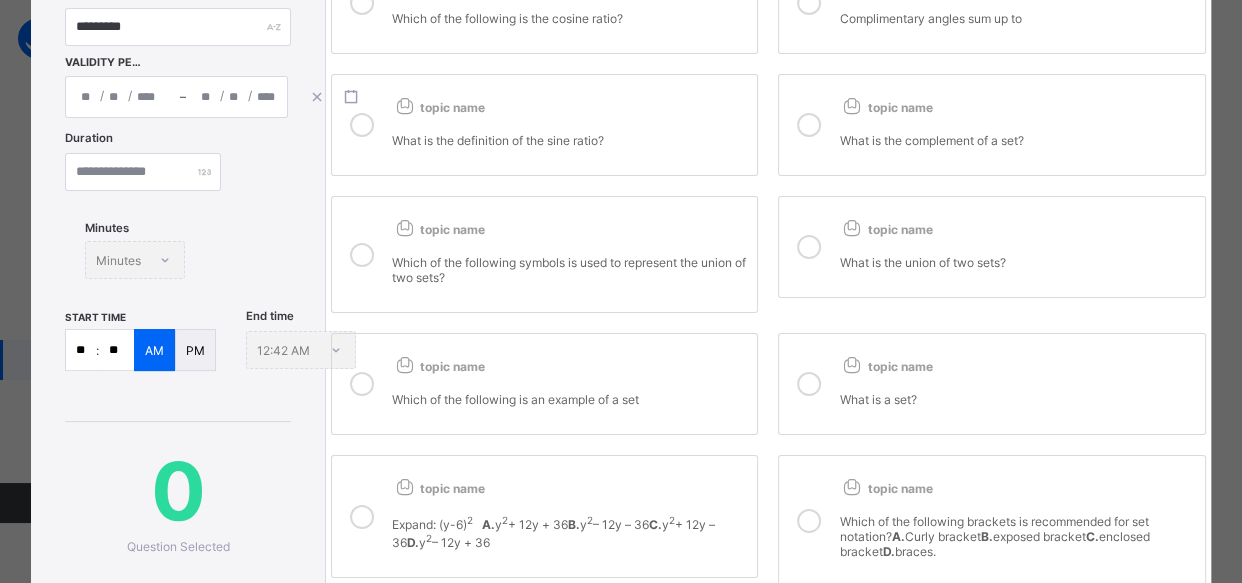 click on "**" at bounding box center [116, 350] 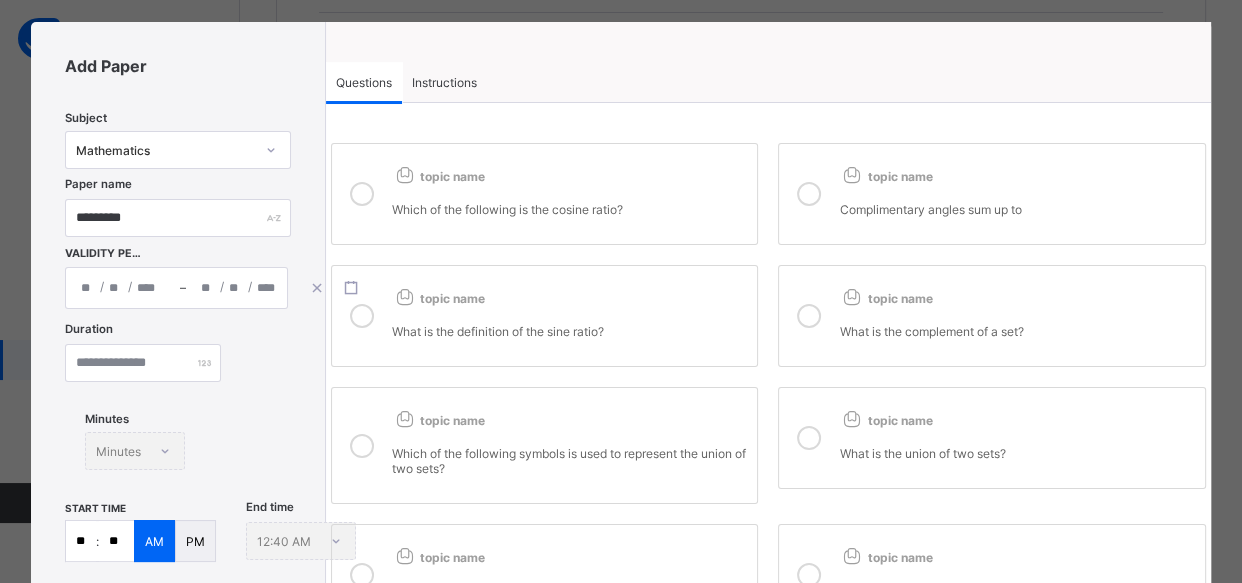 scroll, scrollTop: 0, scrollLeft: 0, axis: both 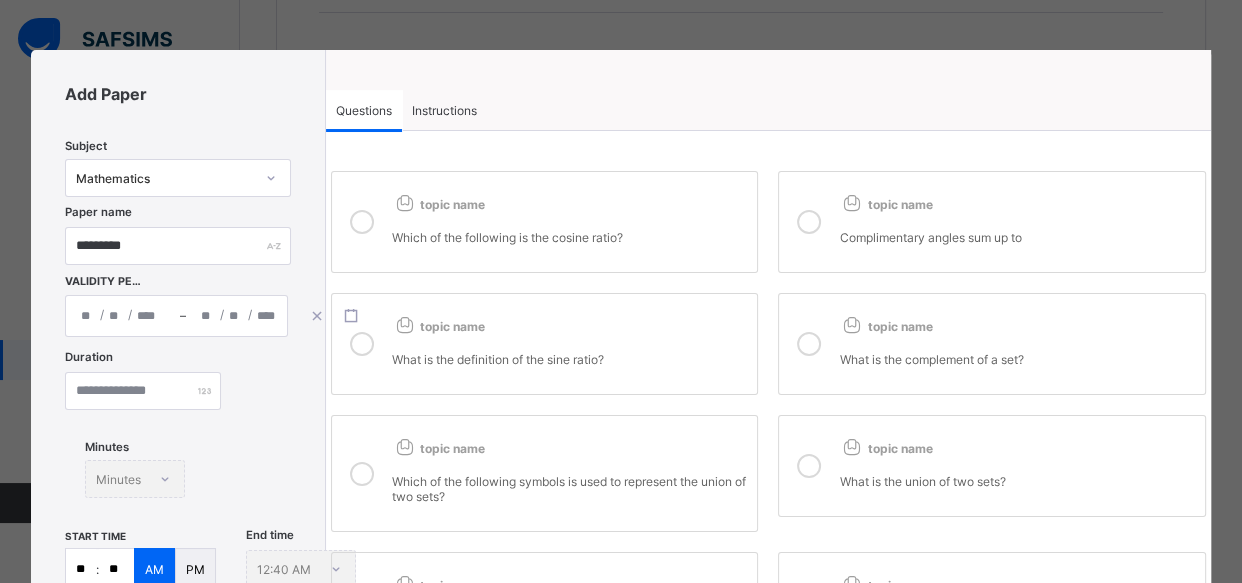 type on "**" 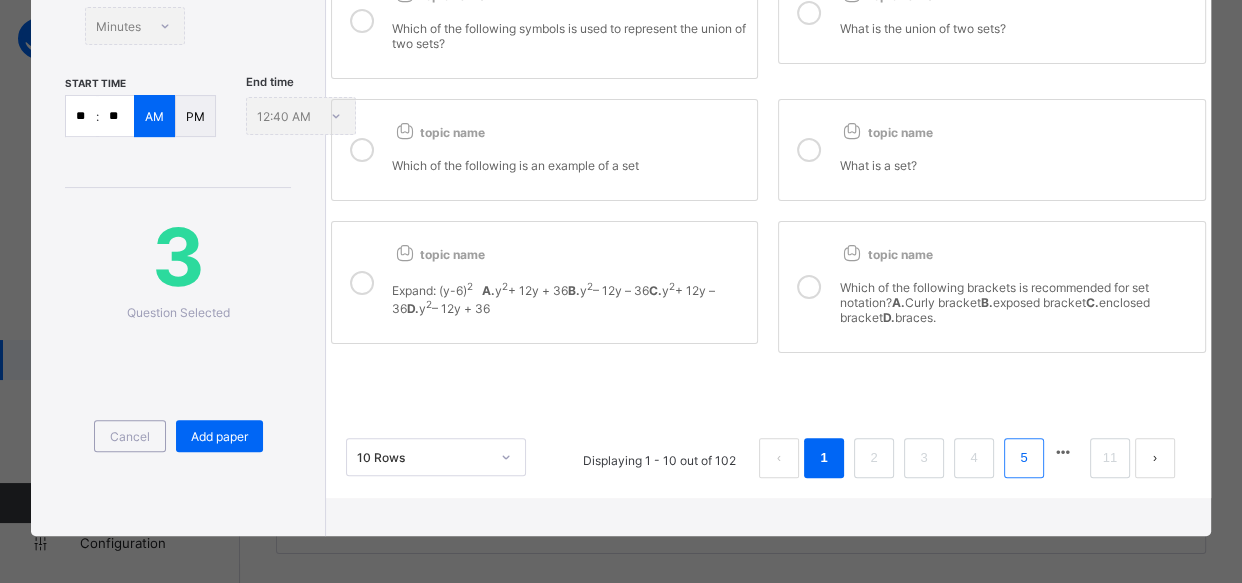 click on "5" at bounding box center (1023, 458) 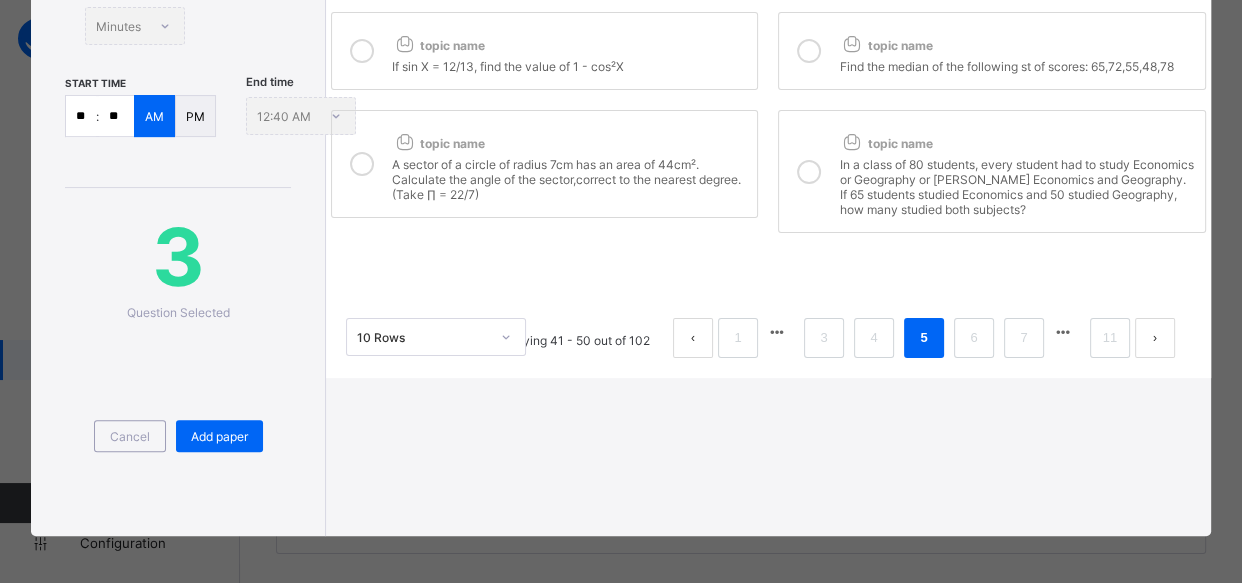 click on "A sector of a circle of radius 7cm has an area of 44cm². Calculate the angle of the sector,correct to the nearest degree. (Take ∏ = 22/7)" at bounding box center [569, 177] 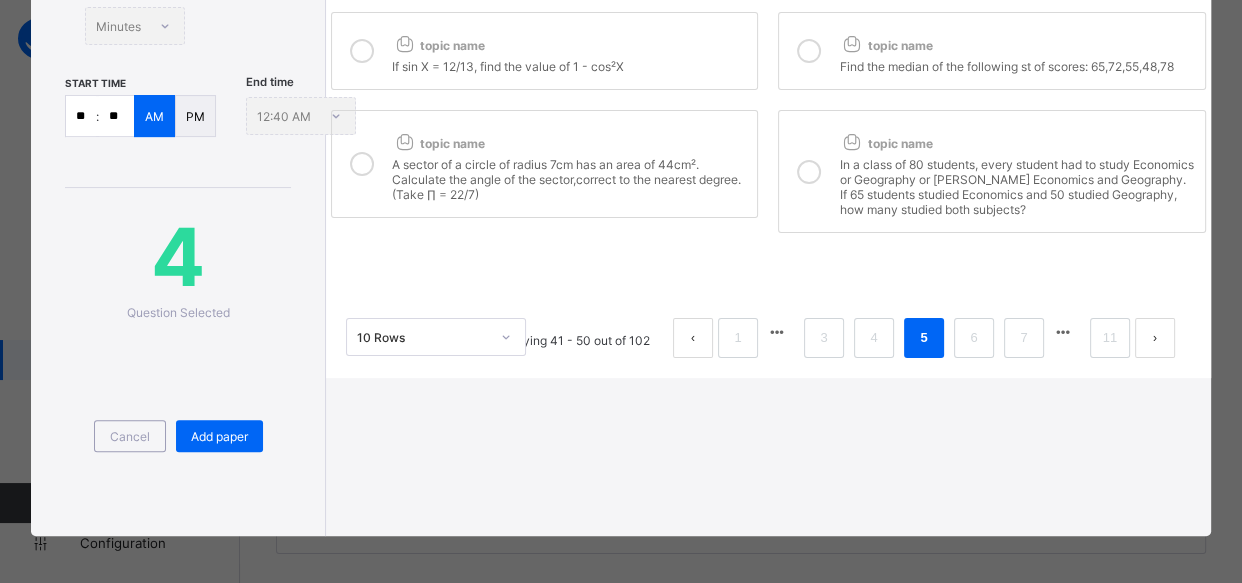 click on "Find the median of the following st of scores: 65,72,55,48,78" at bounding box center (1016, 64) 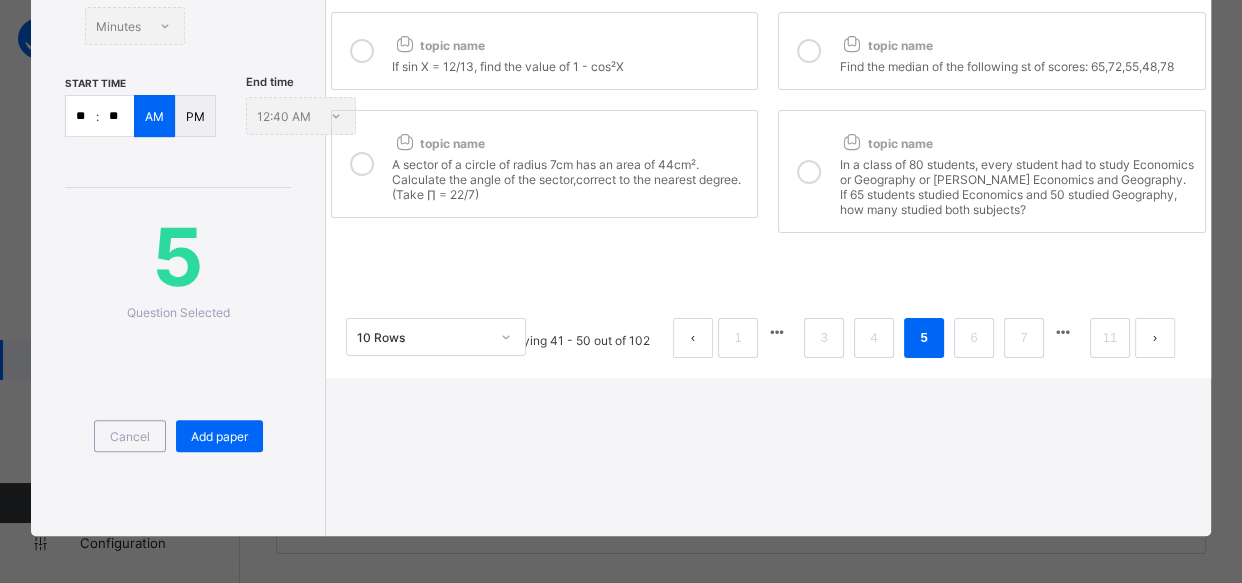 scroll, scrollTop: 0, scrollLeft: 0, axis: both 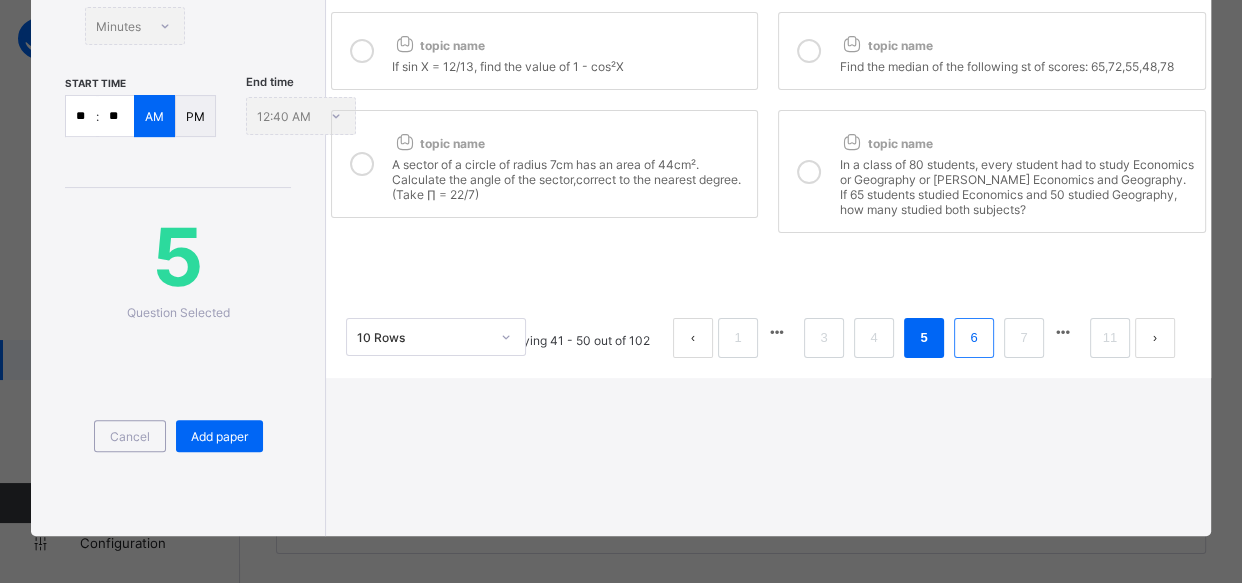 click on "6" at bounding box center [973, 338] 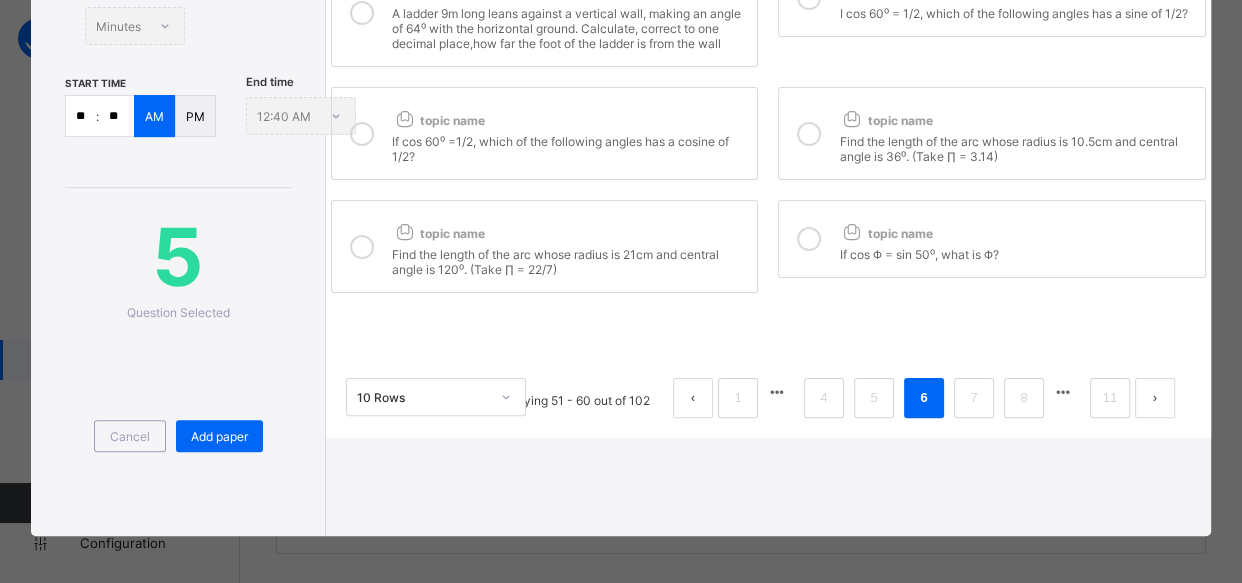 click on "Find the length of the arc whose radius is 21cm and central angle is 120⁰. (Take ∏ = 22/7)" at bounding box center (569, 259) 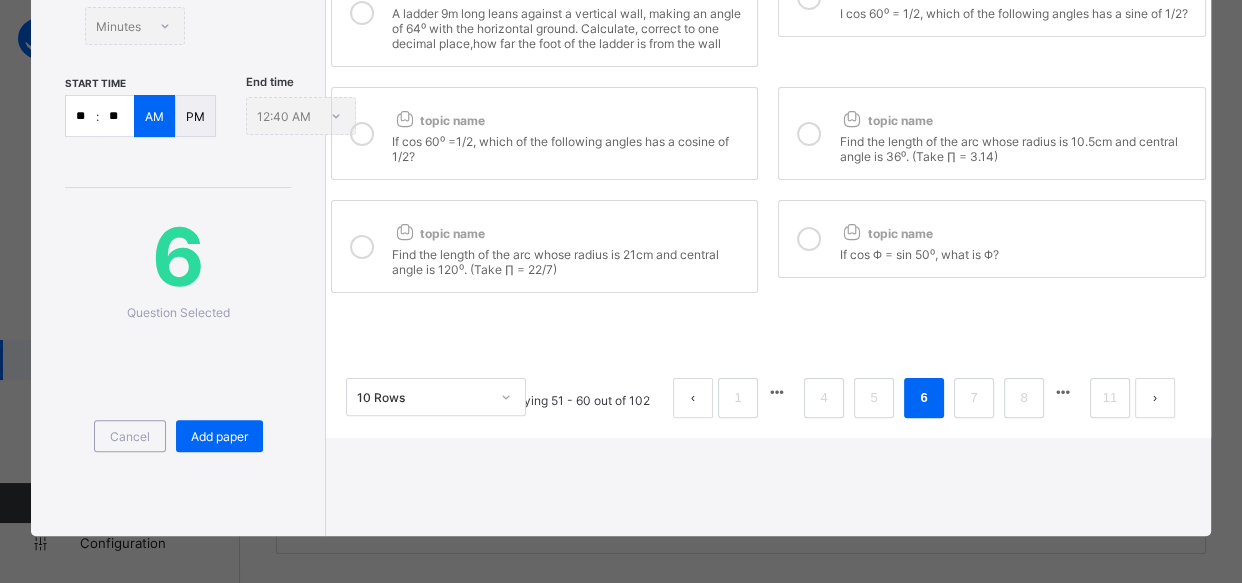 click at bounding box center [809, 133] 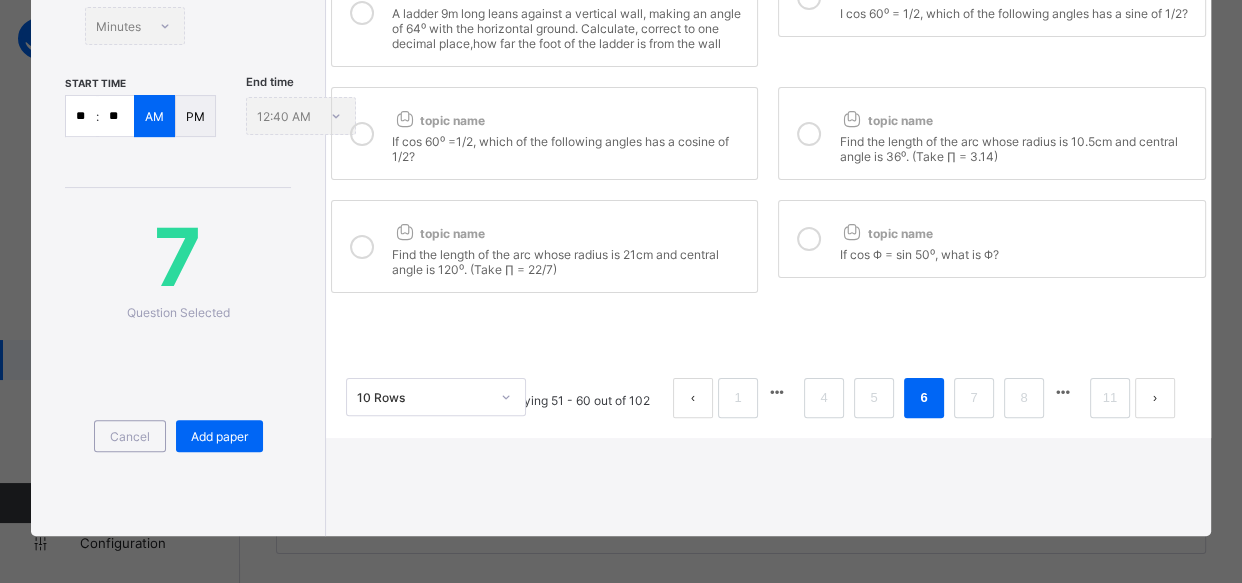 scroll, scrollTop: 0, scrollLeft: 0, axis: both 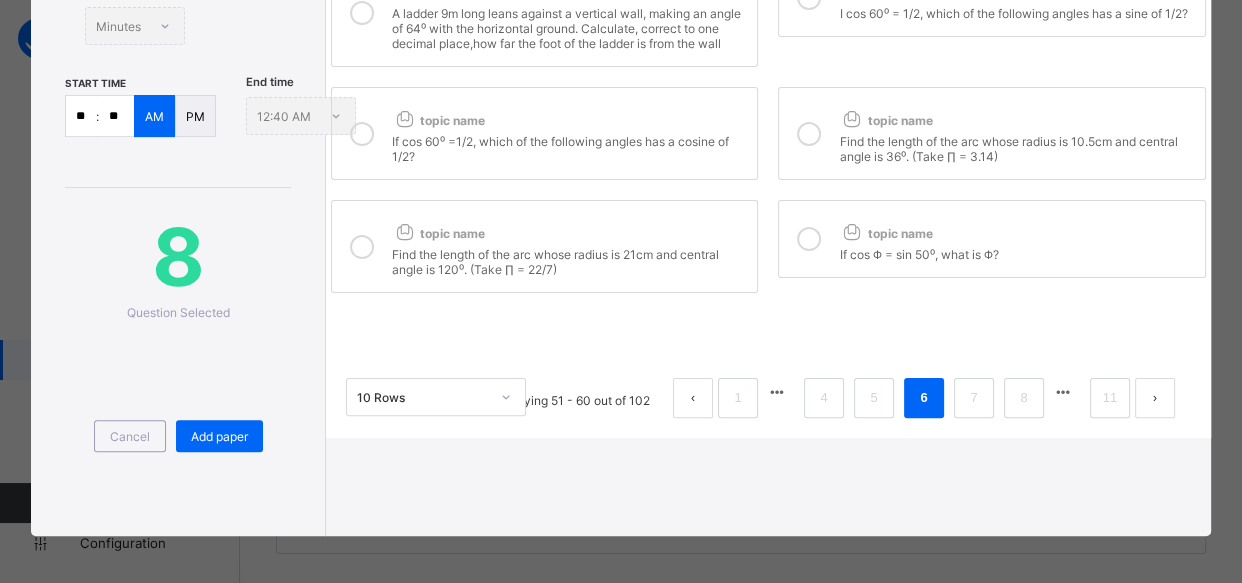 click on "A ladder 9m long leans against a vertical wall, making an angle of 64⁰ with the horizontal ground. Calculate, correct to one decimal place,how far the foot of the ladder is from the wall" at bounding box center (569, 26) 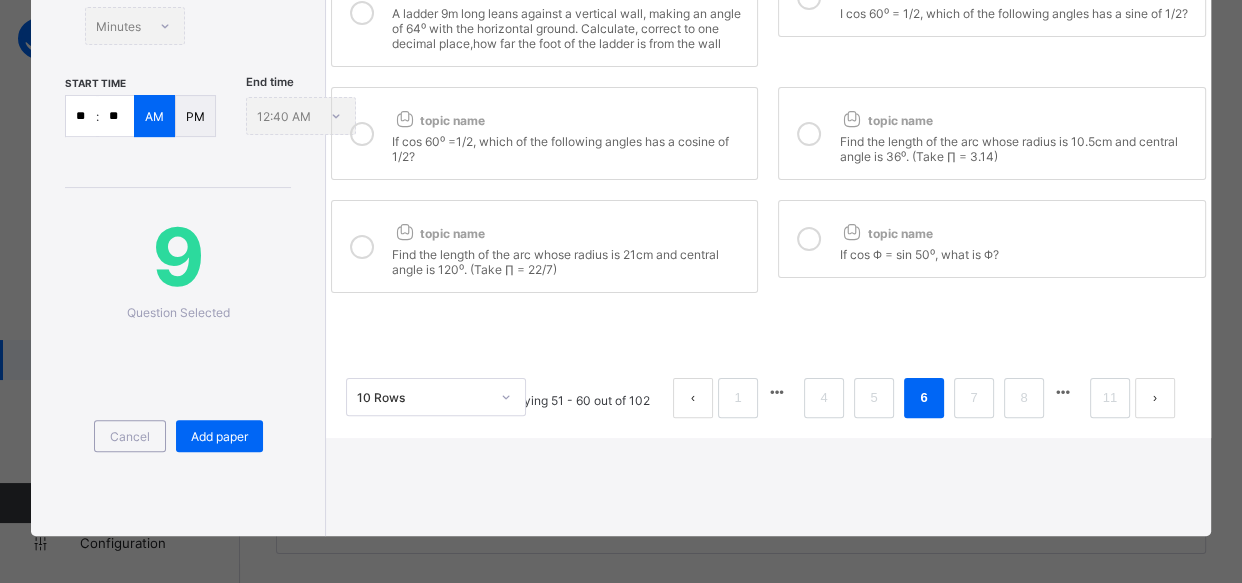 scroll, scrollTop: 0, scrollLeft: 0, axis: both 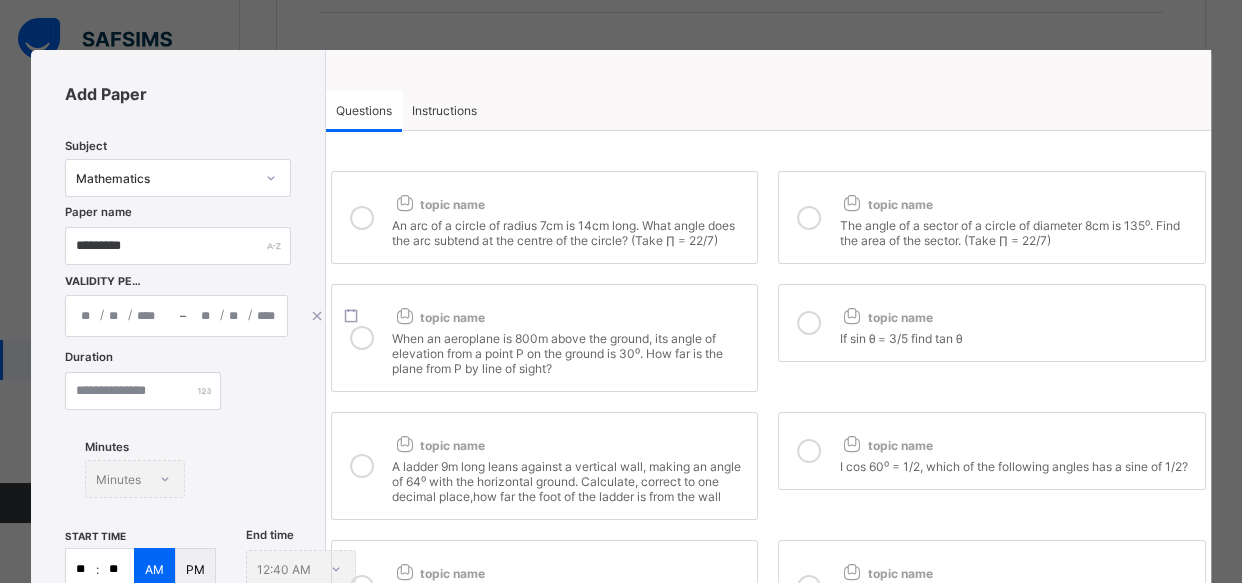 click on "An arc of a circle of radius 7cm is 14cm long. What angle does the arc subtend at the centre of the circle? (Take ∏ = 22/7)" at bounding box center [569, 230] 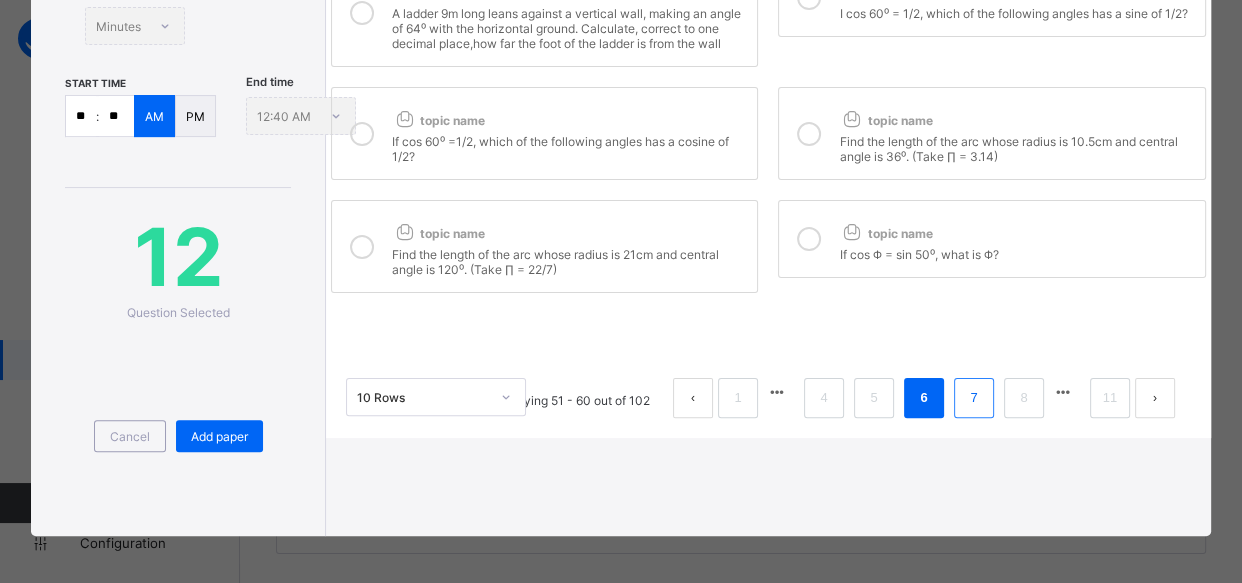 click on "7" at bounding box center [974, 398] 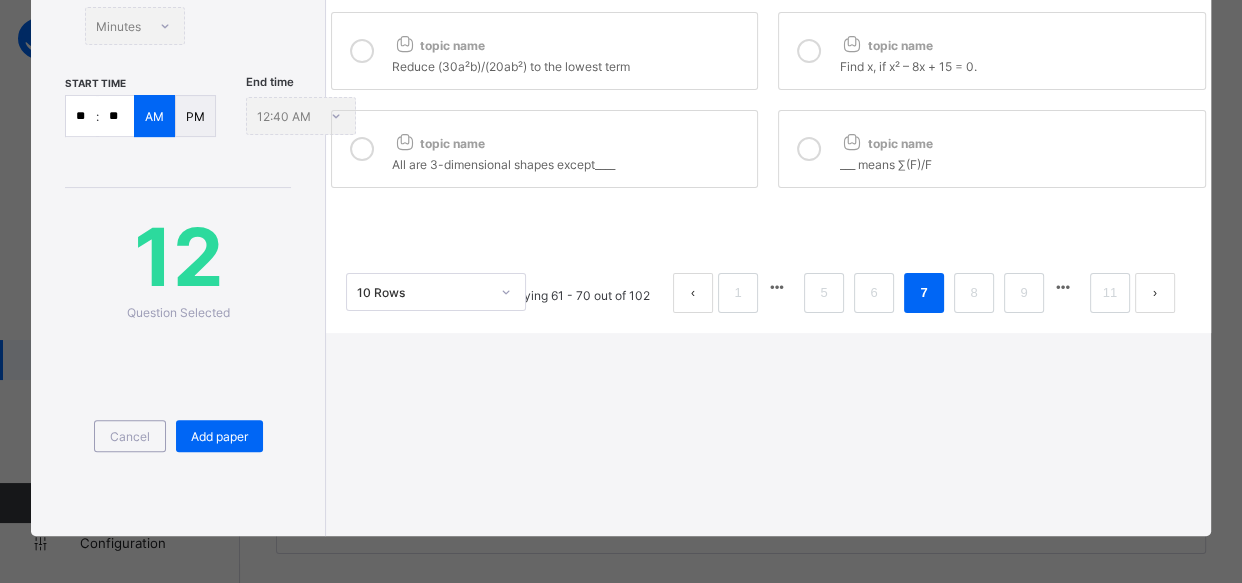 click at bounding box center [362, 149] 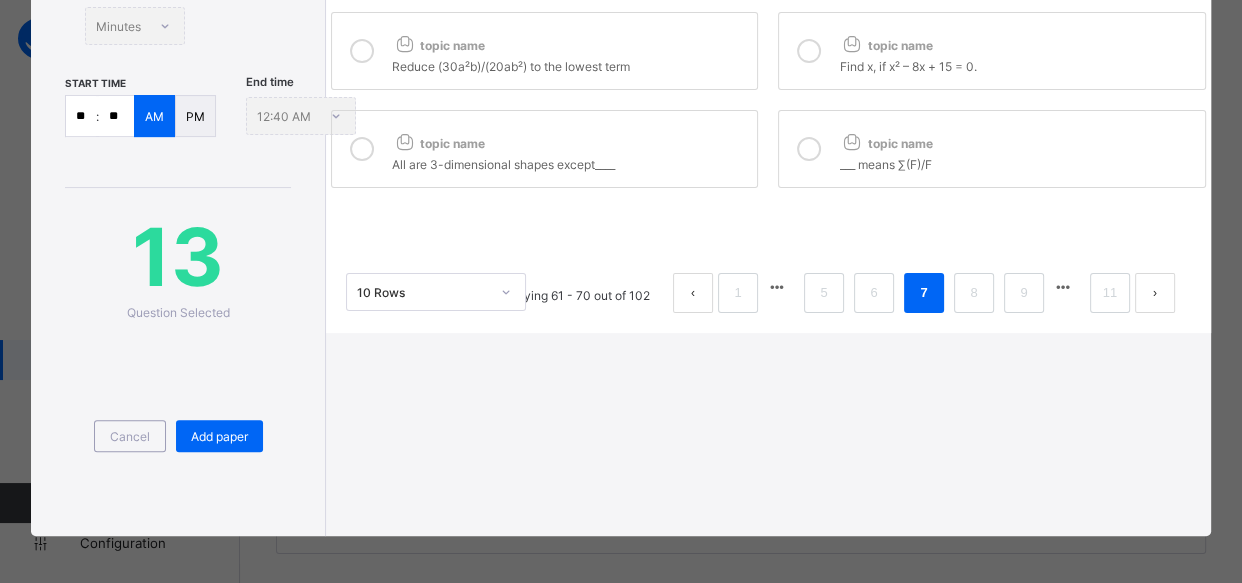 click at bounding box center (809, 51) 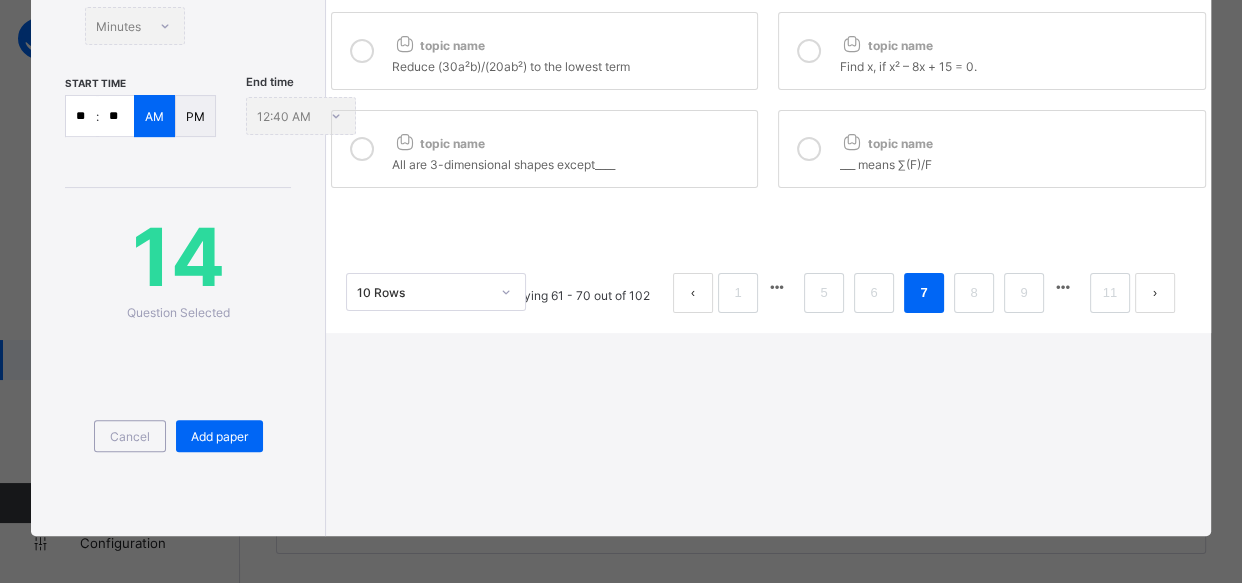 click on "___ means ∑(F)/F" at bounding box center [1016, 162] 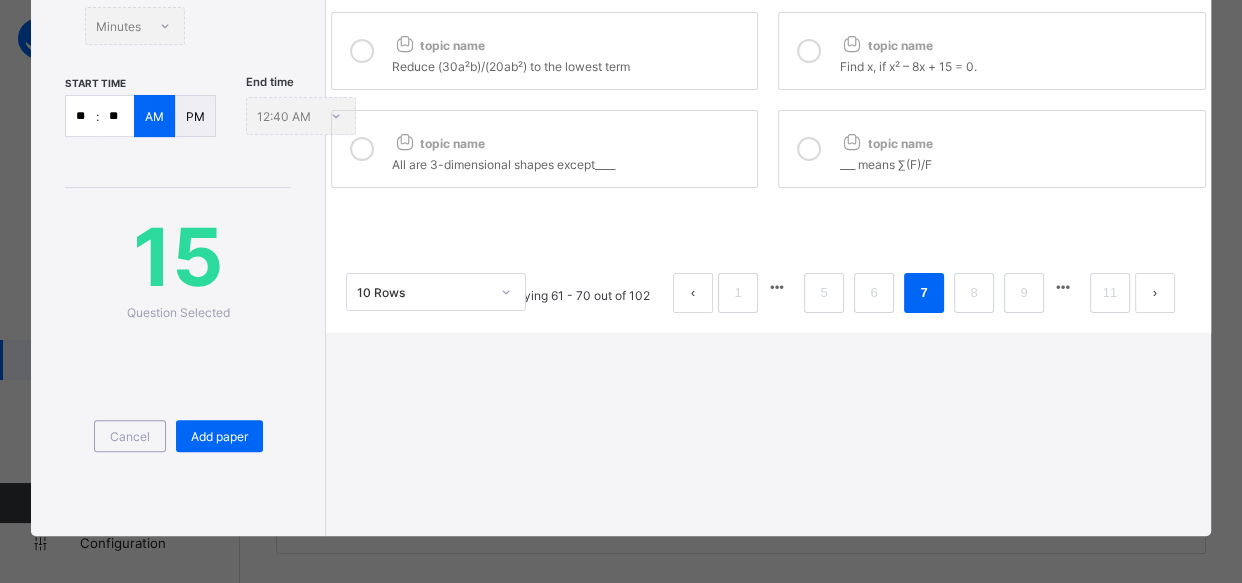scroll, scrollTop: 0, scrollLeft: 0, axis: both 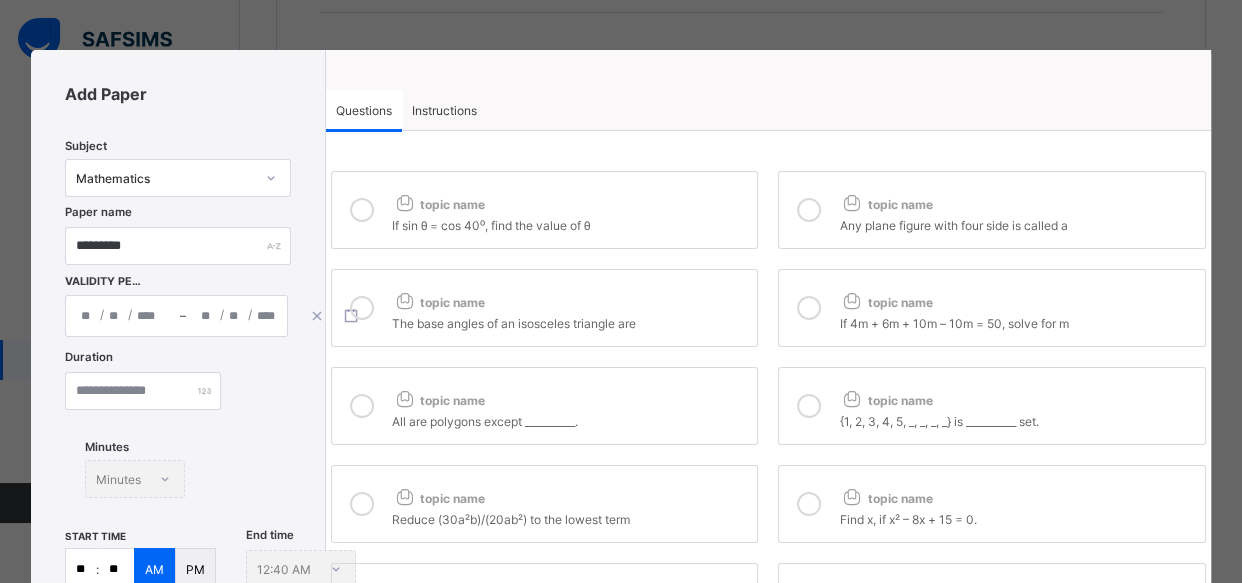 click at bounding box center [362, 504] 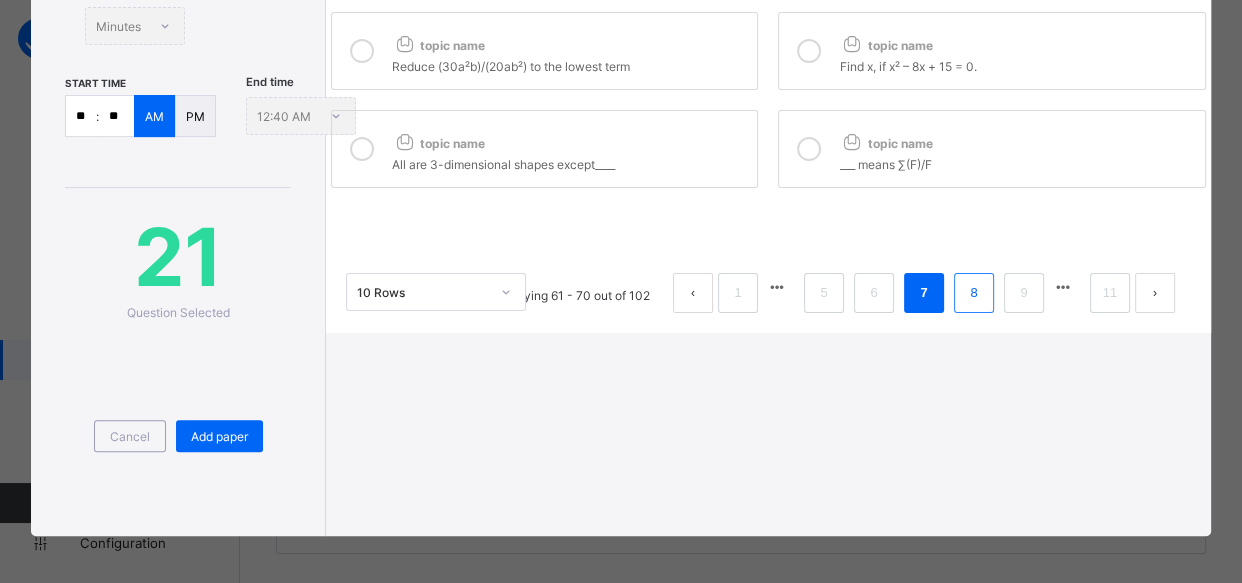 click on "8" at bounding box center [973, 293] 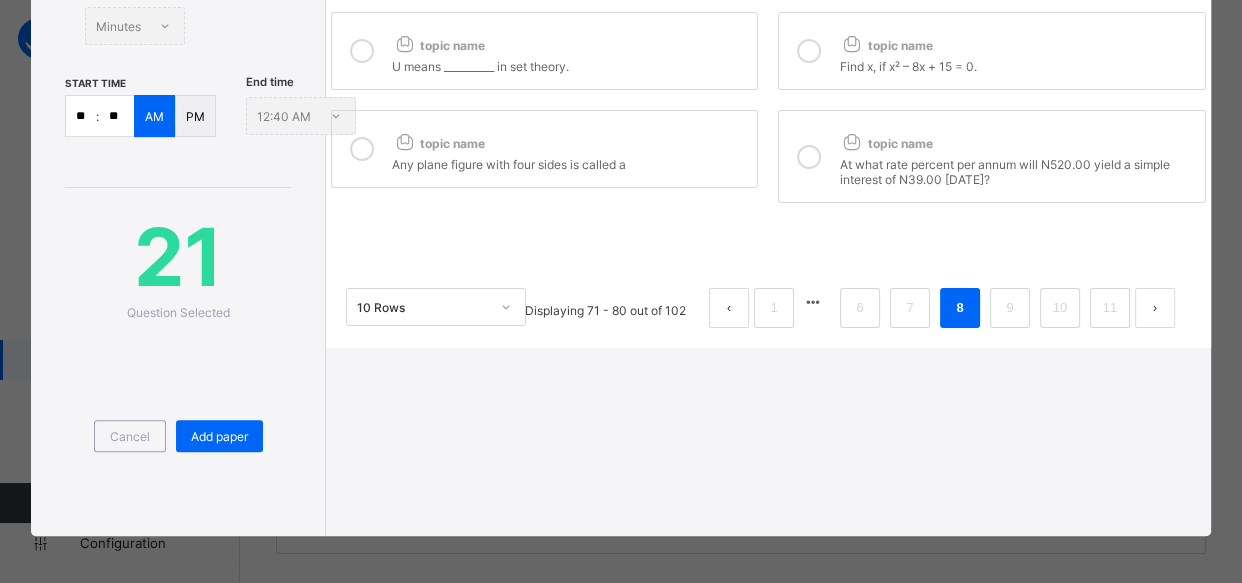 click on "topic name   U means __________ in set theory." at bounding box center [544, 51] 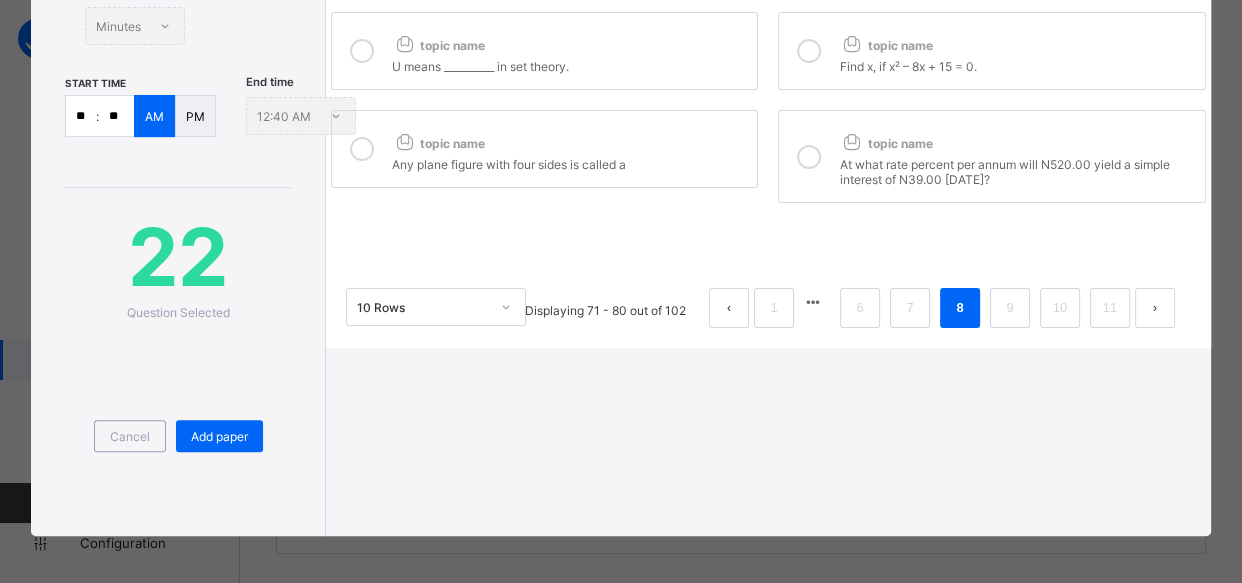scroll, scrollTop: 0, scrollLeft: 0, axis: both 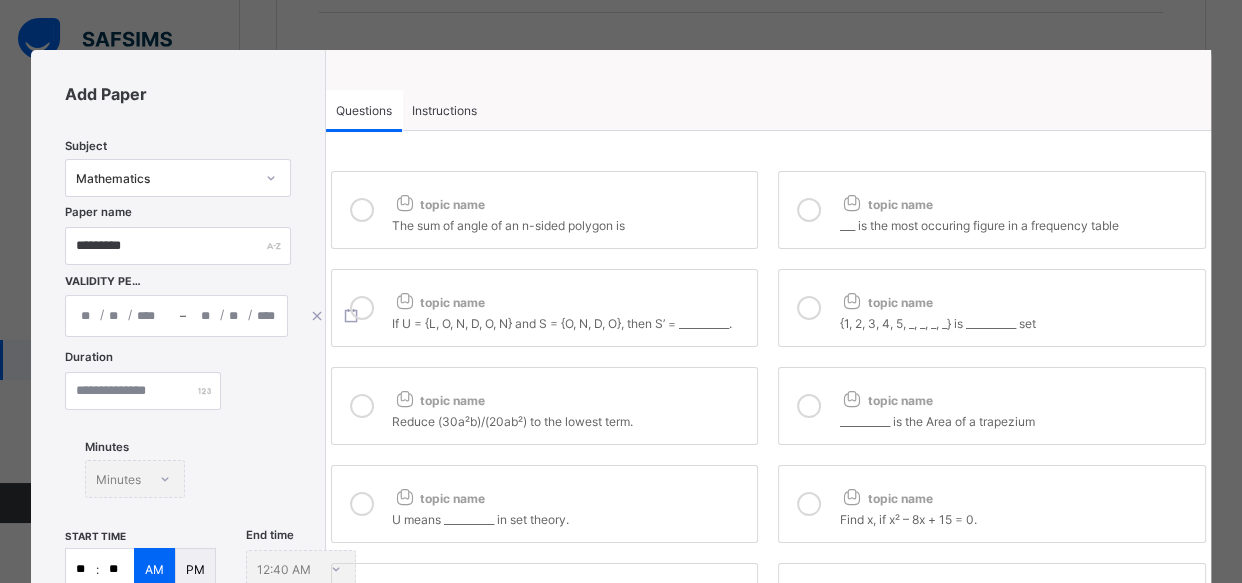 click on "___ is the most occuring figure in a frequency table" at bounding box center (1016, 223) 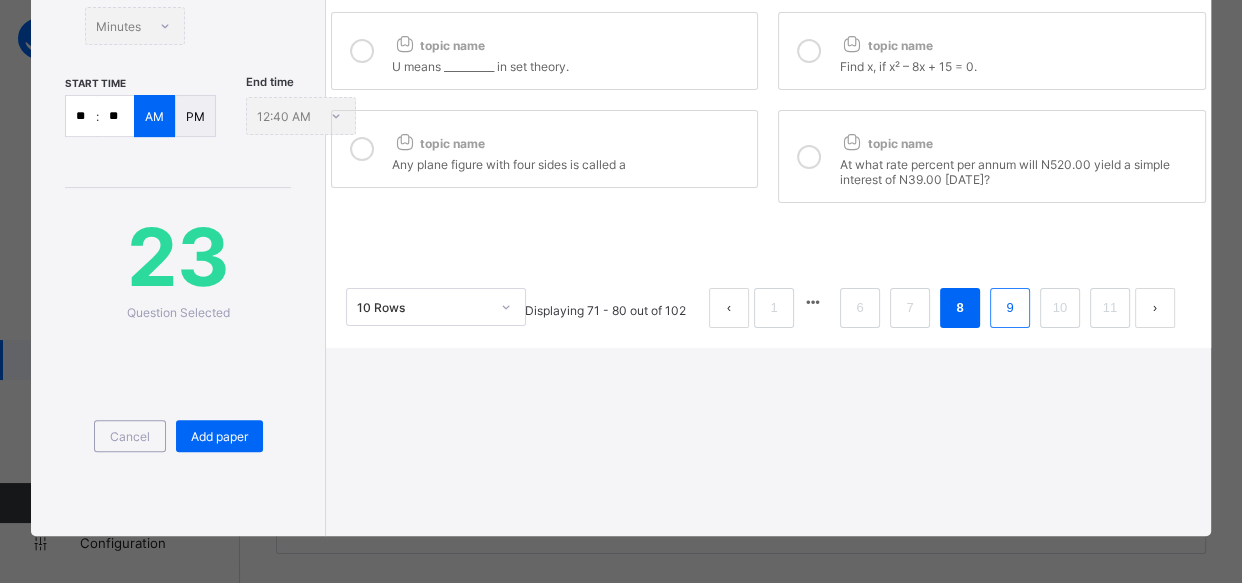 click on "9" at bounding box center [1009, 308] 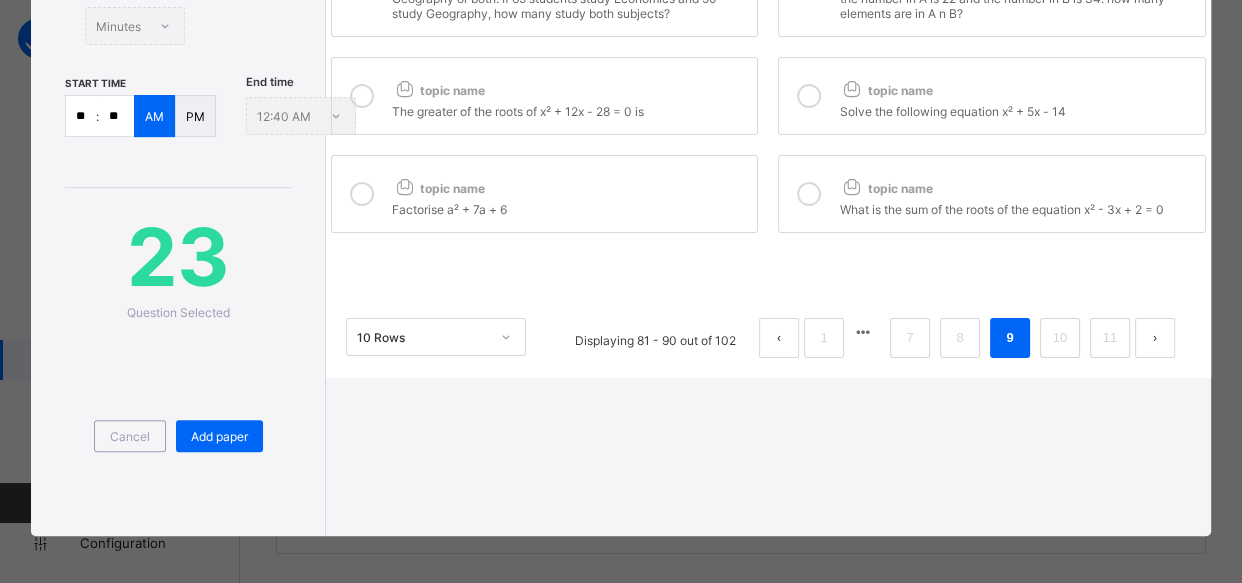 click on "Factorise a² + 7a + 6" at bounding box center [569, 207] 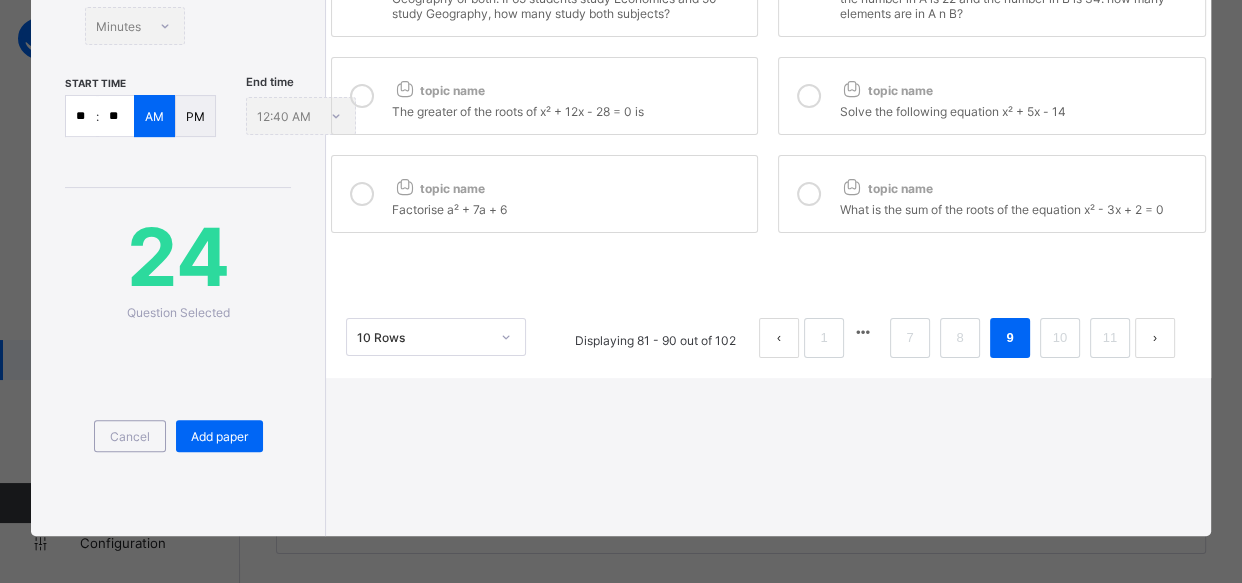 scroll, scrollTop: 0, scrollLeft: 0, axis: both 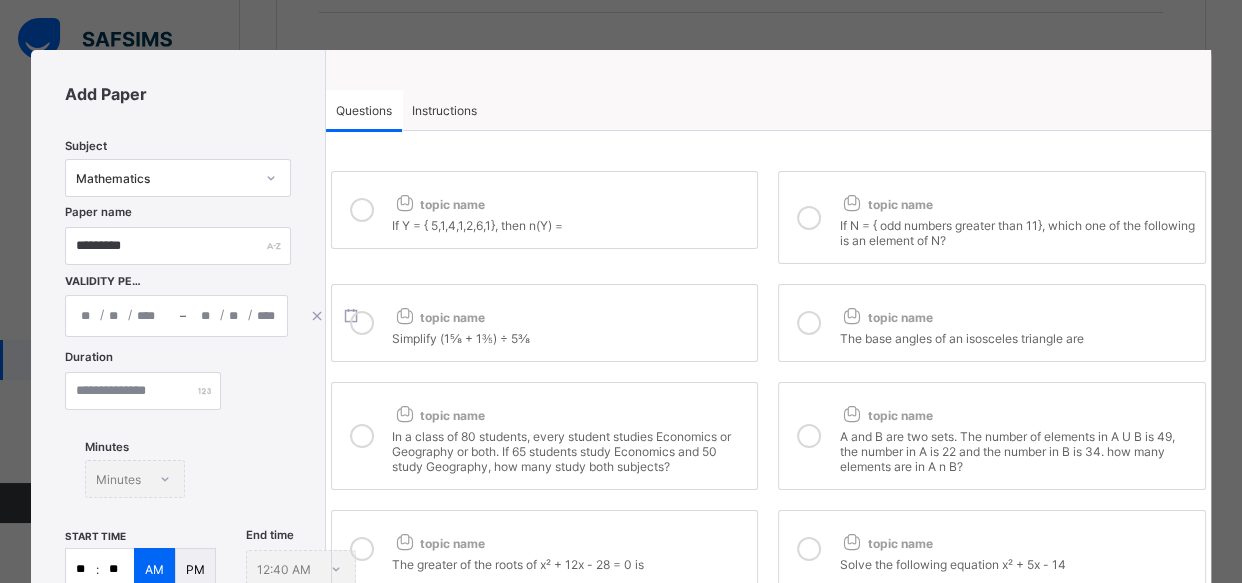click on "topic name" at bounding box center (569, 313) 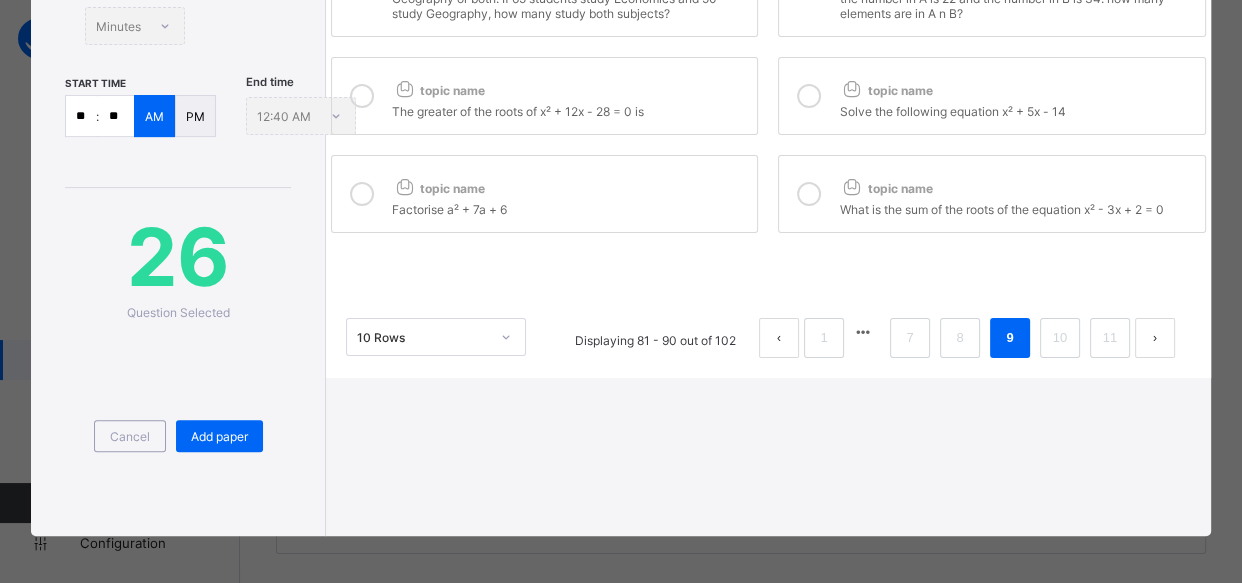 click on "What is the sum of the roots of the equation x² - 3x + 2 = 0" at bounding box center [1016, 207] 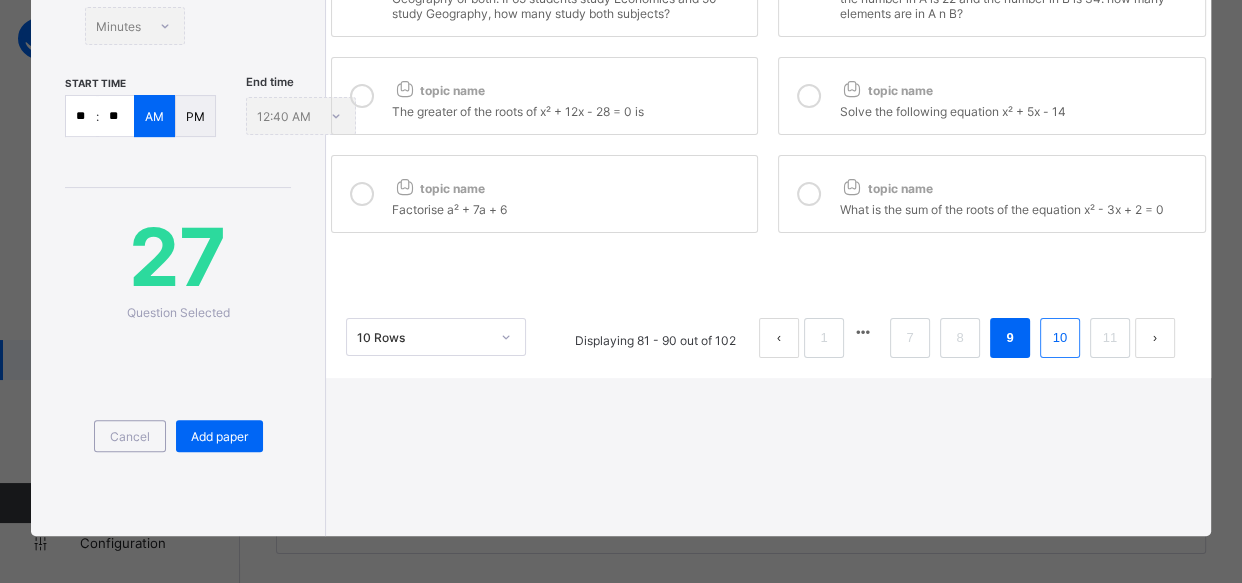 click on "10" at bounding box center (1060, 338) 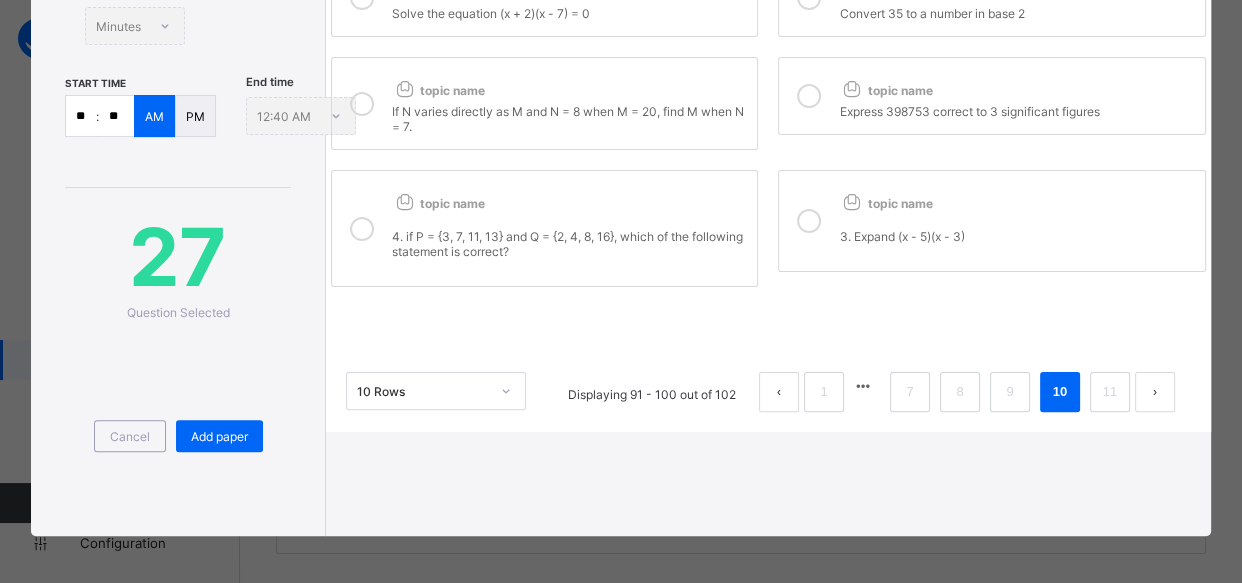 click on "3. Expand (x - 5)(x - 3)" at bounding box center (1016, 236) 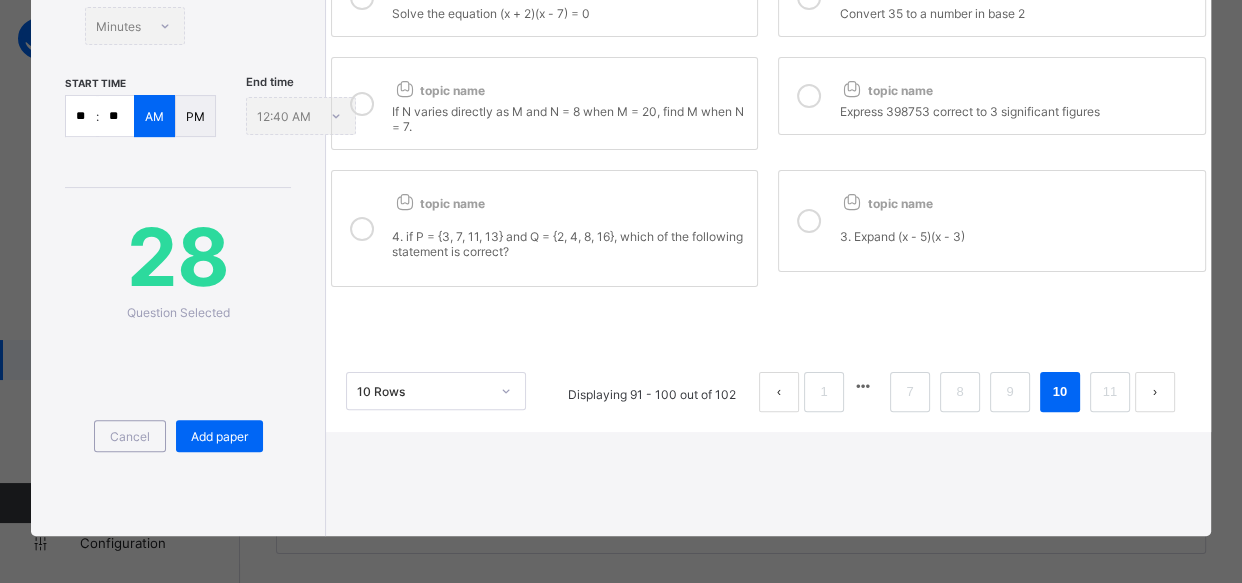 click on "Express 398753 correct to 3 significant figures" at bounding box center (1016, 109) 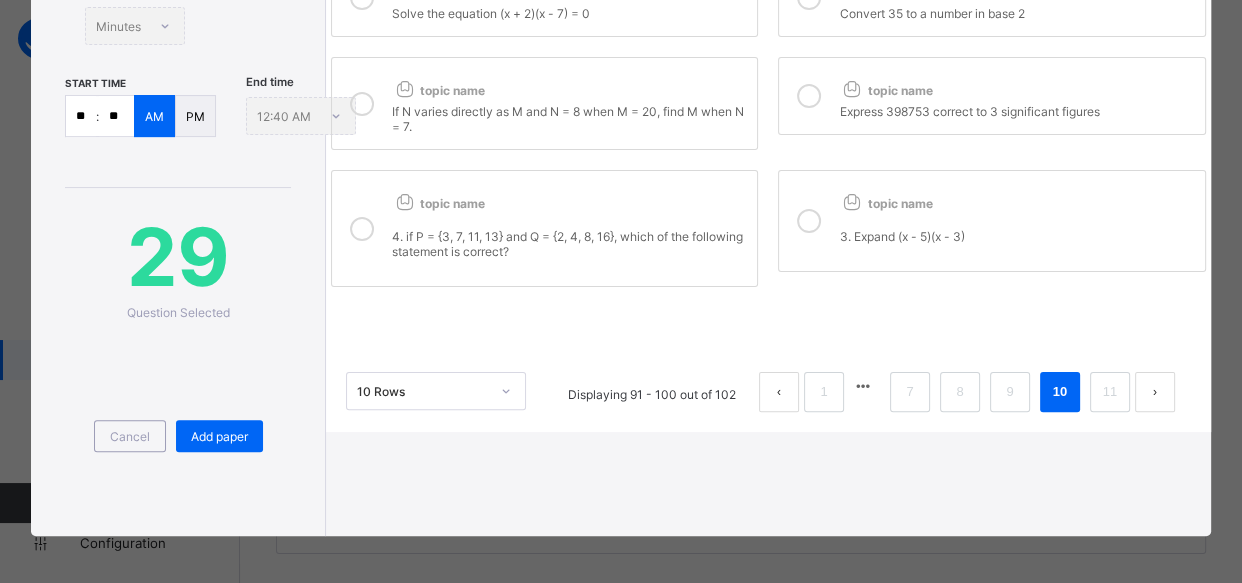 click on "Convert 35 to a number in base 2" at bounding box center [1016, 11] 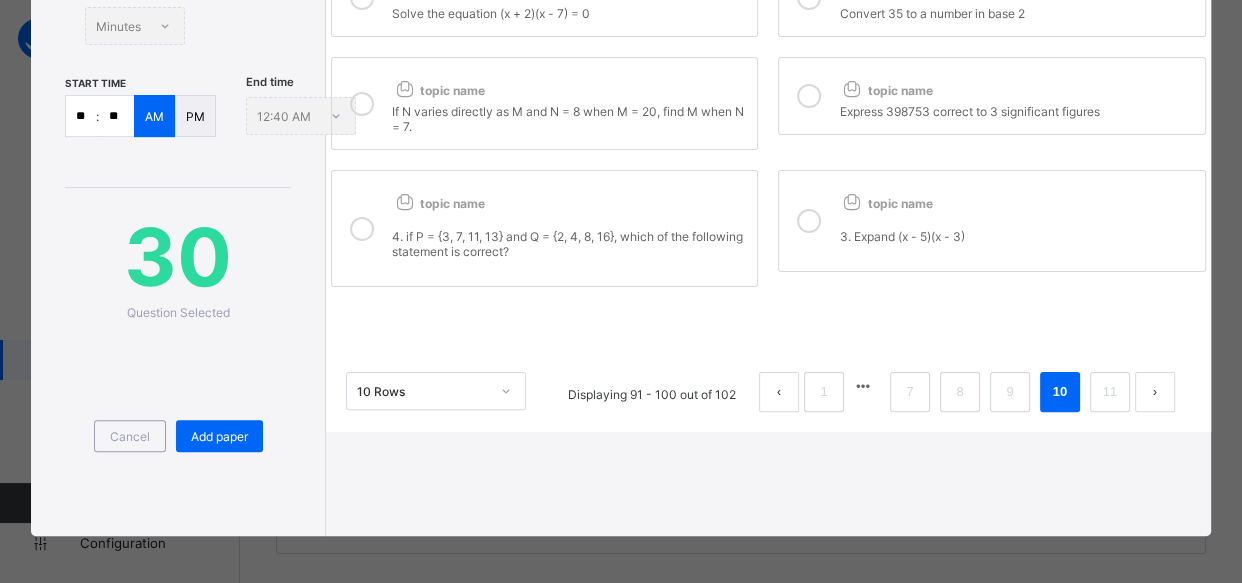 scroll, scrollTop: 0, scrollLeft: 0, axis: both 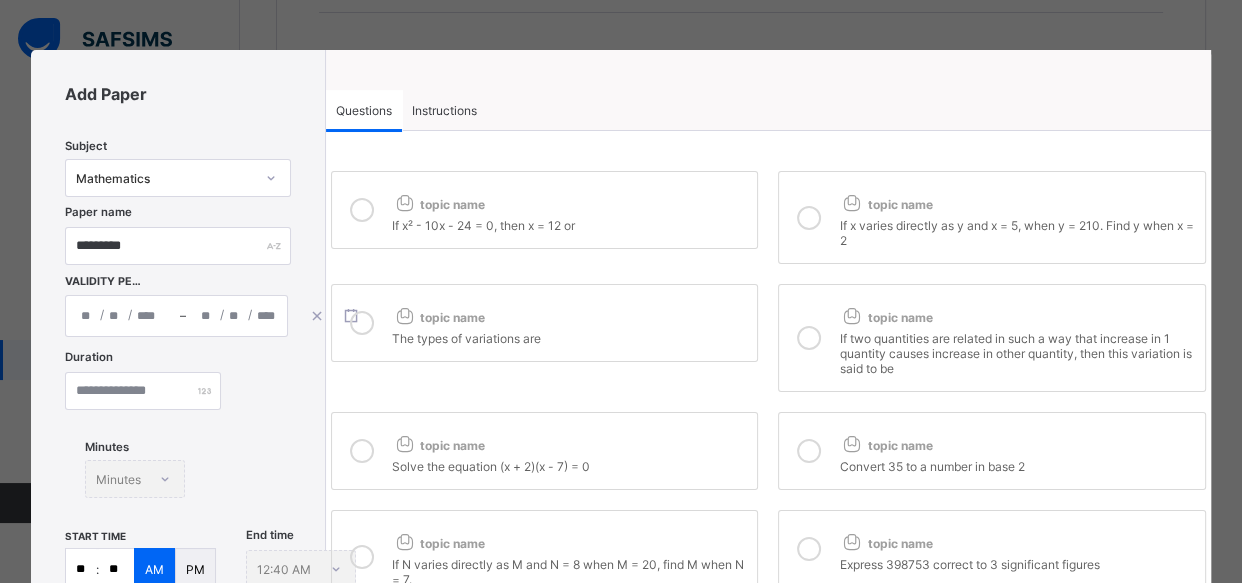 click on "If x varies directly as y and x = 5, when y = 210. Find y when x = 2" at bounding box center [1016, 230] 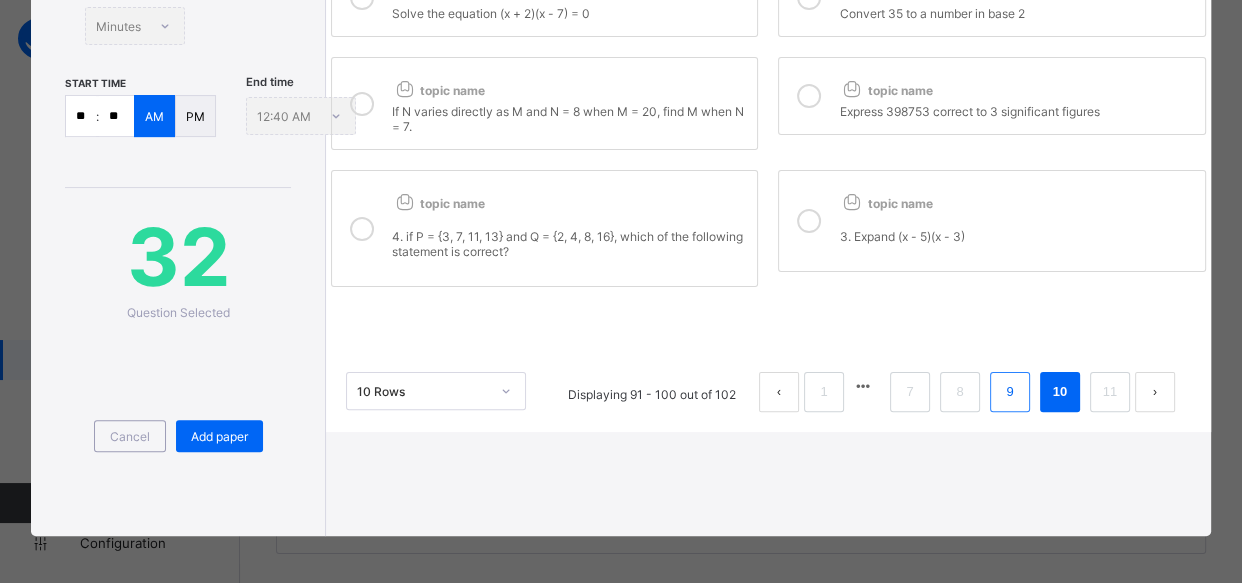 click on "9" at bounding box center [1009, 392] 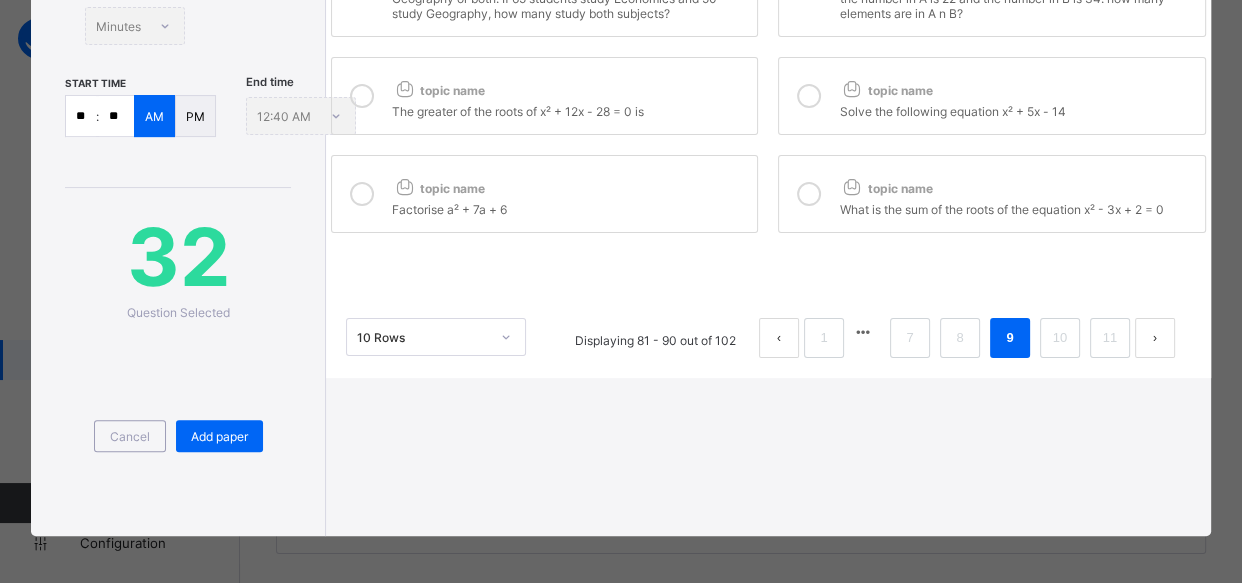 click at bounding box center [809, 194] 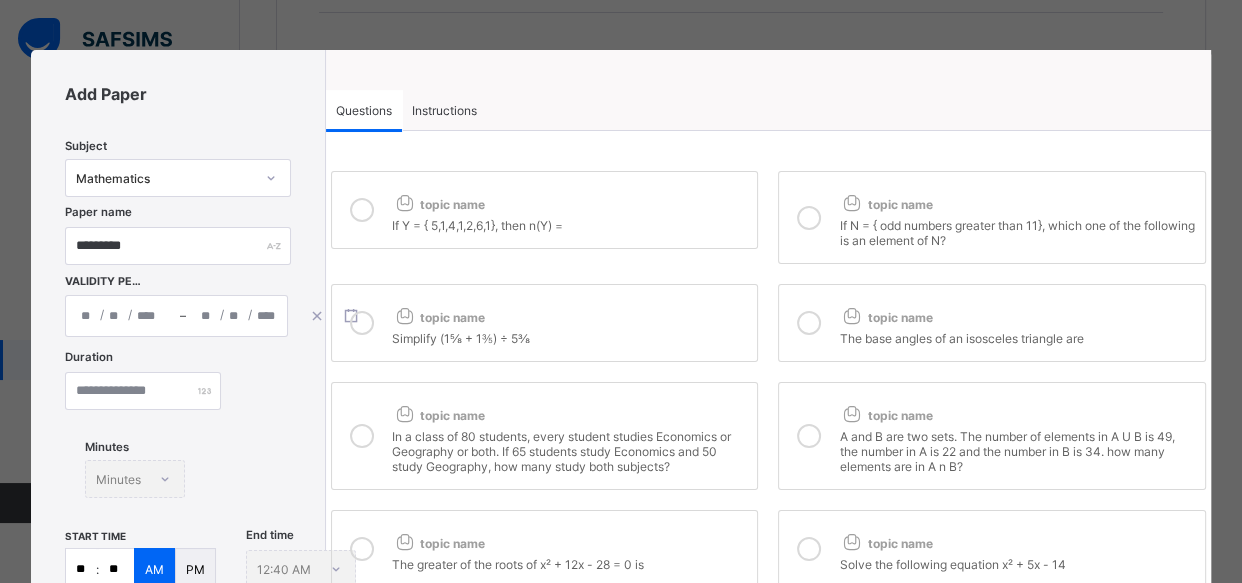 scroll, scrollTop: 453, scrollLeft: 0, axis: vertical 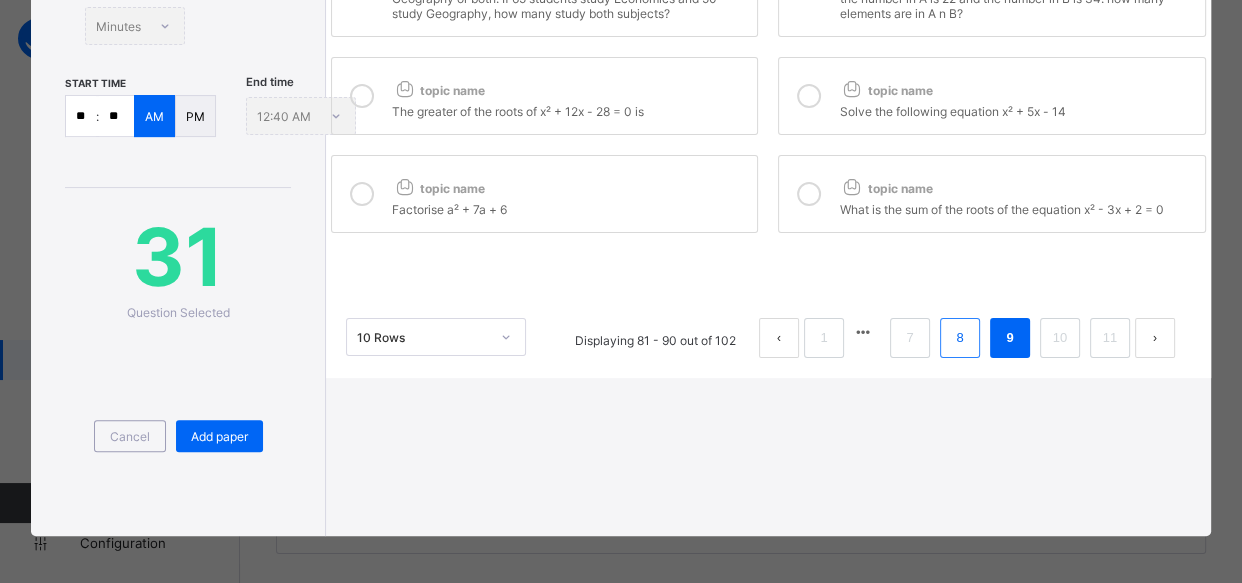 click on "8" at bounding box center [959, 338] 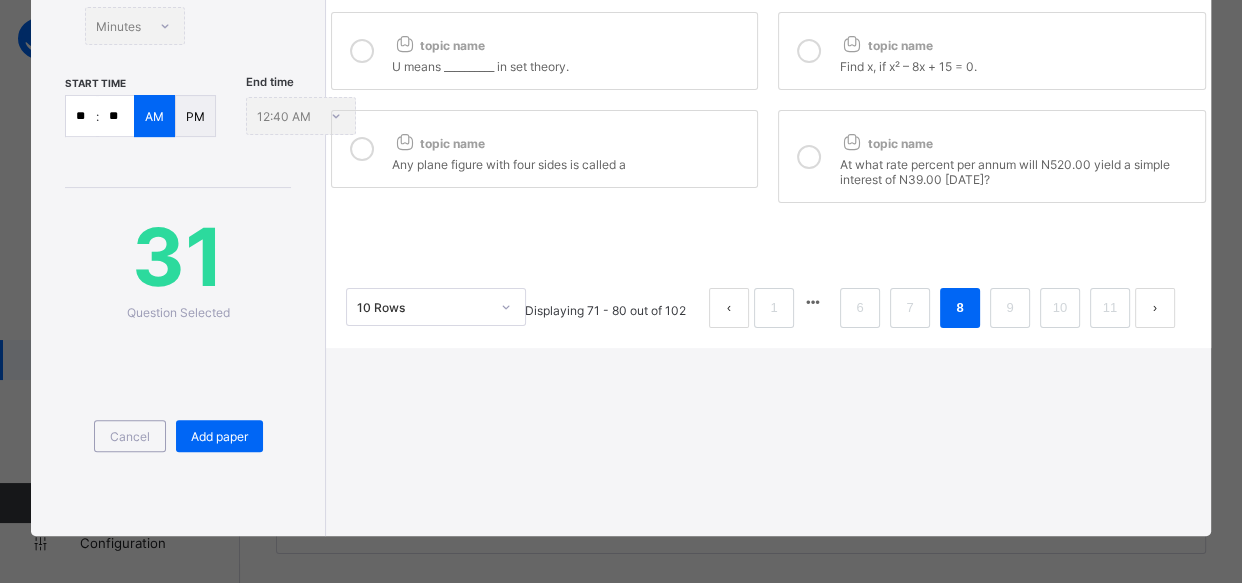 scroll, scrollTop: 0, scrollLeft: 0, axis: both 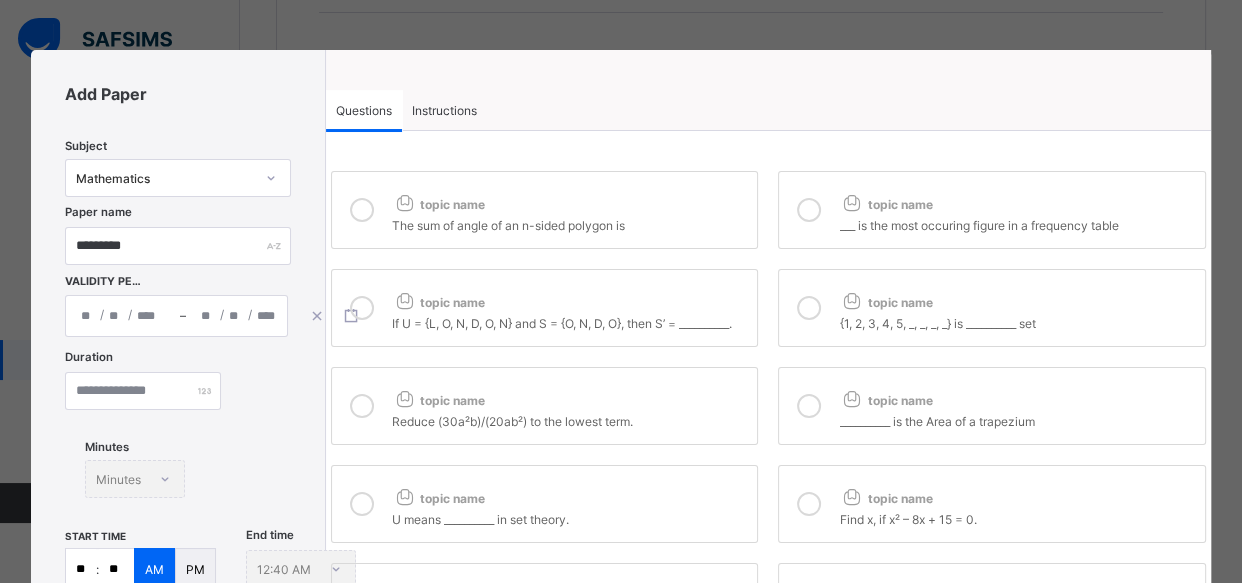 click at bounding box center [809, 210] 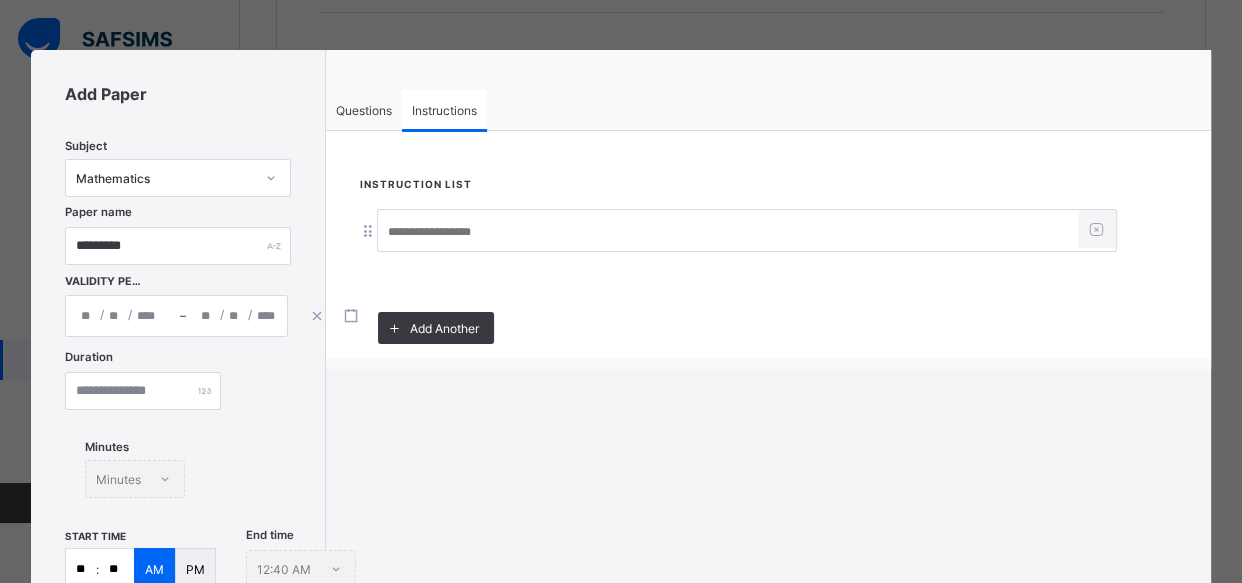 click at bounding box center [728, 232] 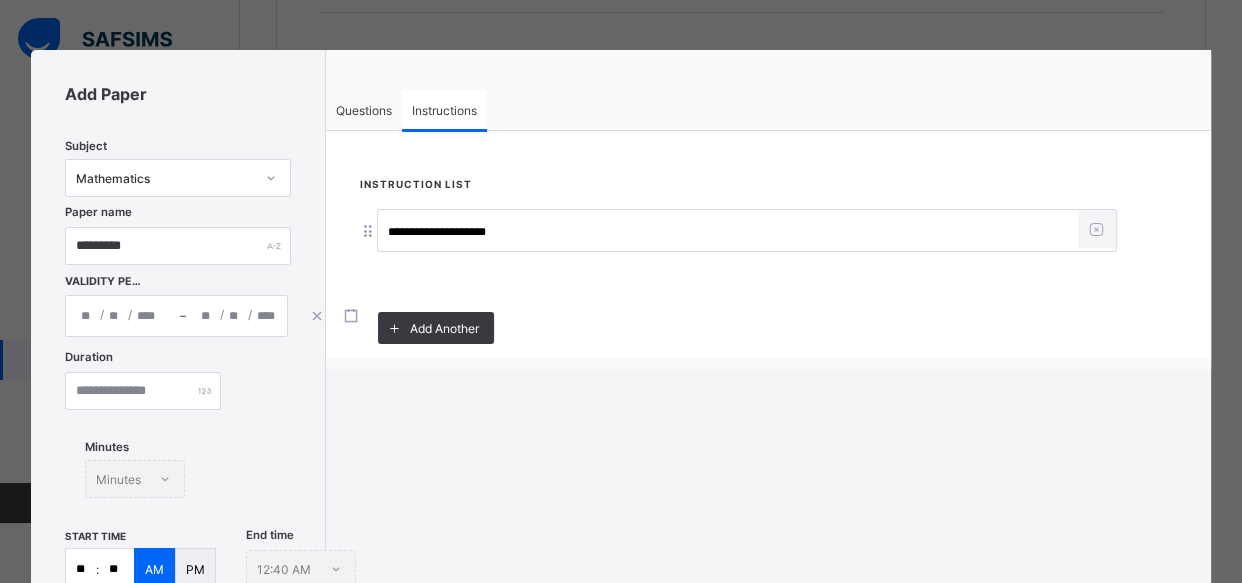 type on "**********" 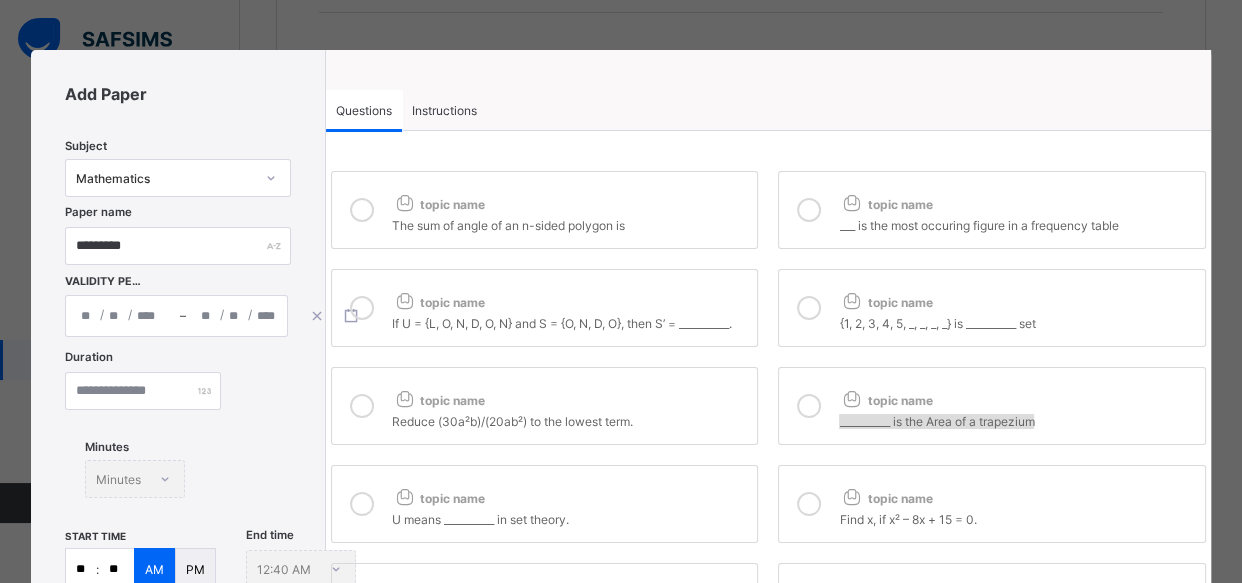 drag, startPoint x: 1230, startPoint y: 421, endPoint x: 1240, endPoint y: 429, distance: 12.806249 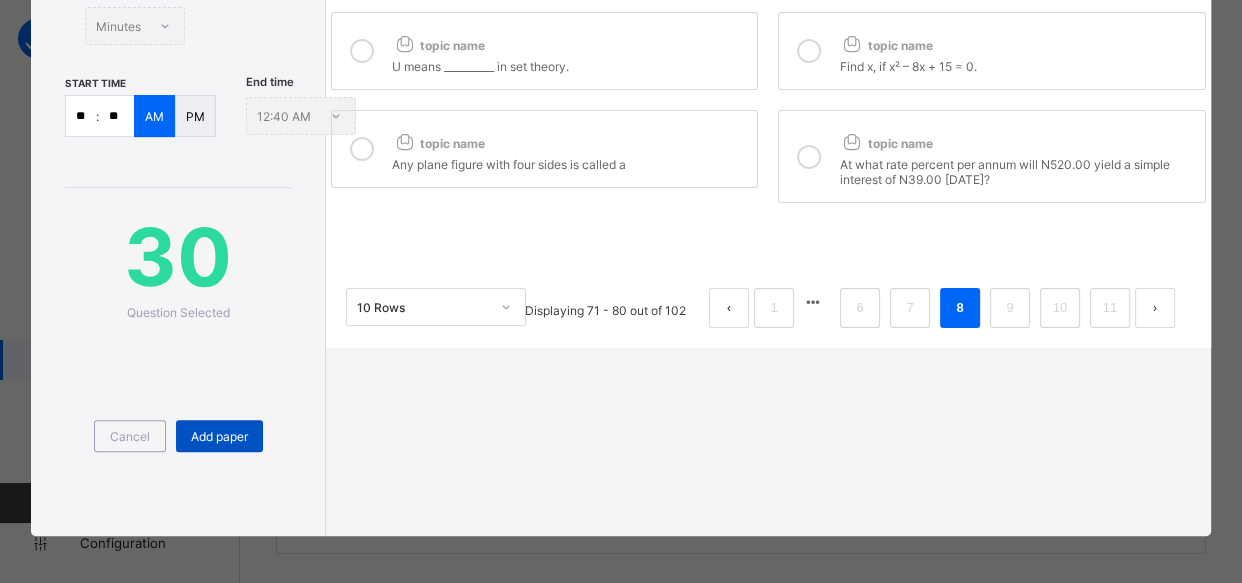 click on "Add paper" at bounding box center [219, 436] 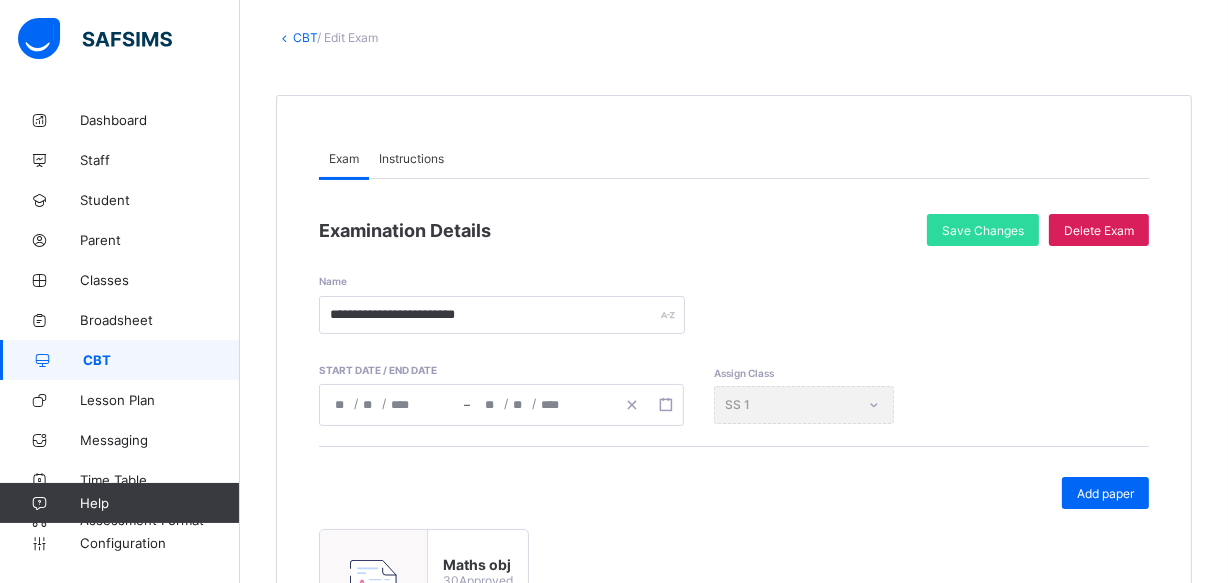 scroll, scrollTop: 63, scrollLeft: 0, axis: vertical 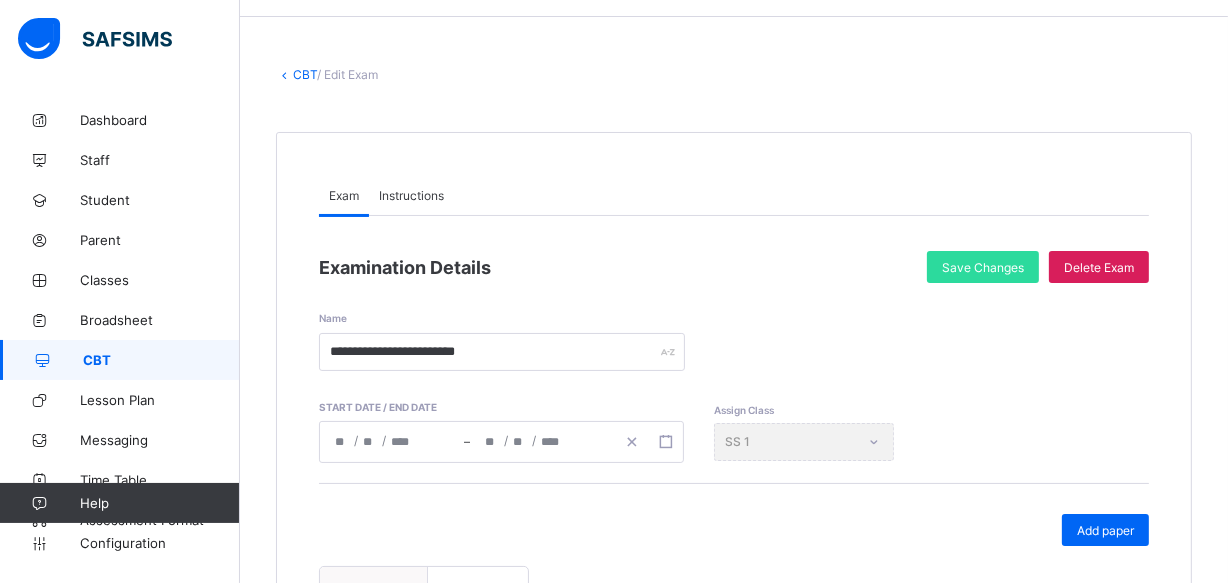 click on "CBT" at bounding box center [305, 74] 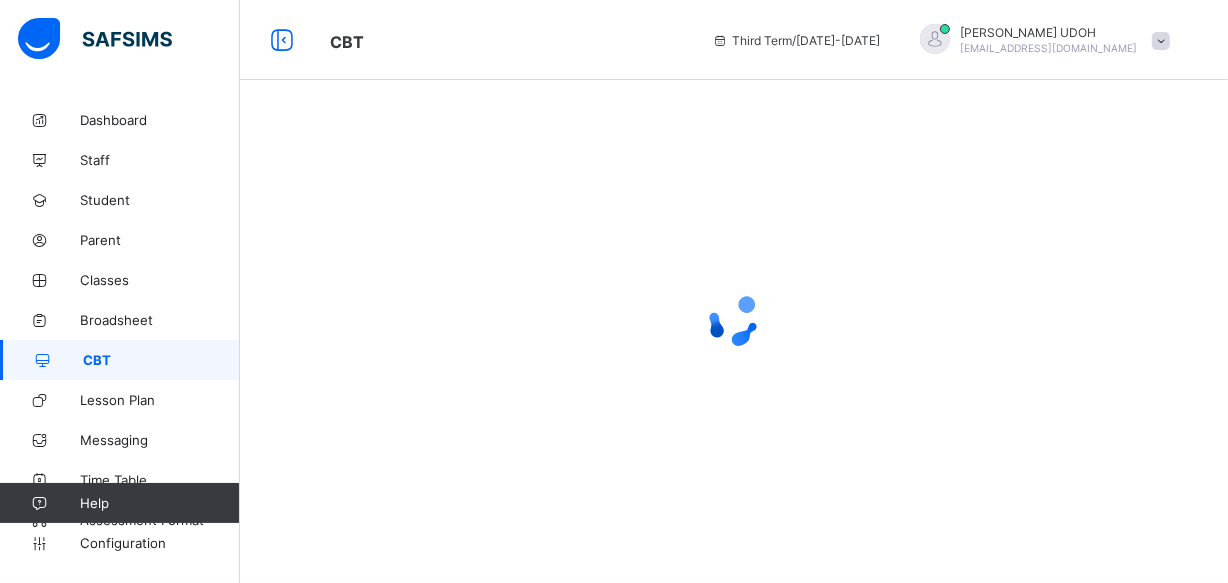 scroll, scrollTop: 0, scrollLeft: 0, axis: both 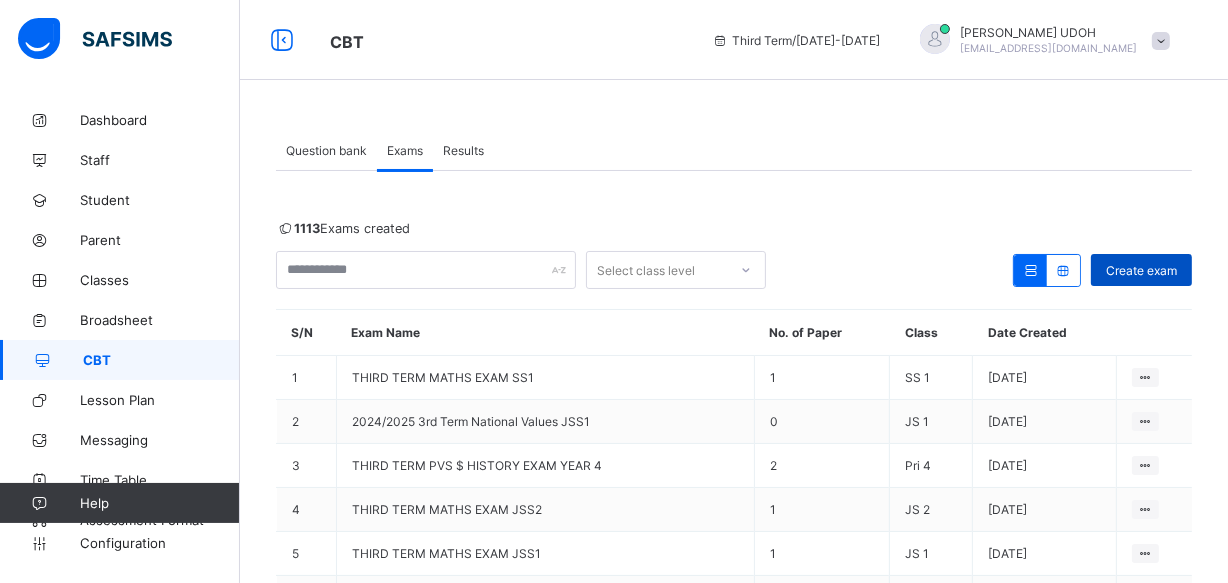 click on "Create exam" at bounding box center [1141, 270] 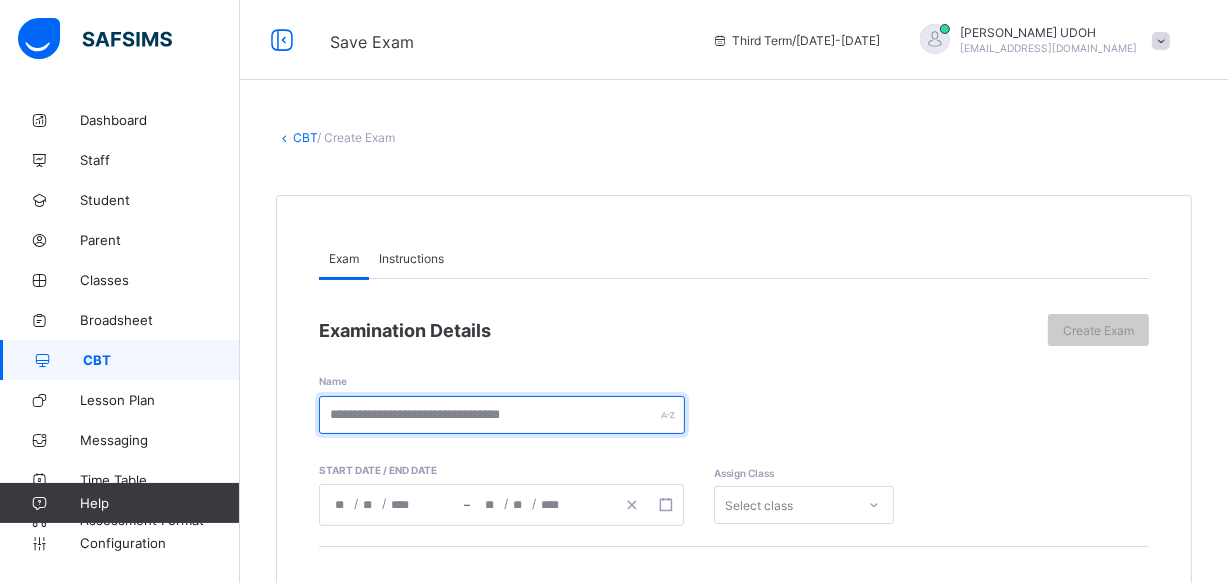 click at bounding box center [502, 415] 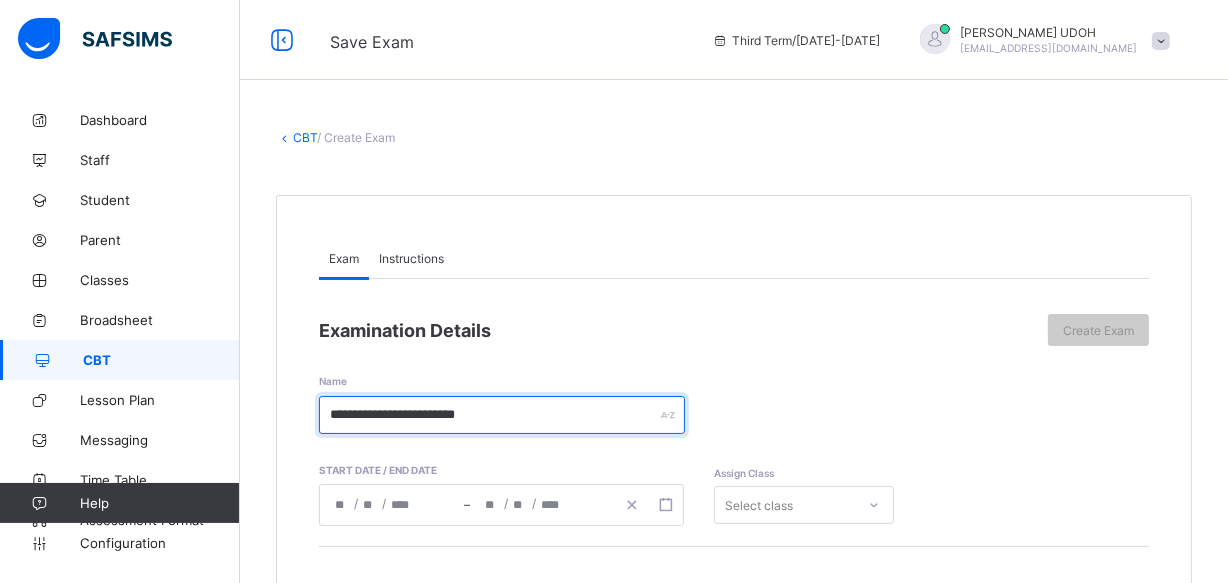 type on "**********" 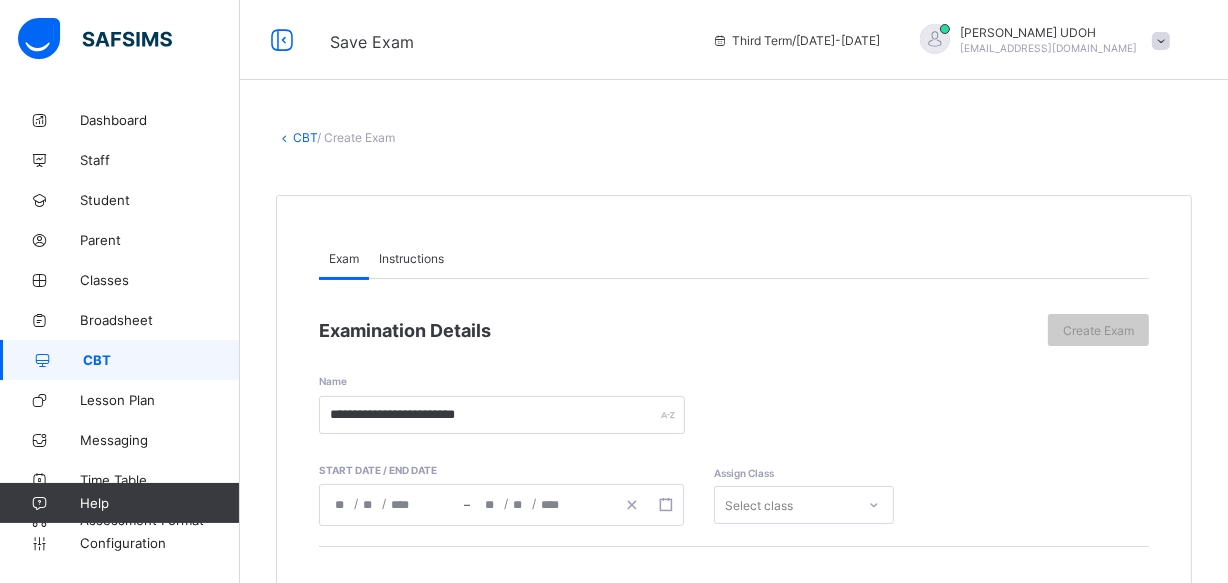 click on "Instructions" at bounding box center (411, 258) 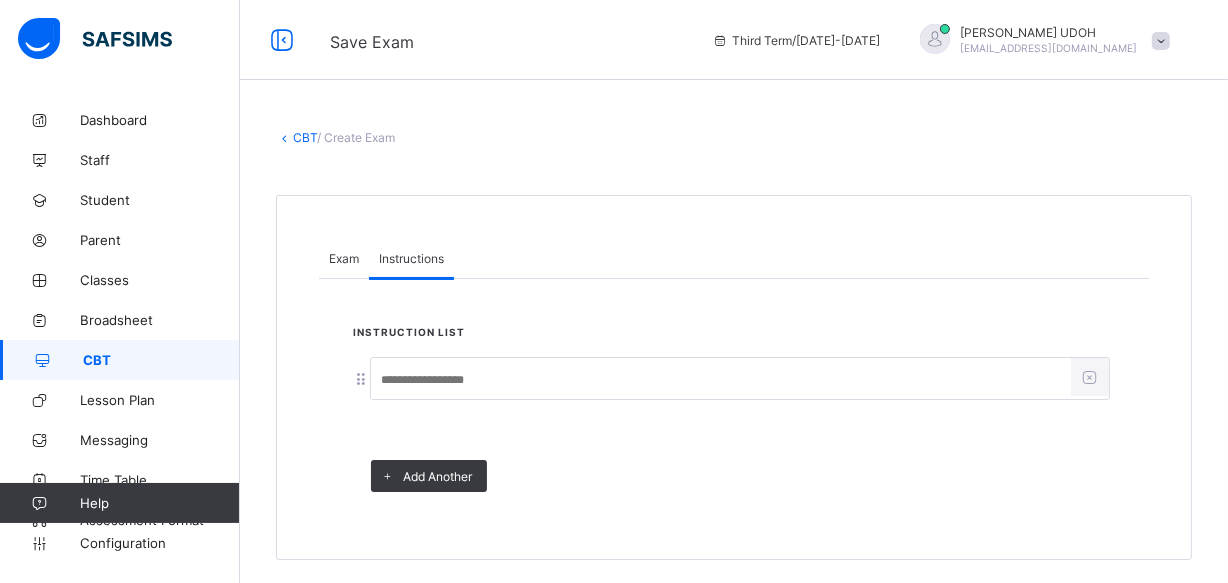 click at bounding box center (721, 380) 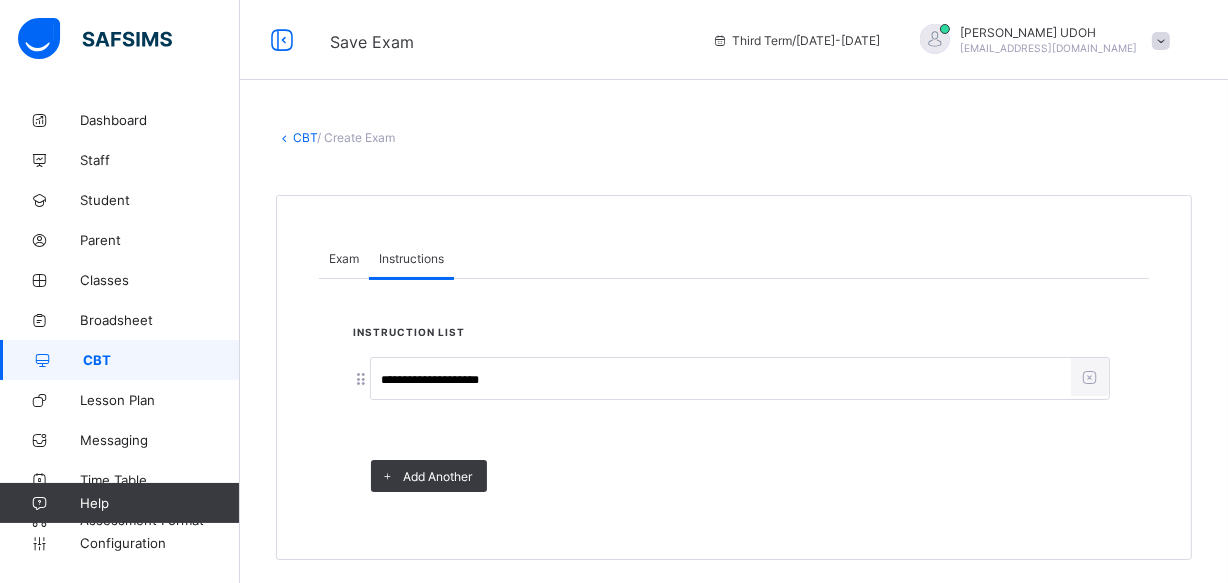 type on "**********" 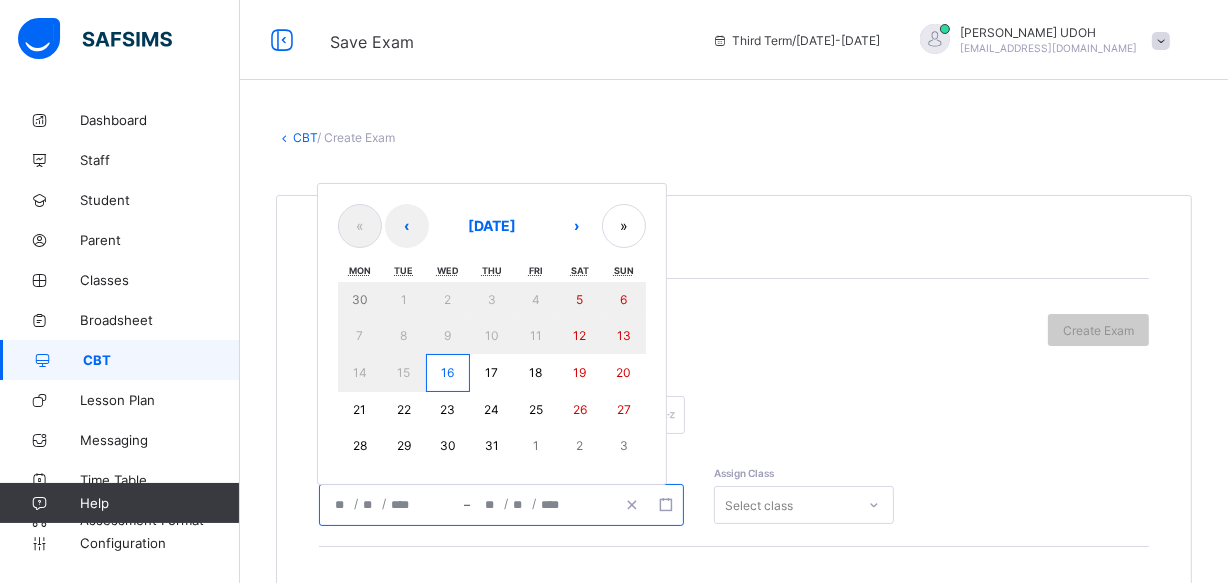 click 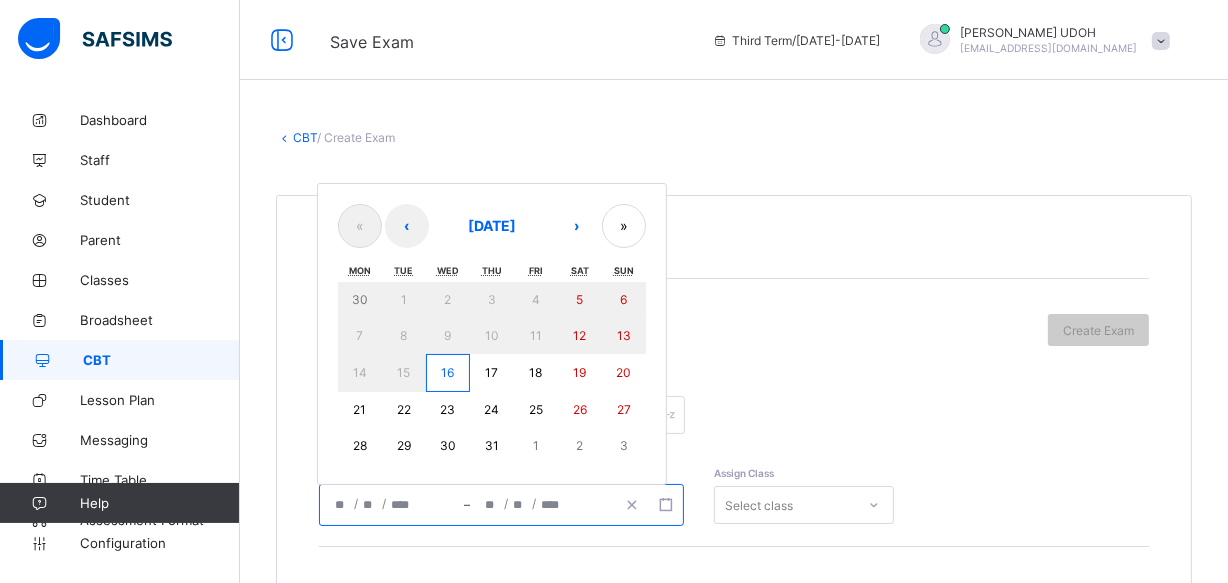 click on "16" at bounding box center (447, 372) 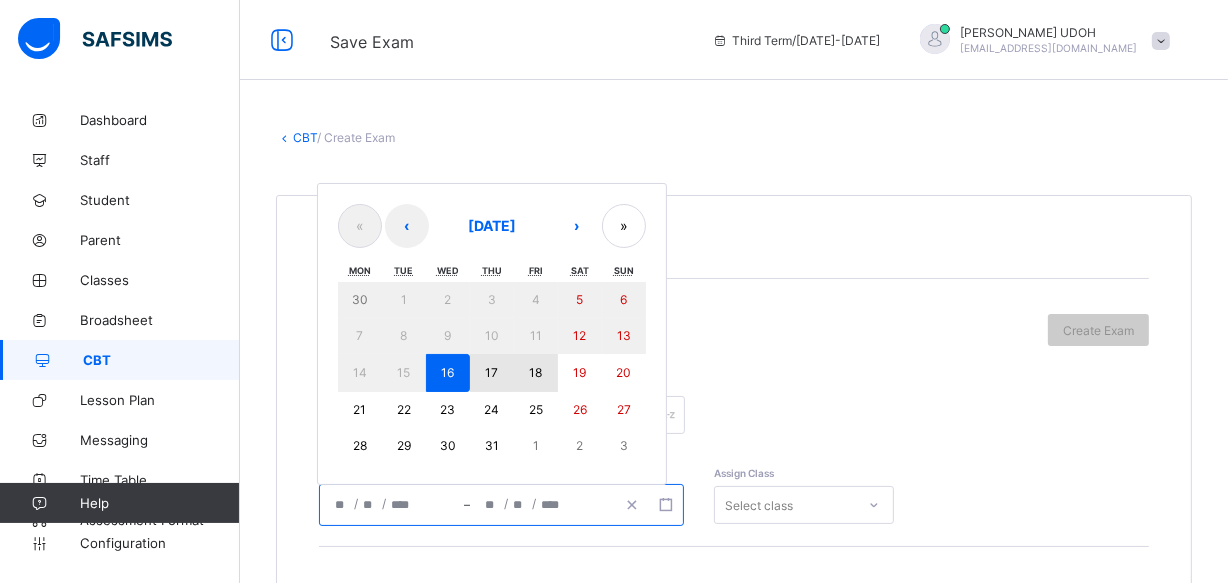 click on "18" at bounding box center [536, 373] 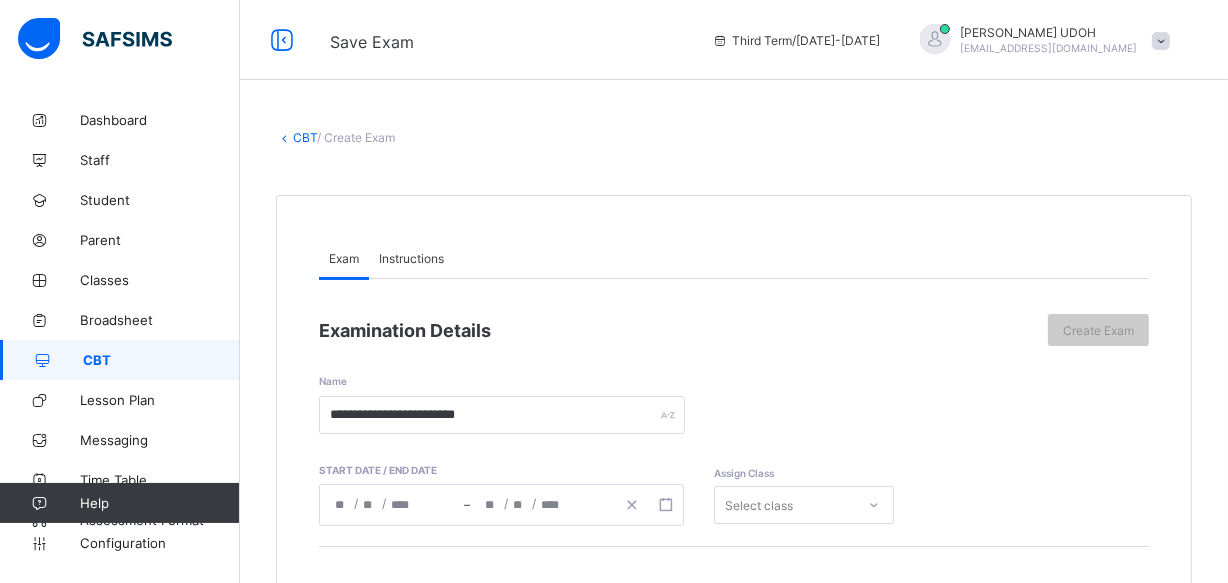 click on "Select class" at bounding box center (804, 505) 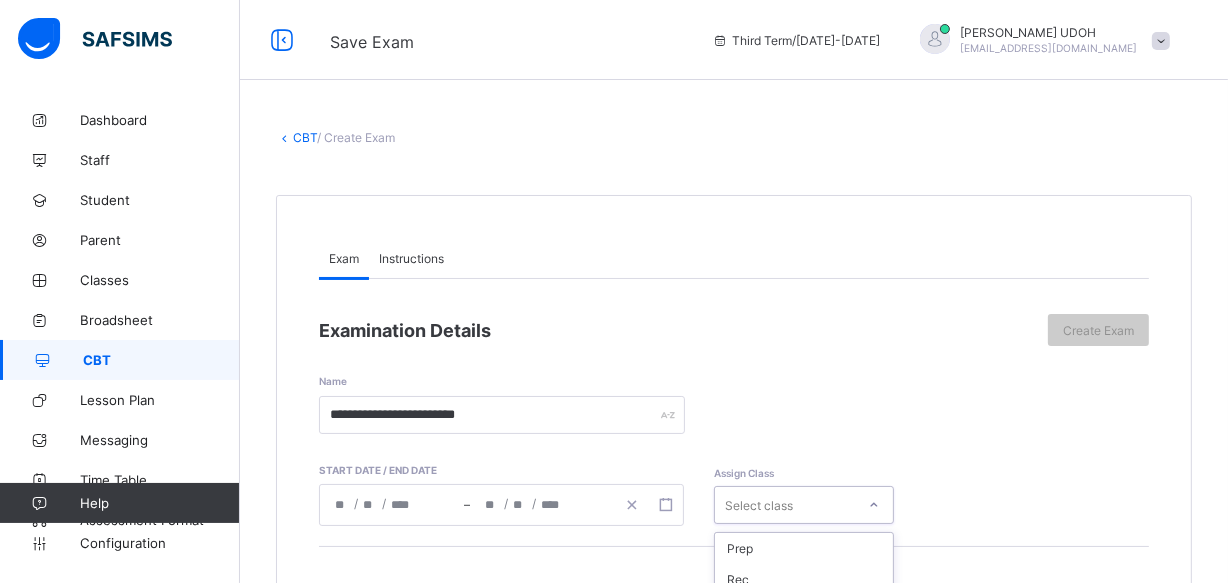 scroll, scrollTop: 258, scrollLeft: 0, axis: vertical 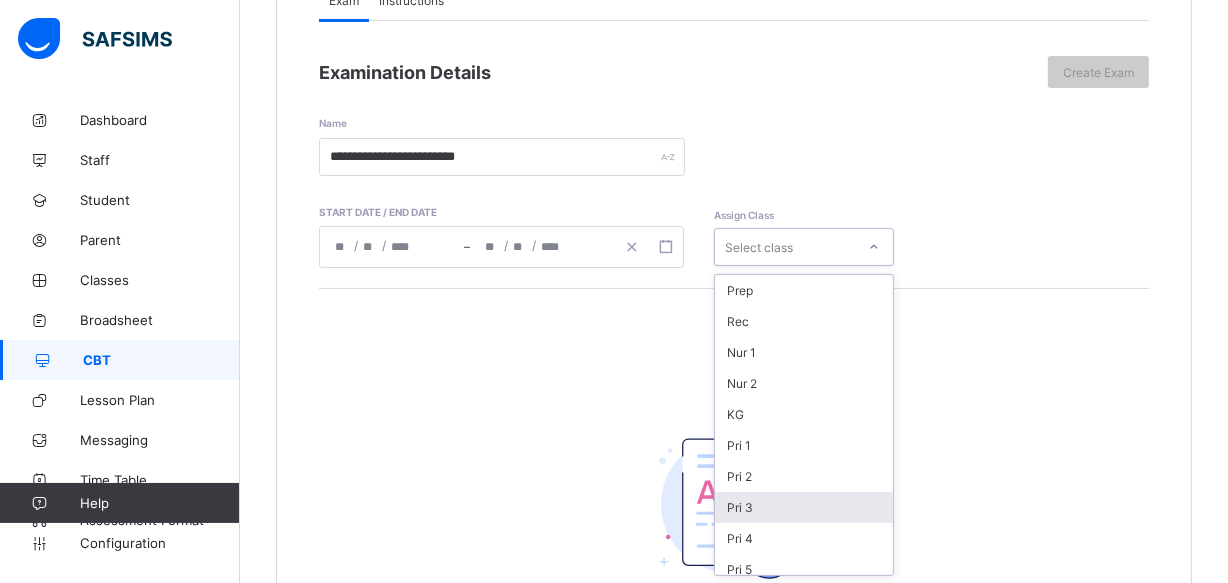type on "*" 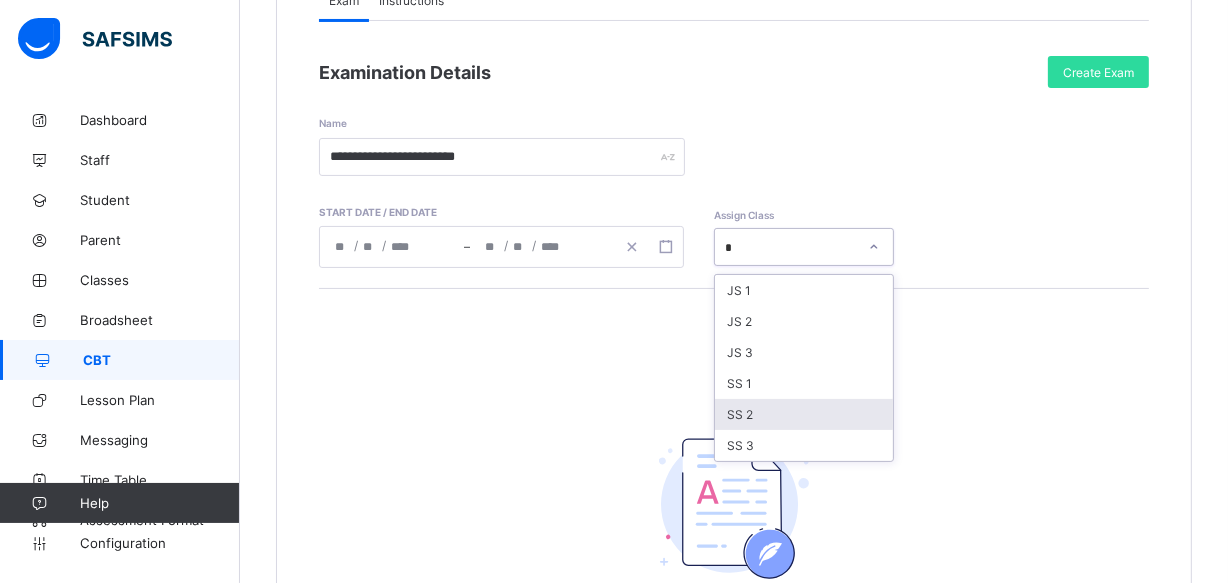 click on "SS 2" at bounding box center (804, 414) 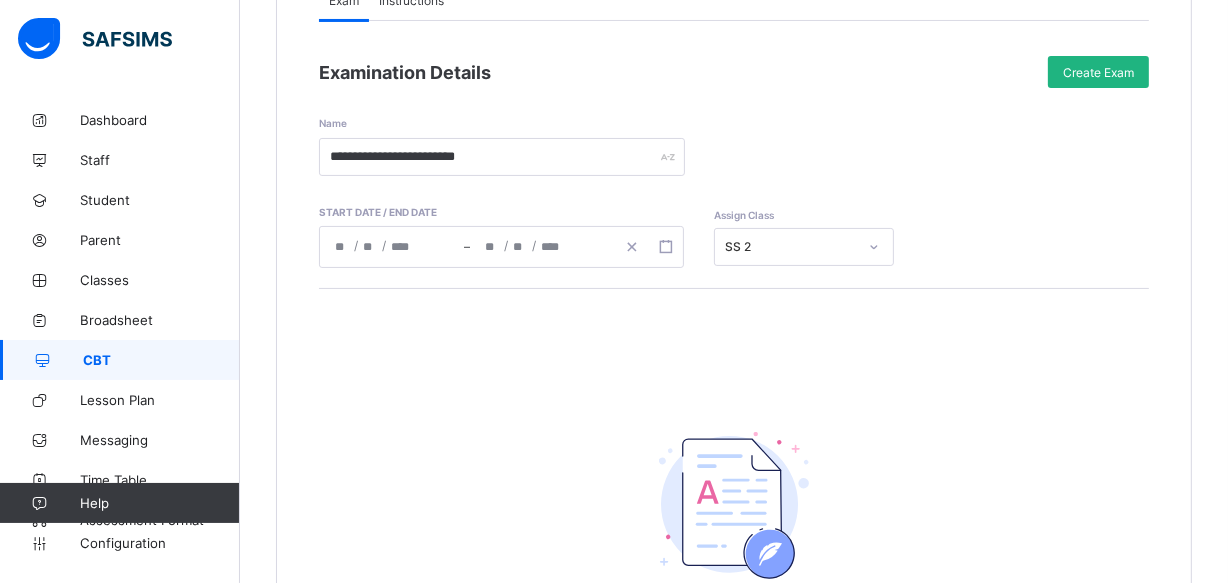 click on "Create Exam" at bounding box center (1098, 72) 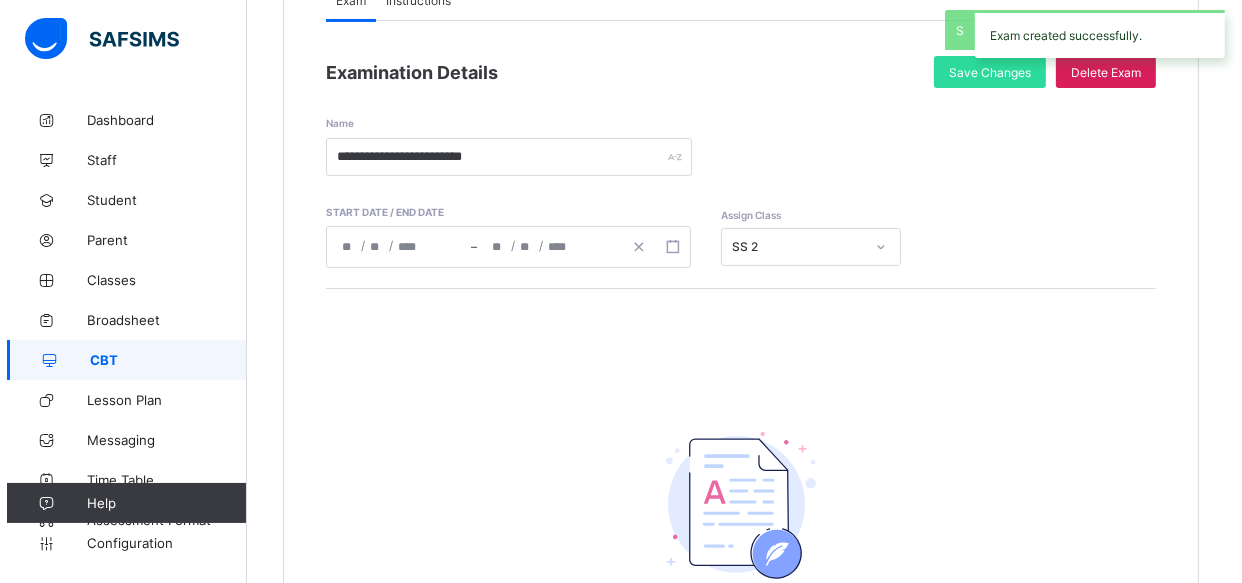scroll, scrollTop: 534, scrollLeft: 0, axis: vertical 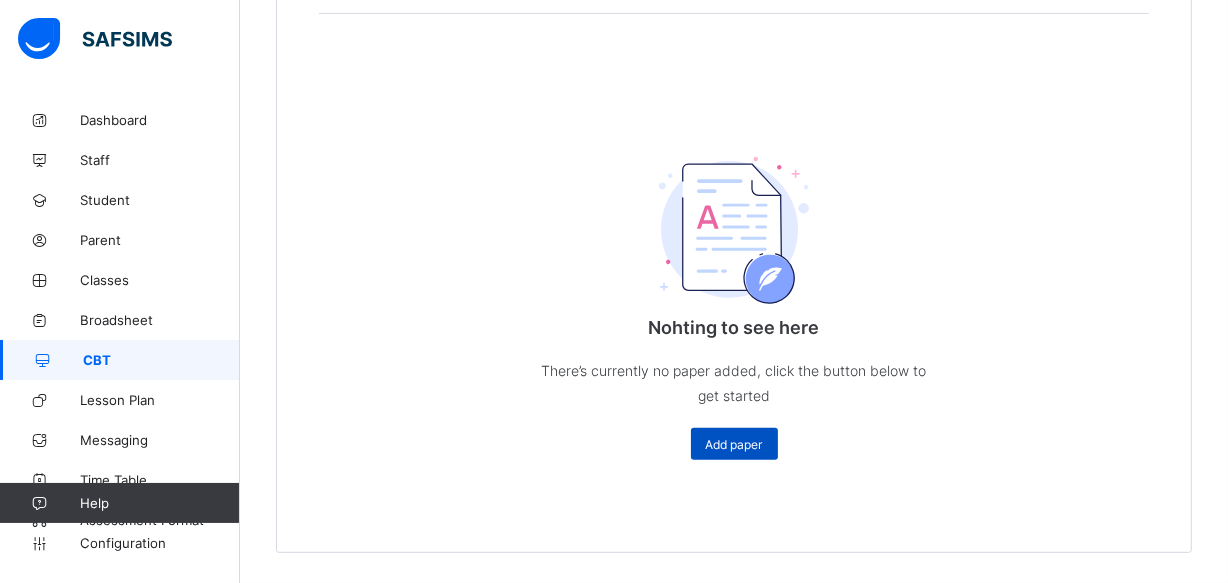 click on "Add paper" at bounding box center (734, 444) 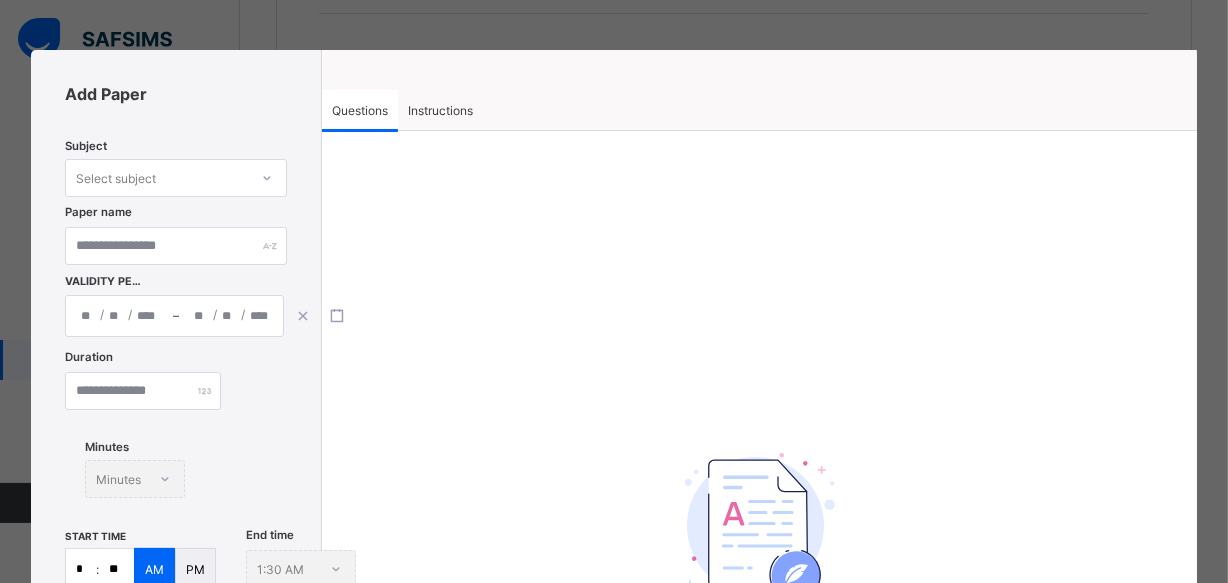 click on "Select subject" at bounding box center [157, 178] 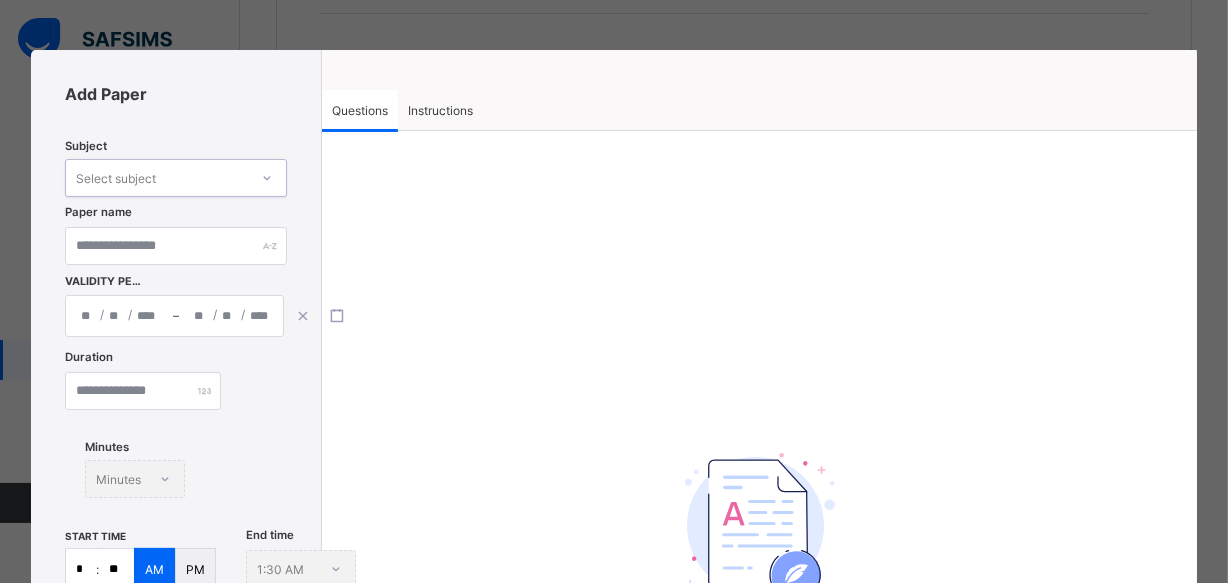 click on "Select subject" at bounding box center [157, 178] 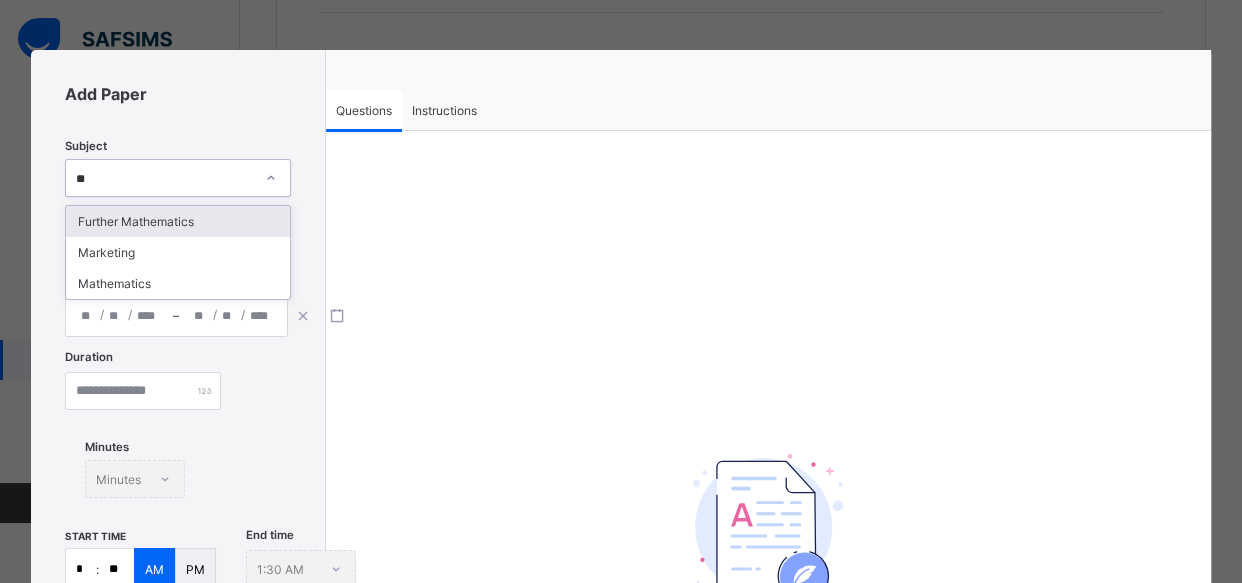 type on "***" 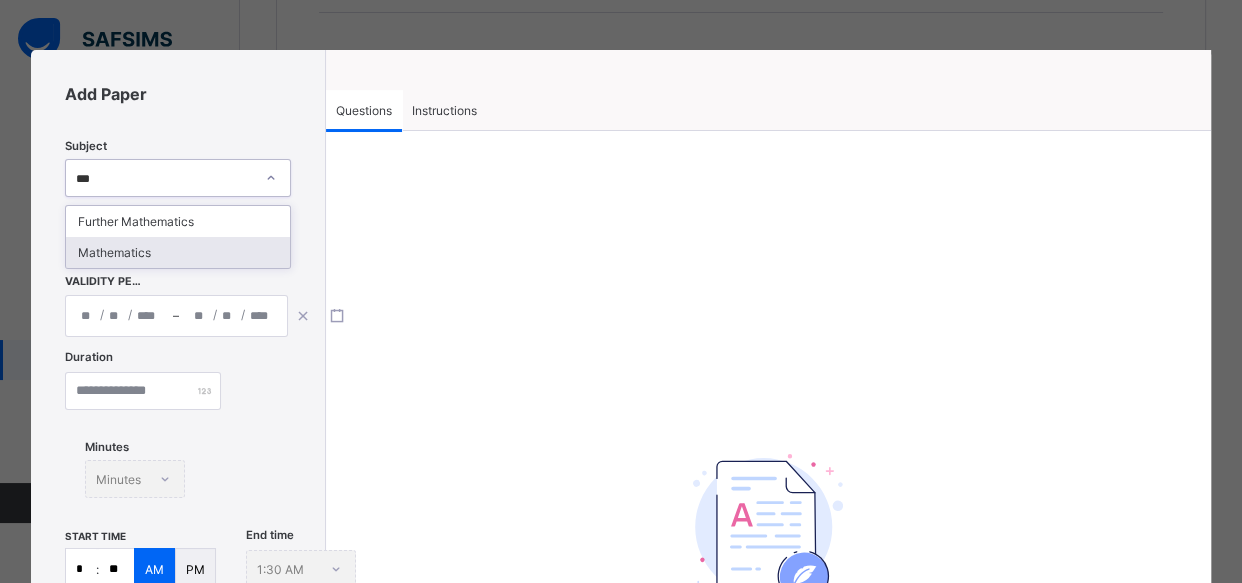 click on "Mathematics" at bounding box center [178, 252] 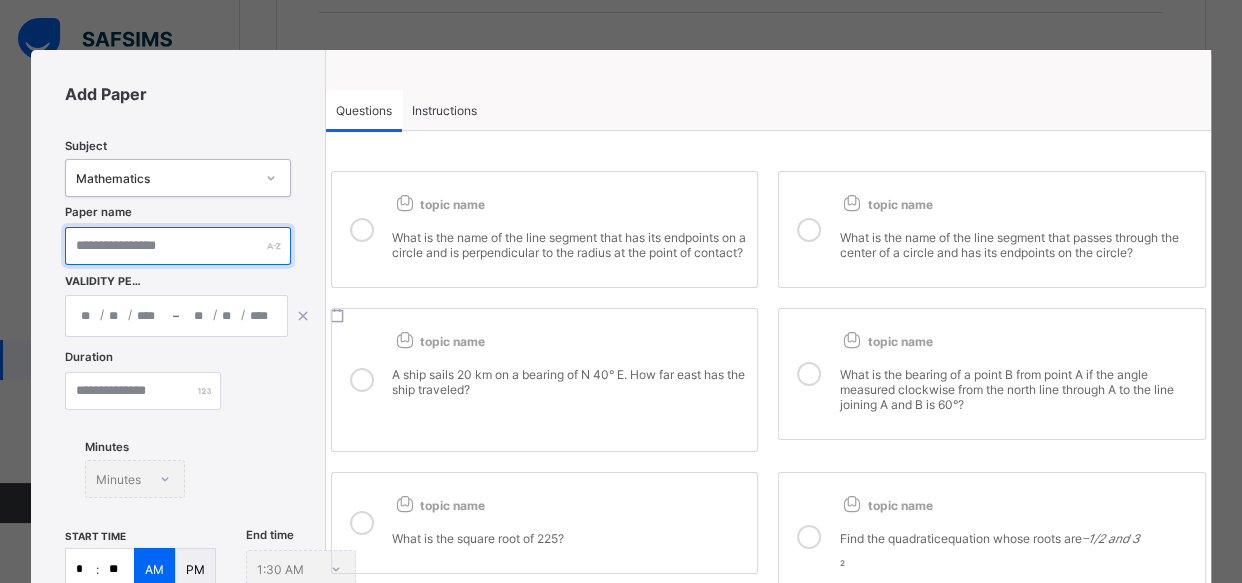click at bounding box center (178, 246) 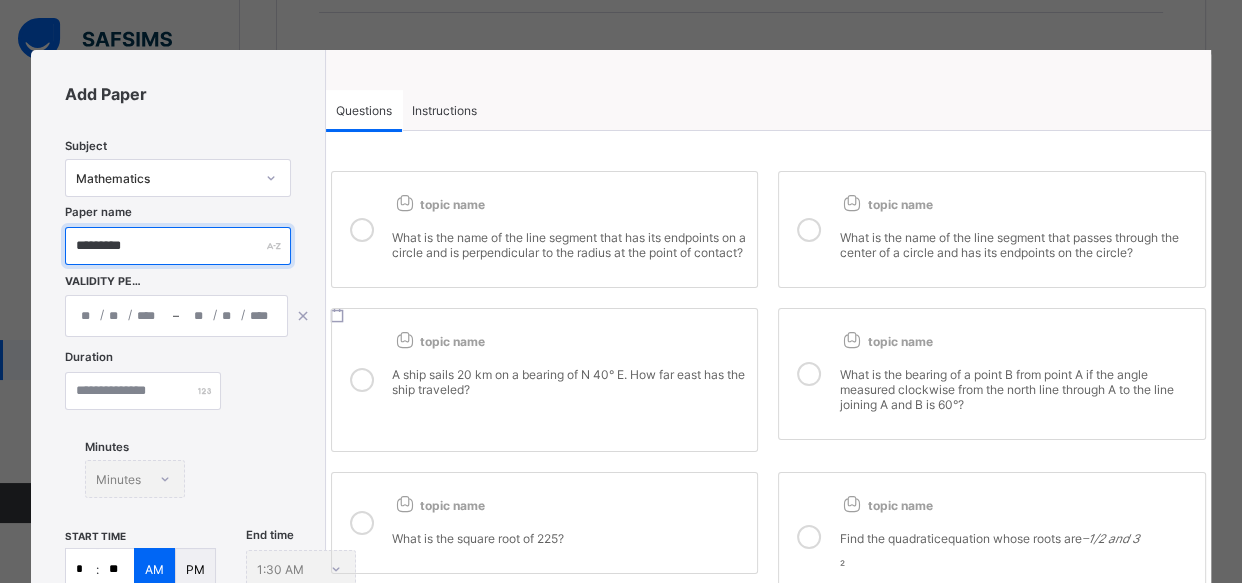 type on "*********" 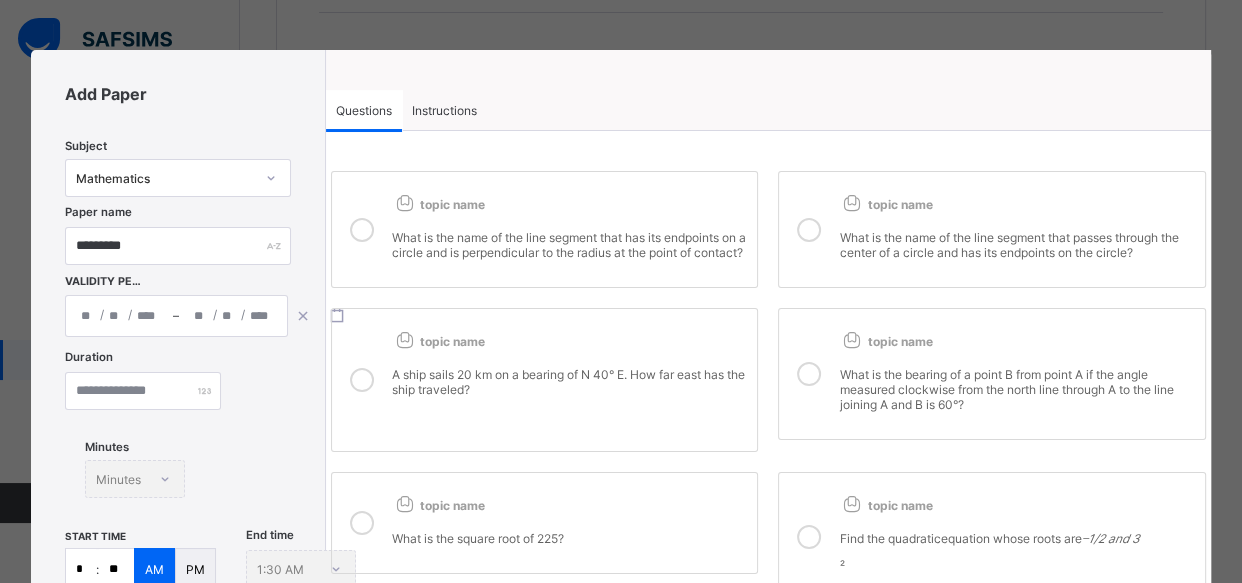 click 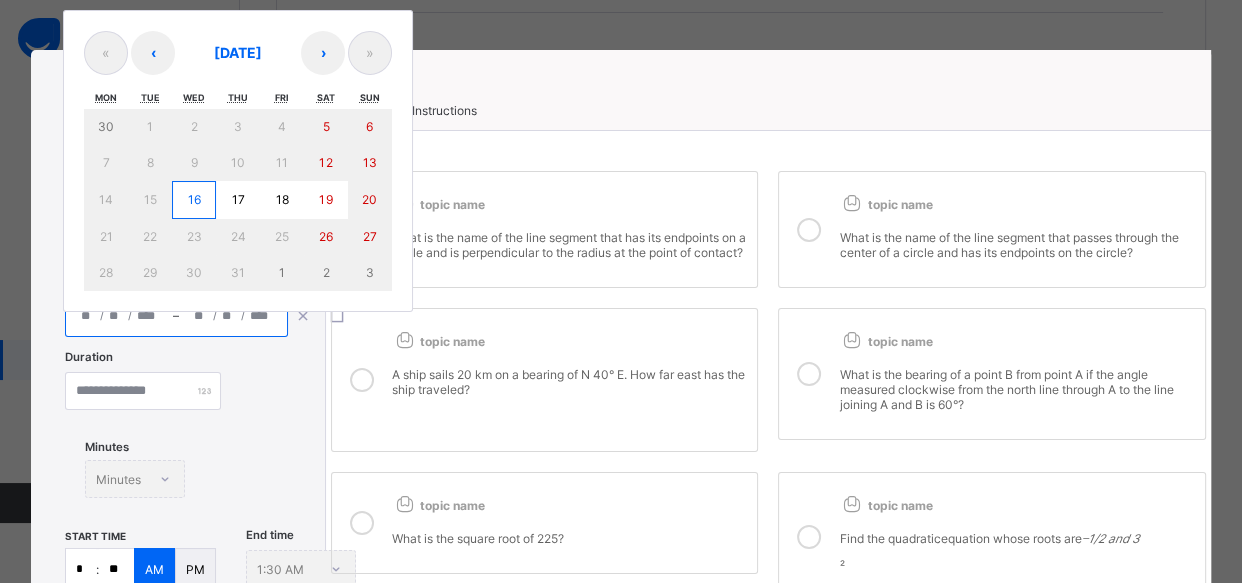 click on "16" at bounding box center (194, 200) 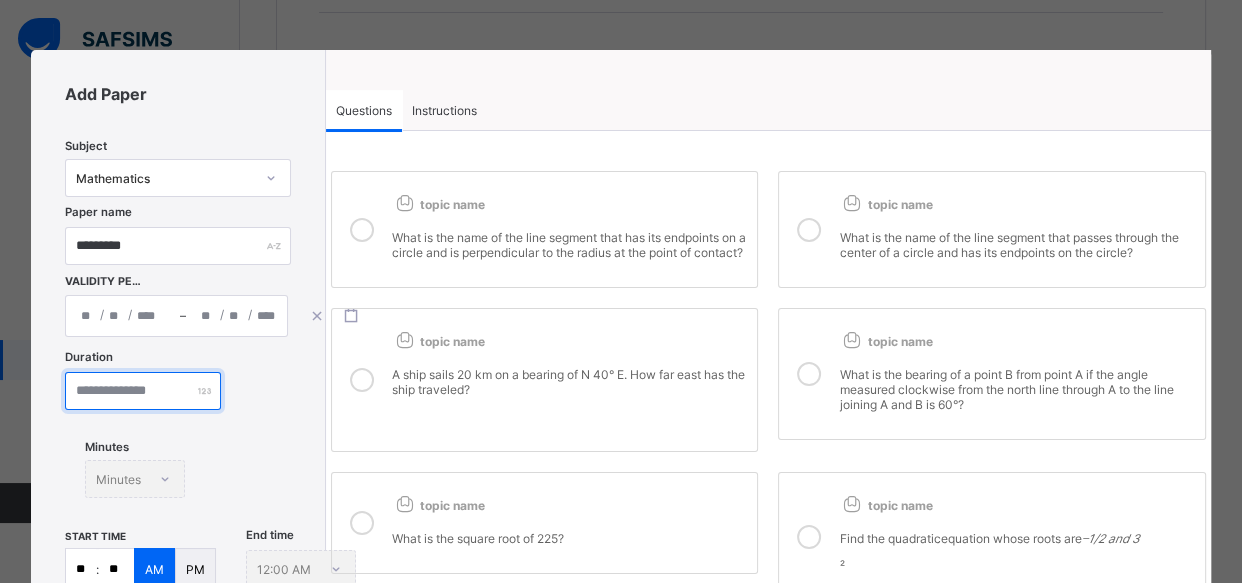 click at bounding box center [143, 391] 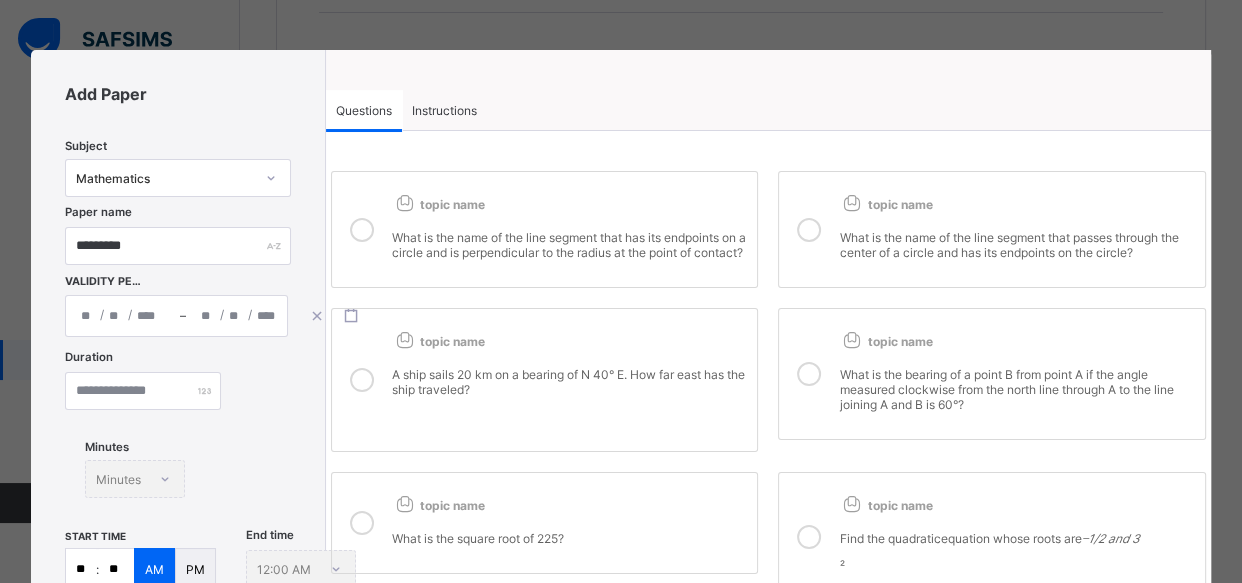 click on "Duration ** Minutes Minutes" at bounding box center (178, 440) 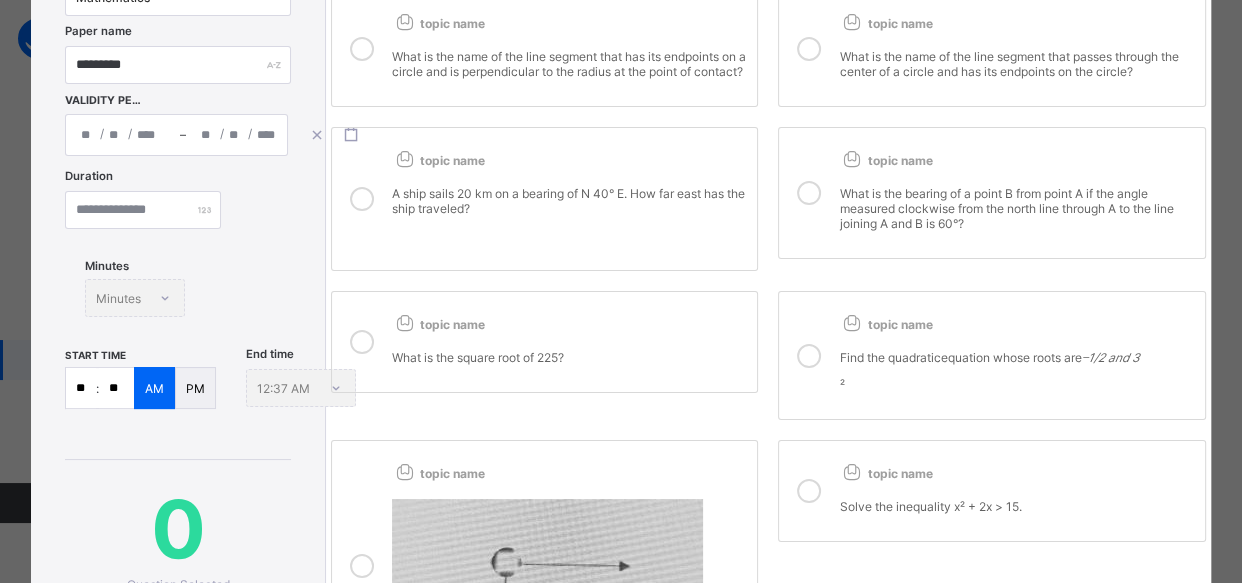 scroll, scrollTop: 218, scrollLeft: 0, axis: vertical 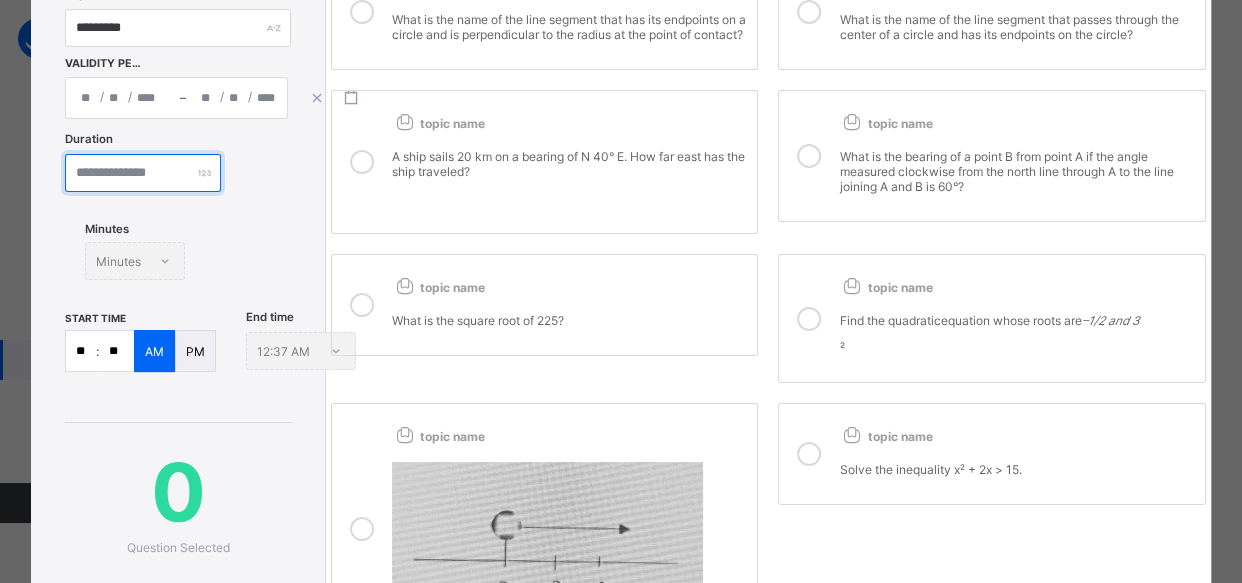 click on "**" at bounding box center (143, 173) 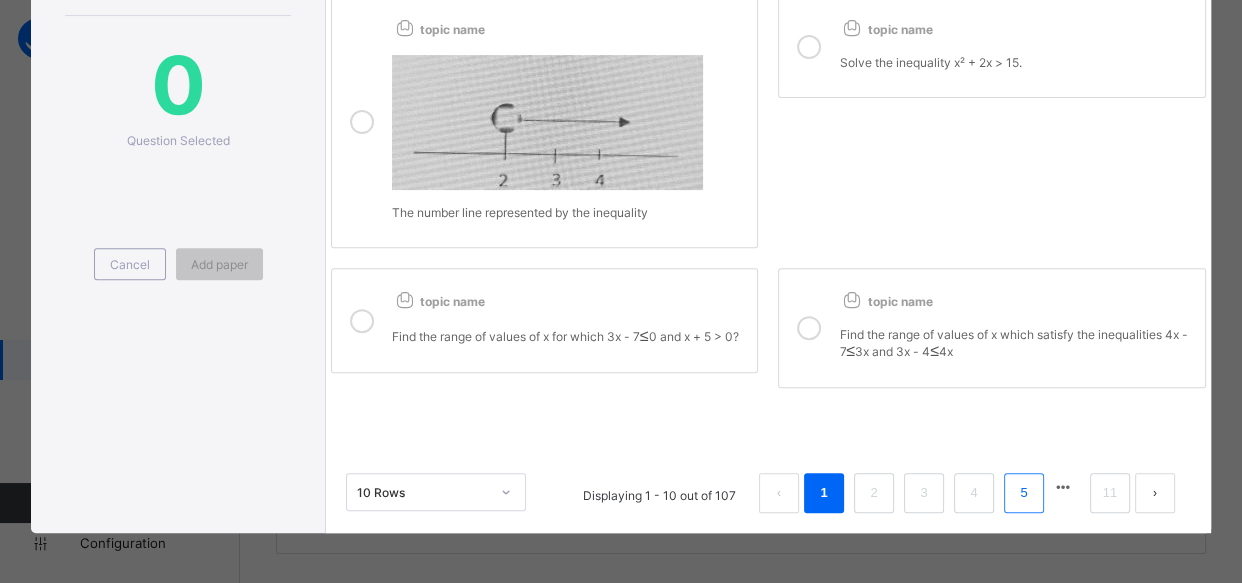 type on "**" 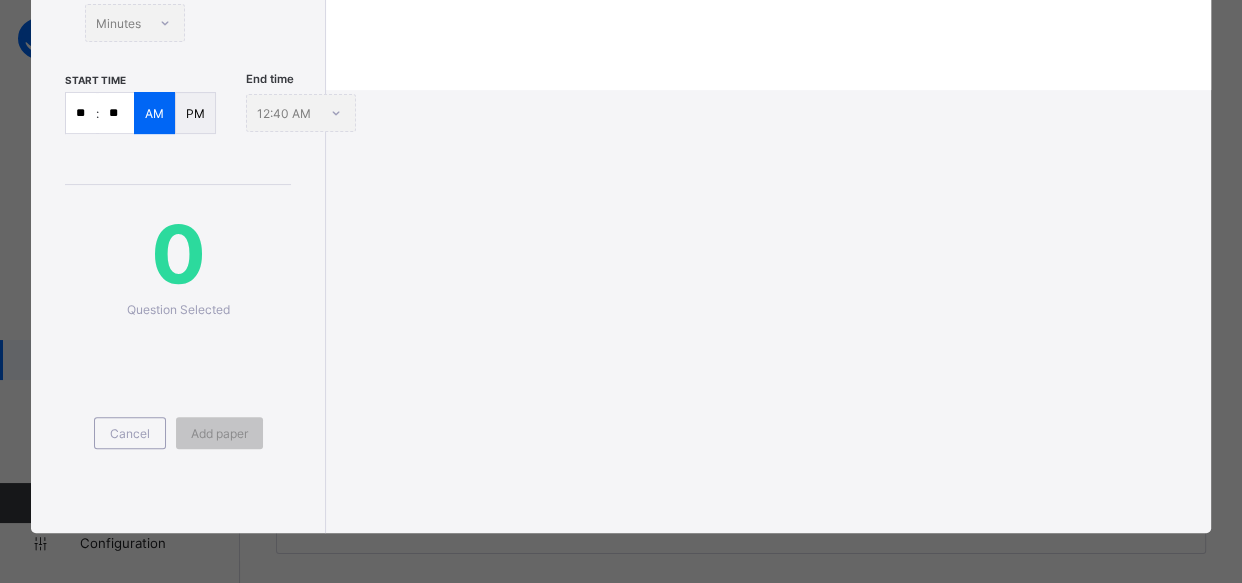 scroll, scrollTop: 453, scrollLeft: 0, axis: vertical 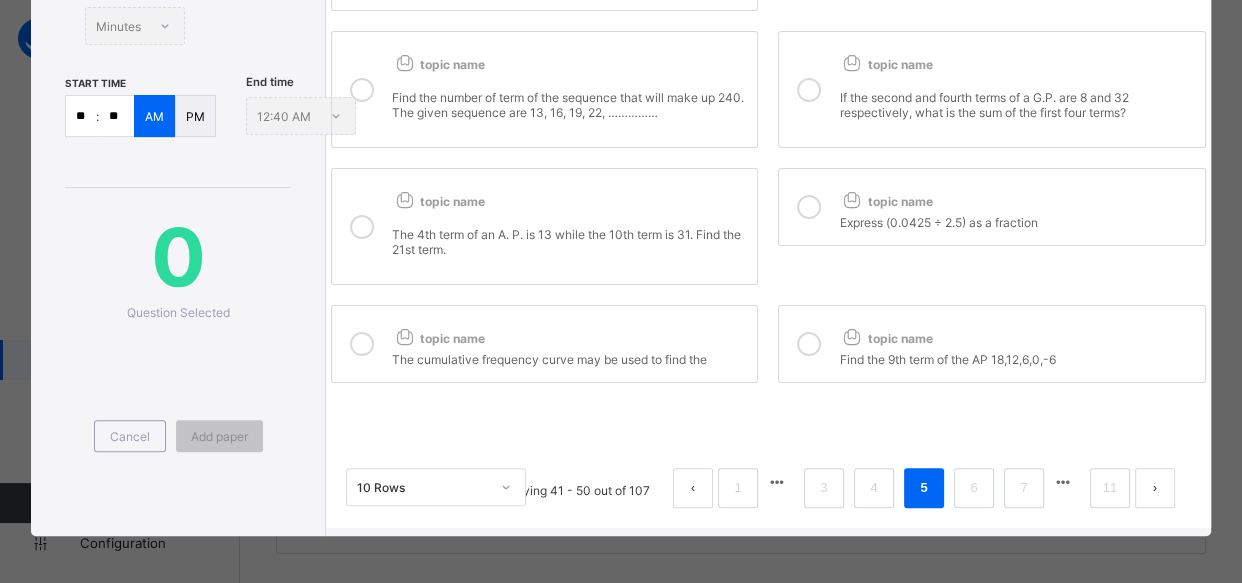 click on "The cumulative frequency  curve may be used to find the" at bounding box center (569, 357) 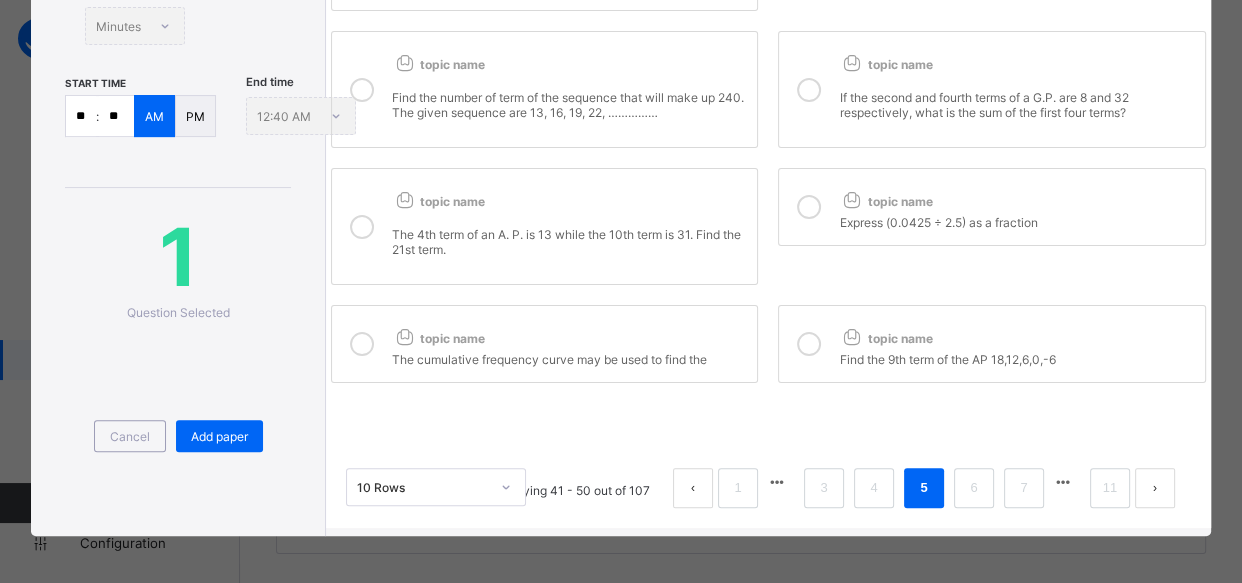 click on "Express (0.0425 ÷ 2.5) as a fraction" at bounding box center [1016, 220] 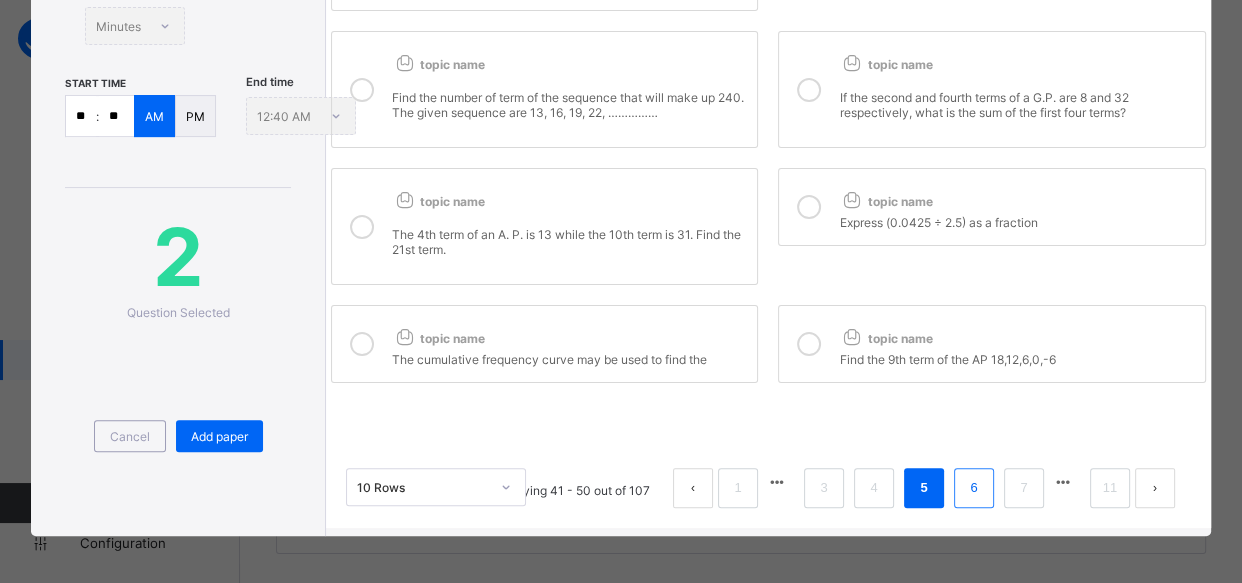 click on "6" at bounding box center [974, 488] 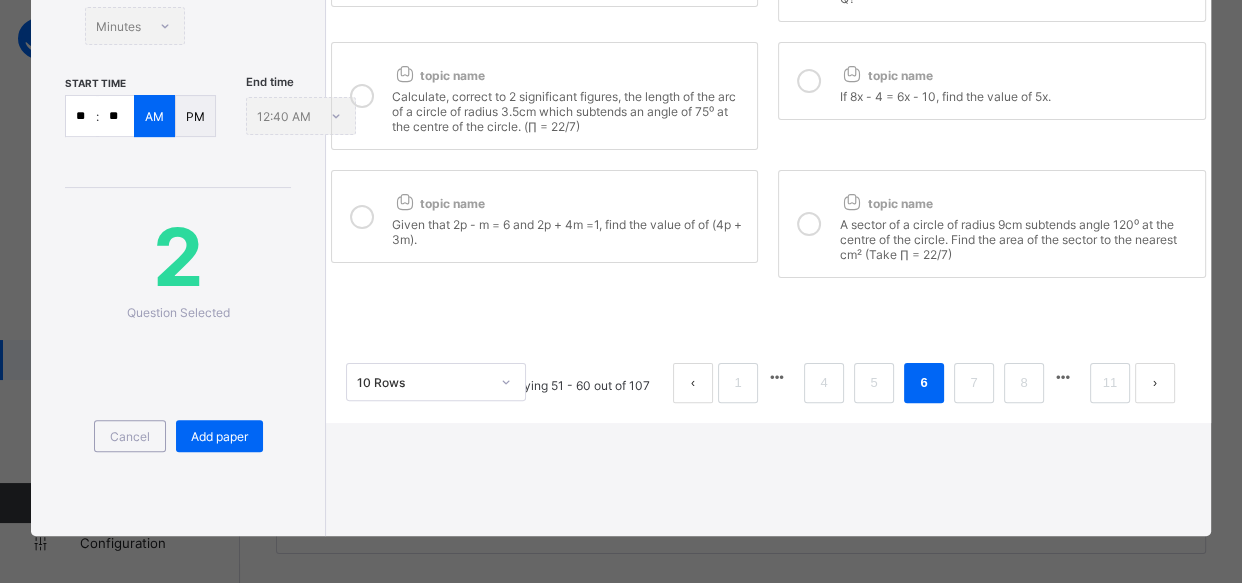 scroll, scrollTop: 0, scrollLeft: 0, axis: both 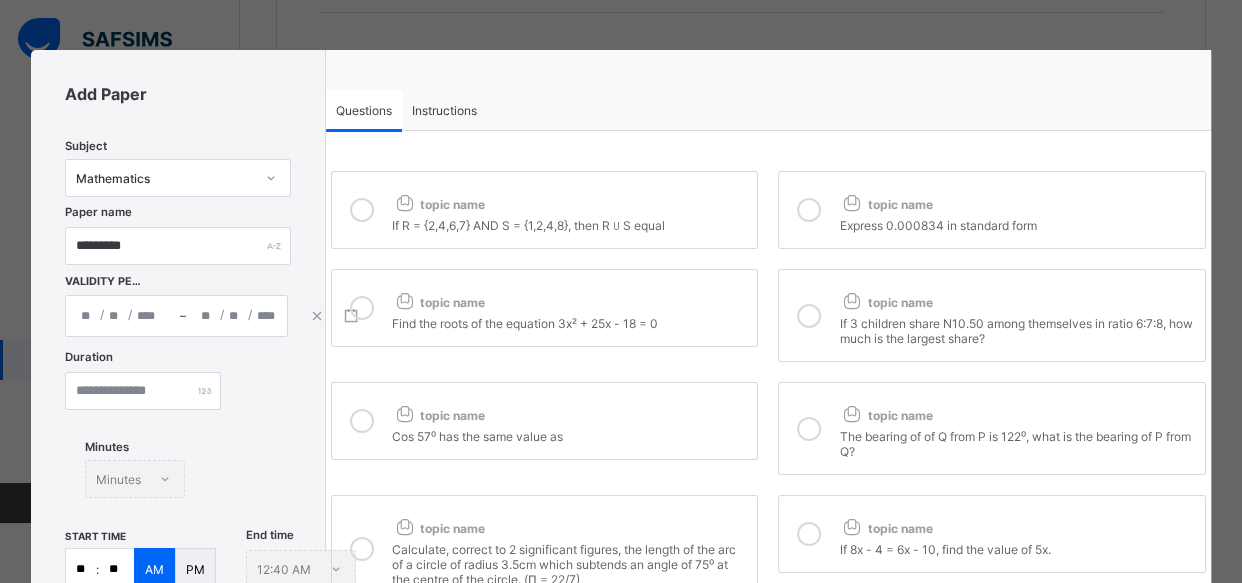 click on "topic name" at bounding box center (885, 204) 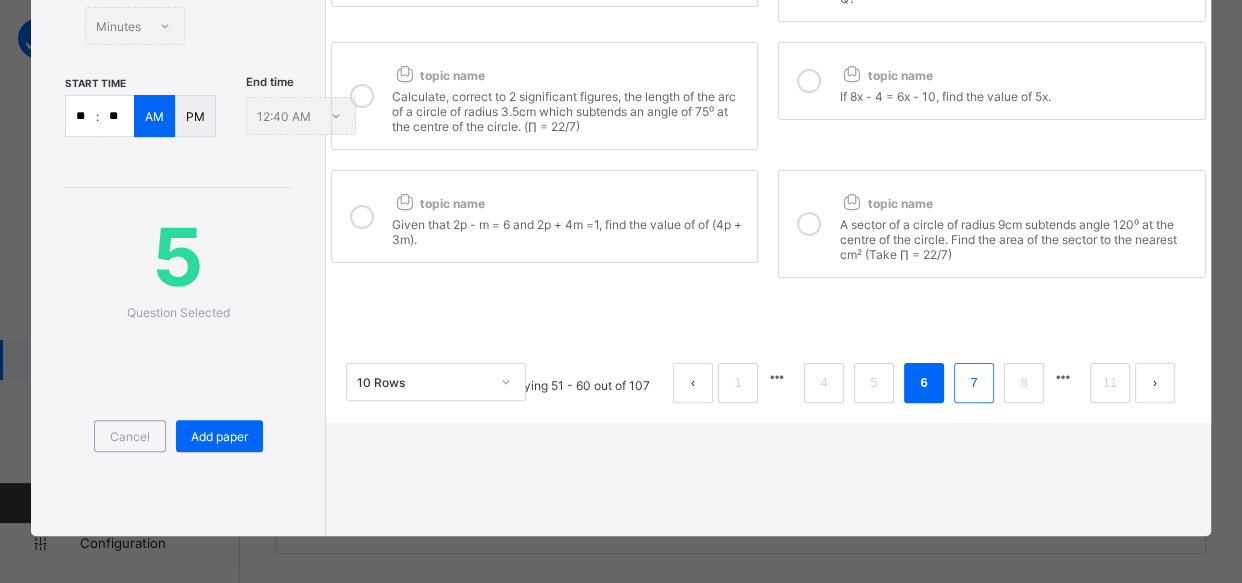 click on "7" at bounding box center (973, 383) 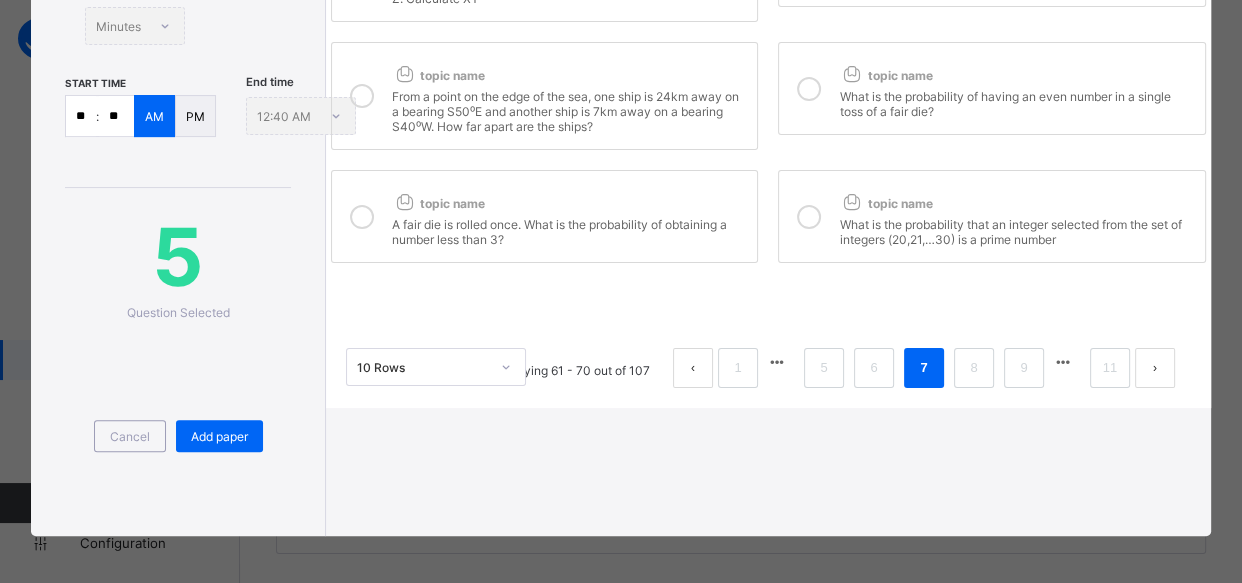 click on "topic name   A fair die is rolled once. What is the probability of obtaining a number less than 3?" at bounding box center [544, 216] 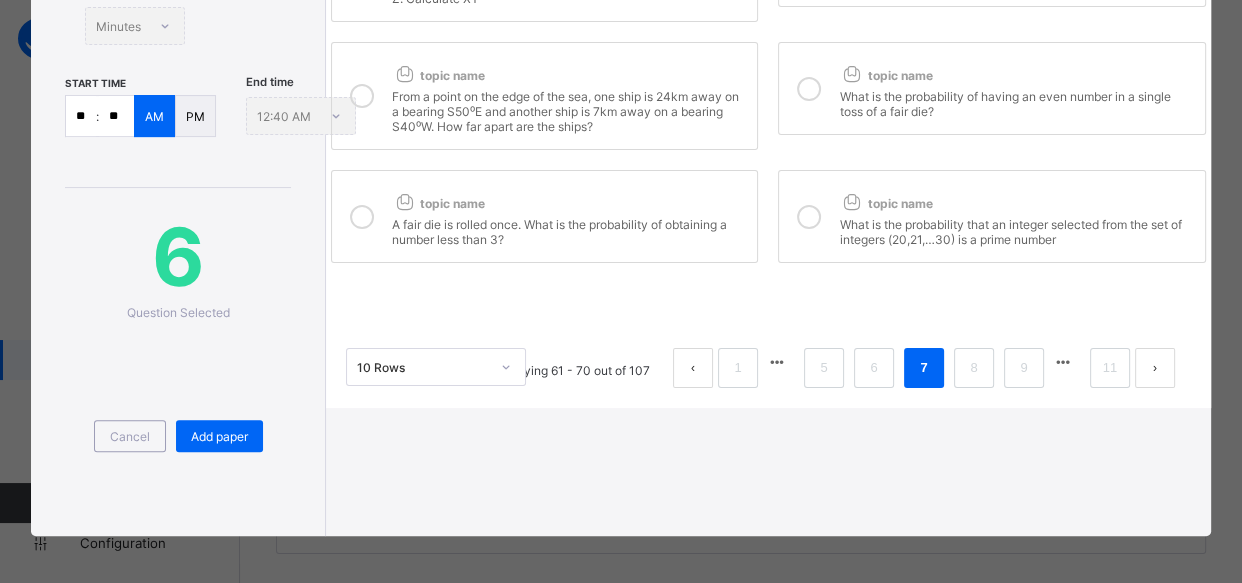 click at bounding box center [809, 88] 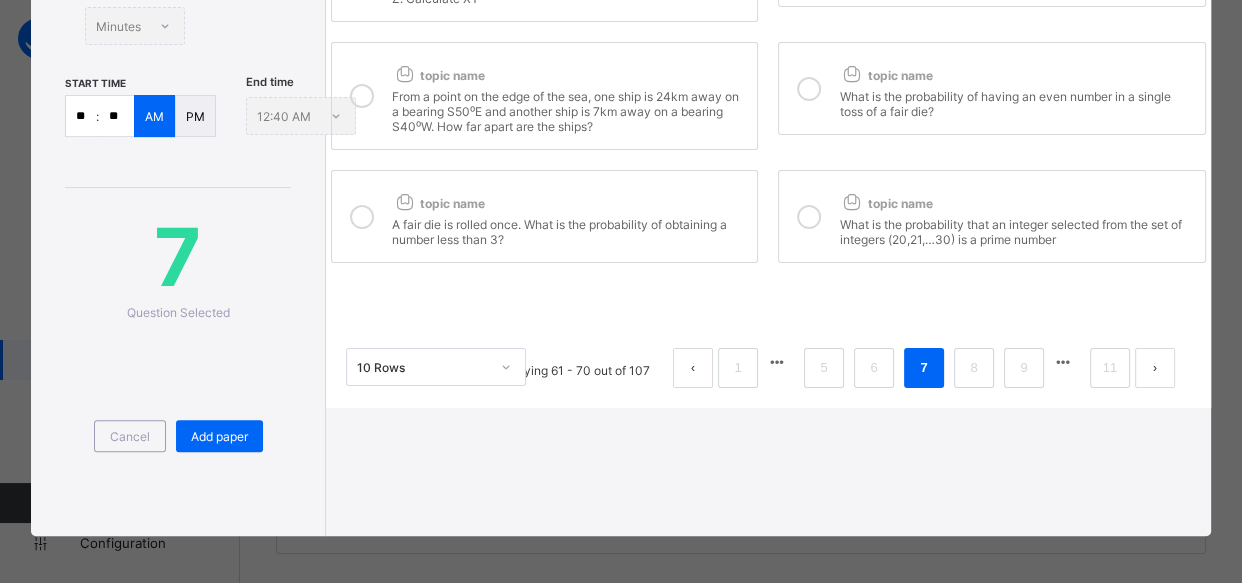 click at bounding box center [809, 216] 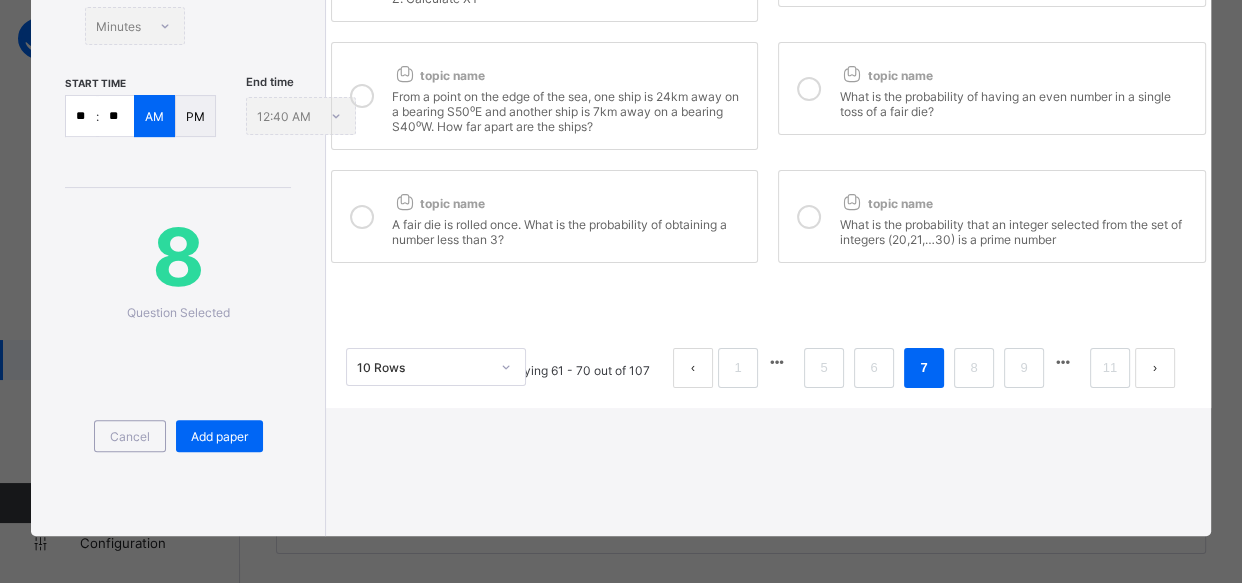 scroll, scrollTop: 0, scrollLeft: 0, axis: both 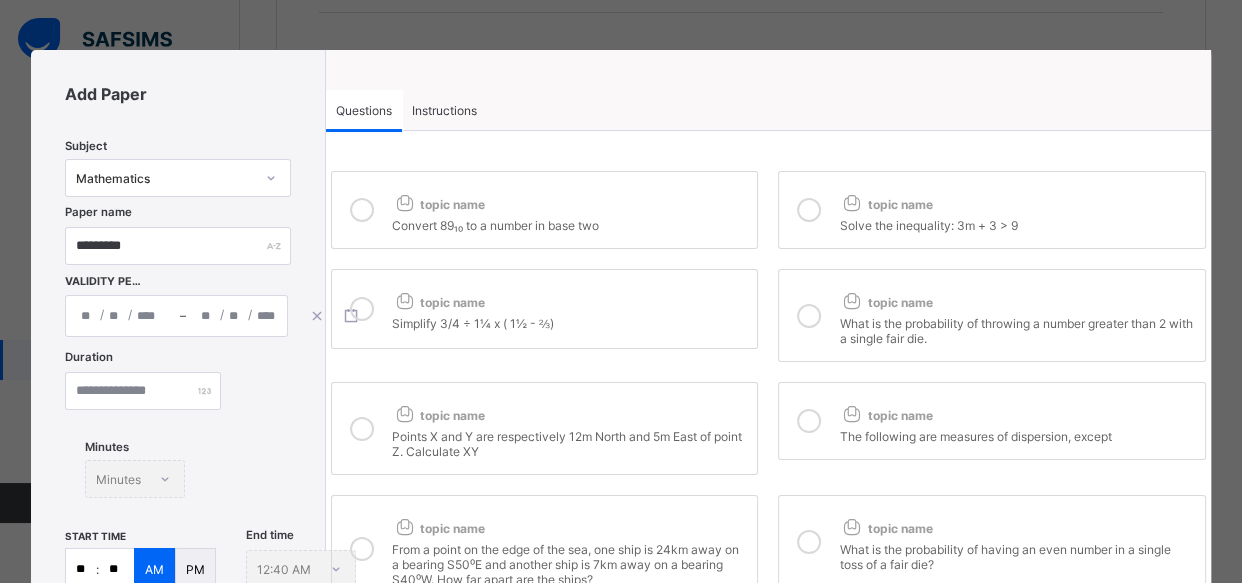 click on "The following are measures of dispersion, except" at bounding box center [1016, 434] 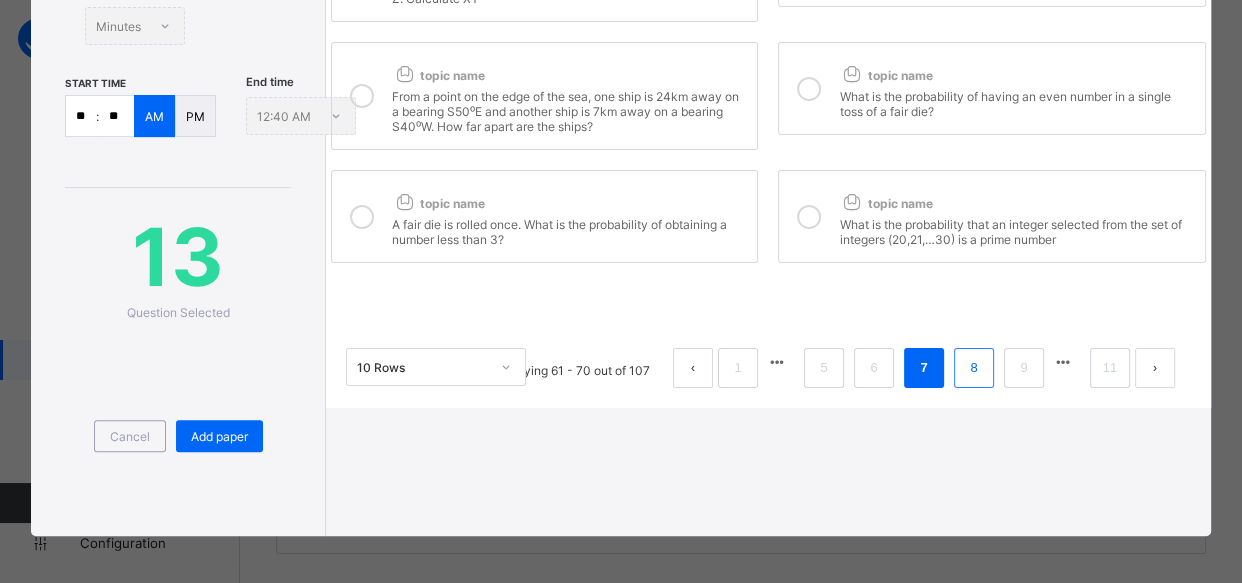 click on "8" at bounding box center (974, 368) 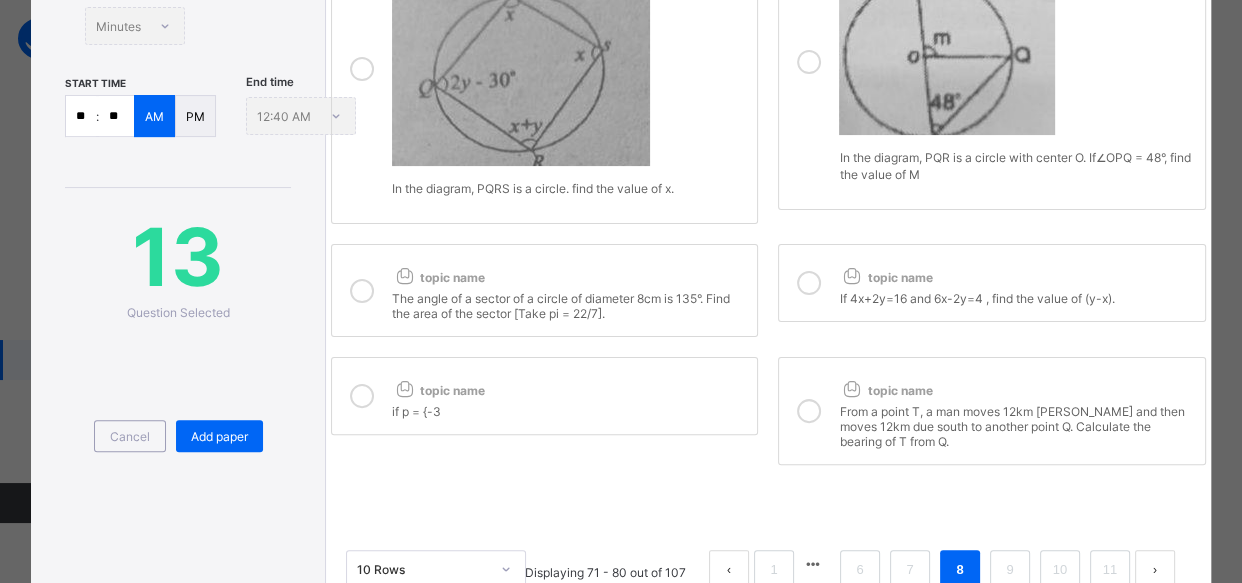 scroll, scrollTop: 0, scrollLeft: 0, axis: both 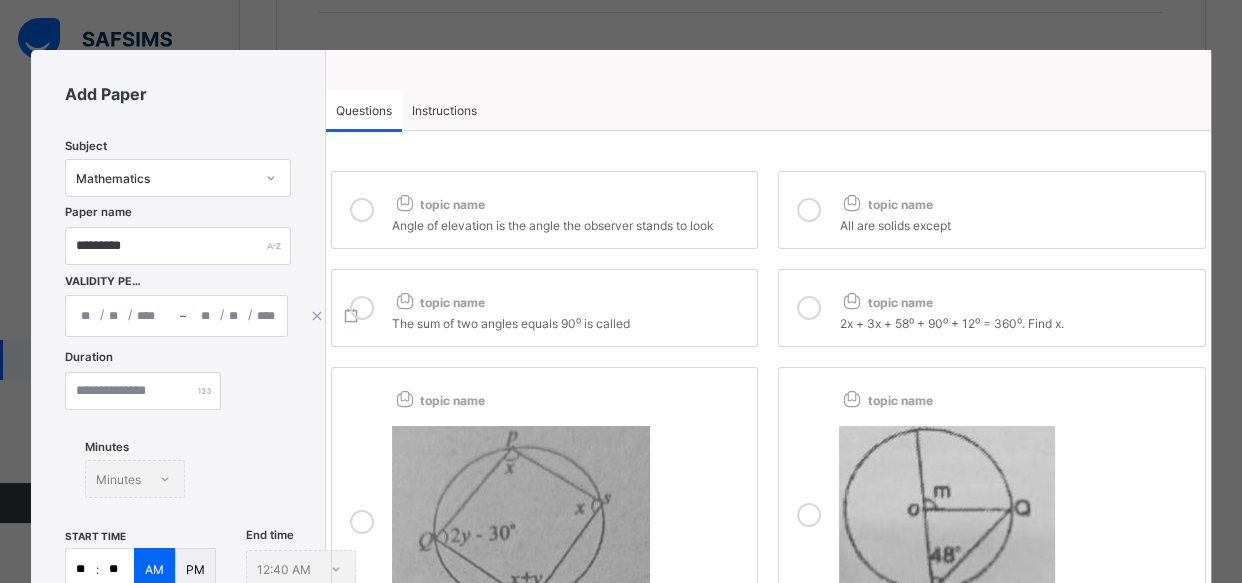 click on "2x + 3x + 58⁰ + 90⁰ + 12⁰ = 360⁰. Find x." at bounding box center [1016, 321] 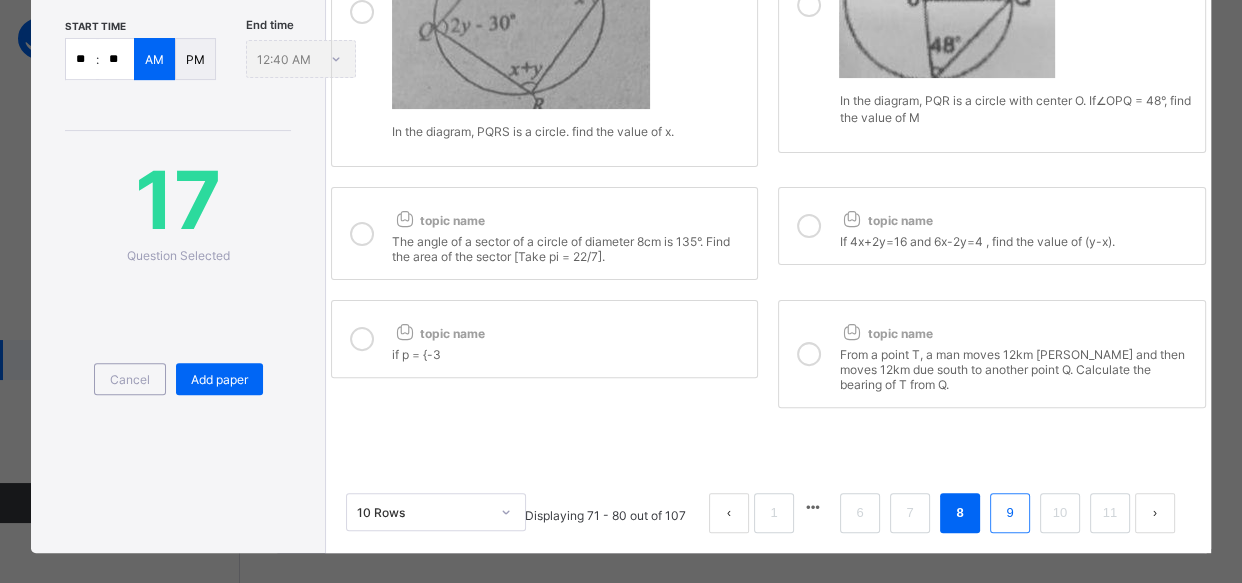 click on "9" at bounding box center [1009, 513] 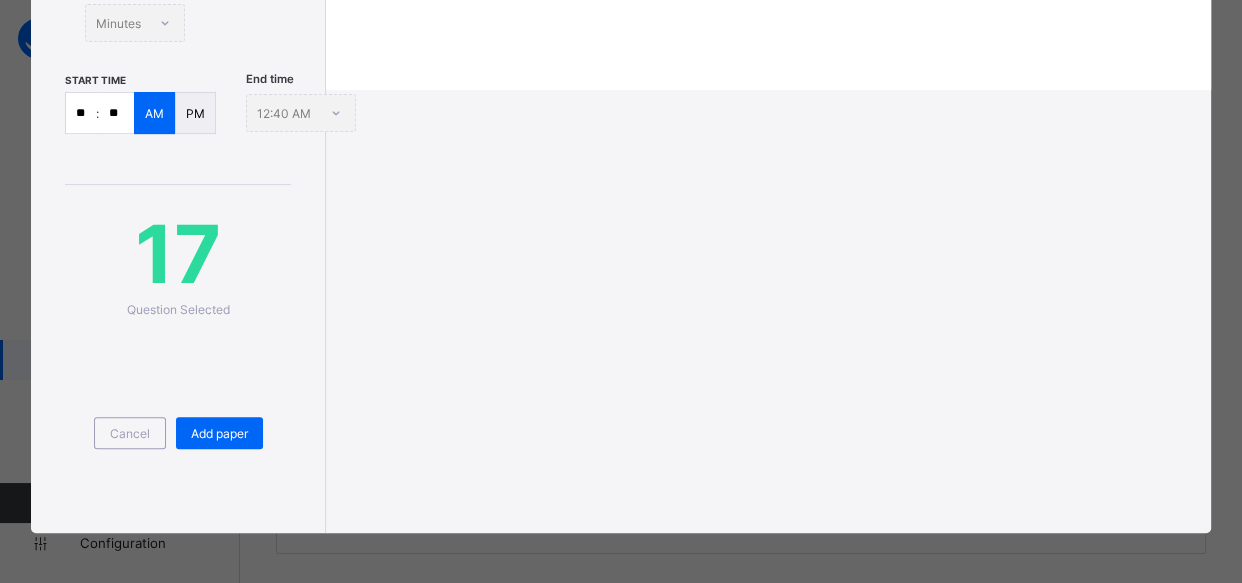 scroll, scrollTop: 453, scrollLeft: 0, axis: vertical 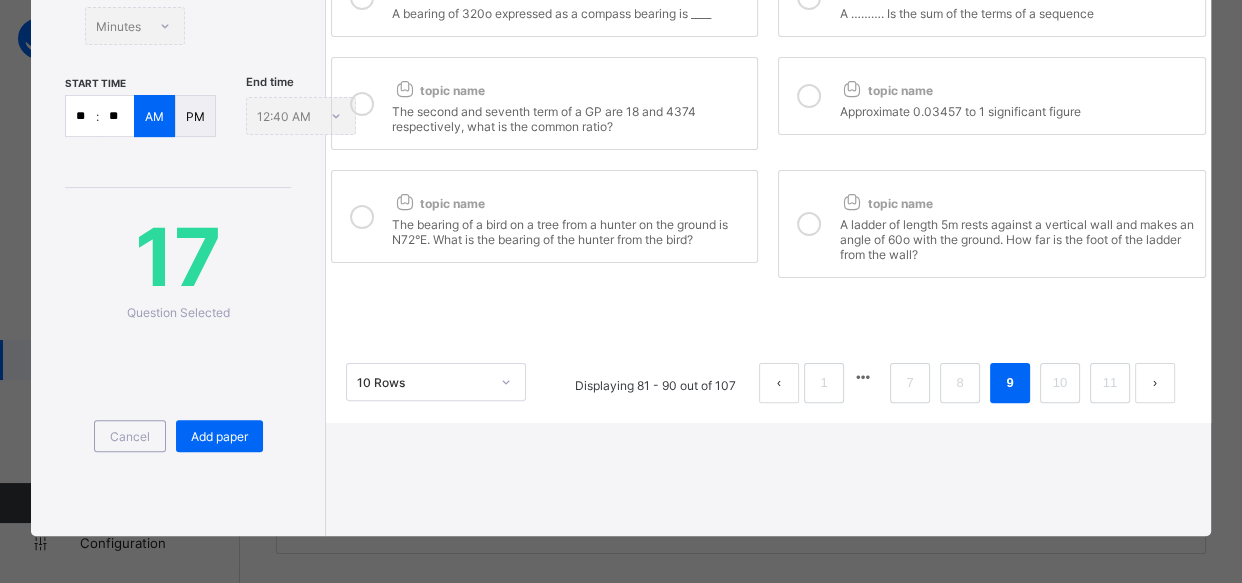 click on "Approximate 0.03457 to 1 significant figure" at bounding box center (1016, 109) 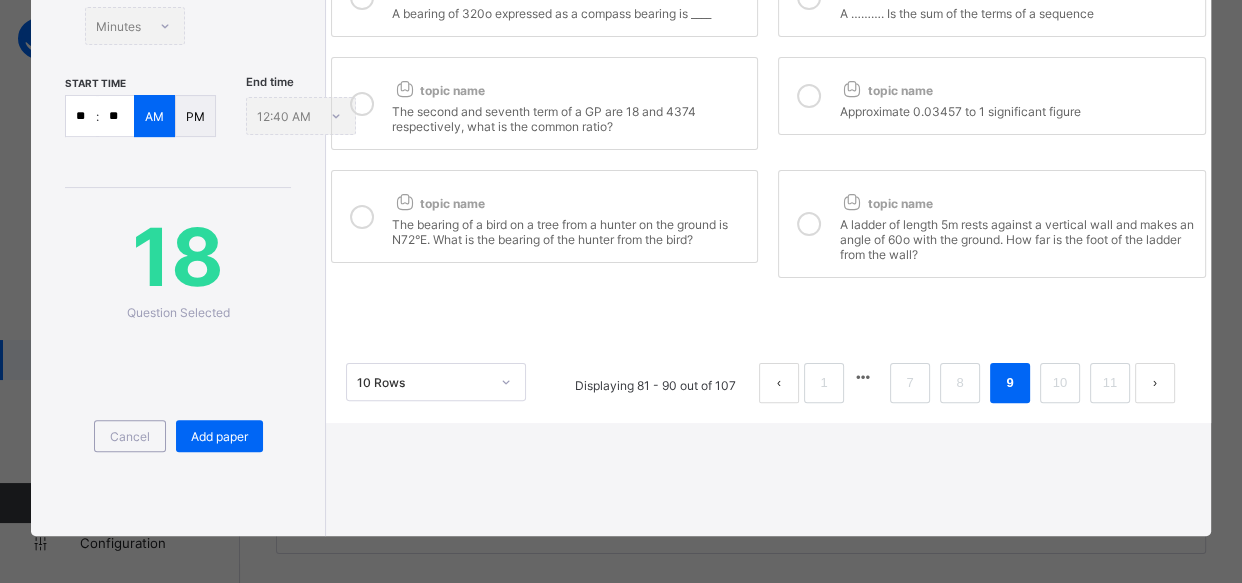 click on "A ladder of length 5m rests against a vertical wall and makes an angle of 60o with the ground. How far is the foot of the ladder from the wall?" at bounding box center [1016, 237] 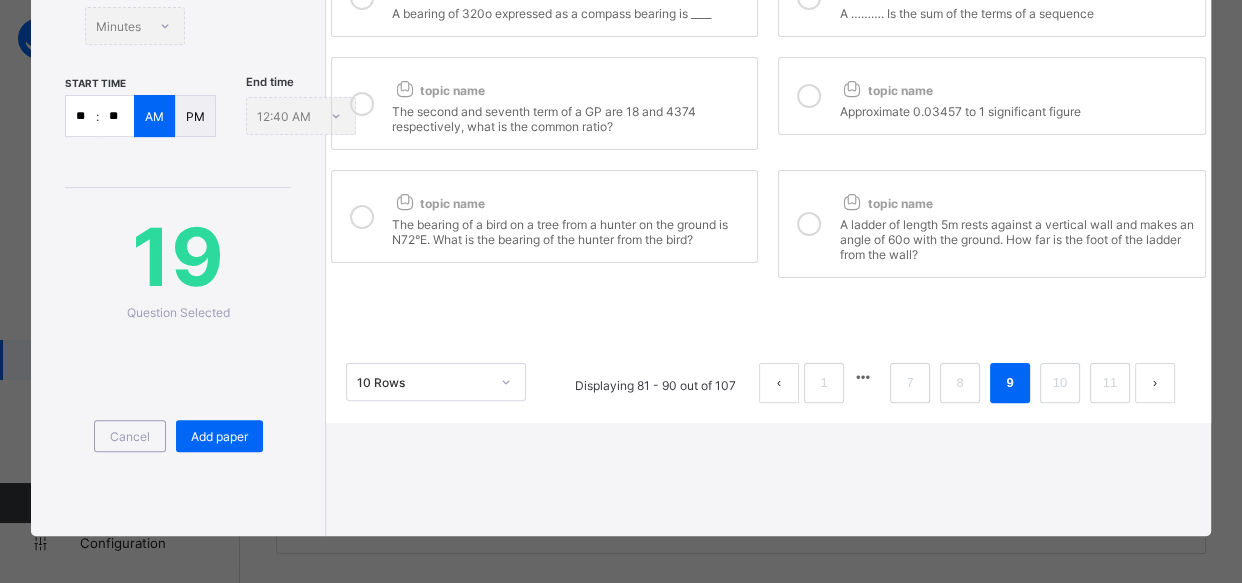 scroll, scrollTop: 0, scrollLeft: 0, axis: both 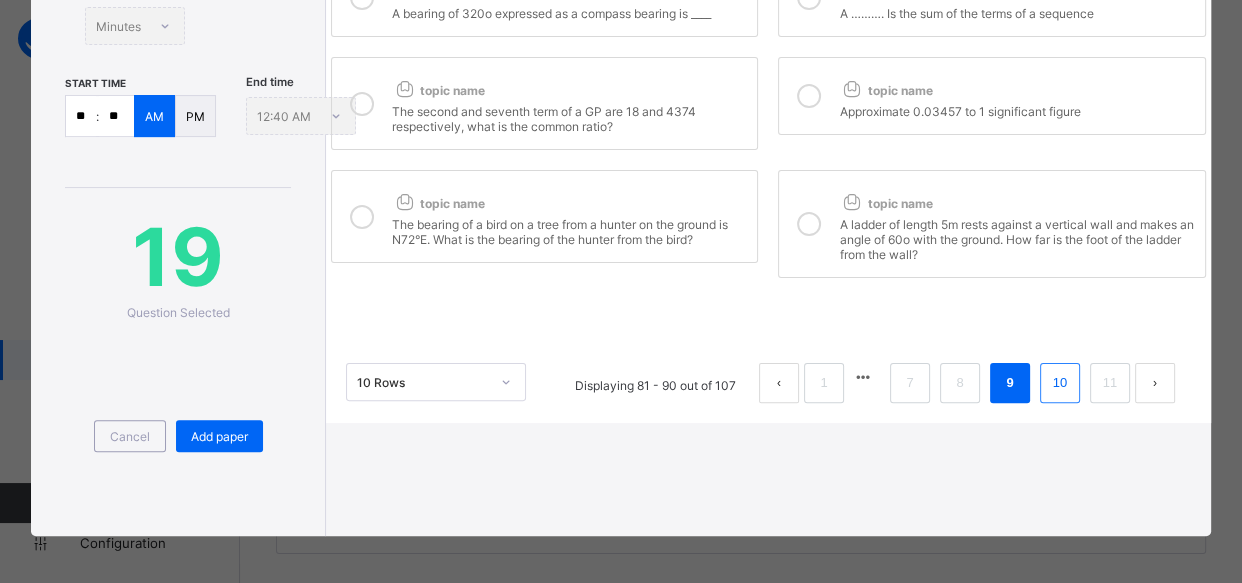 click on "10" at bounding box center (1060, 383) 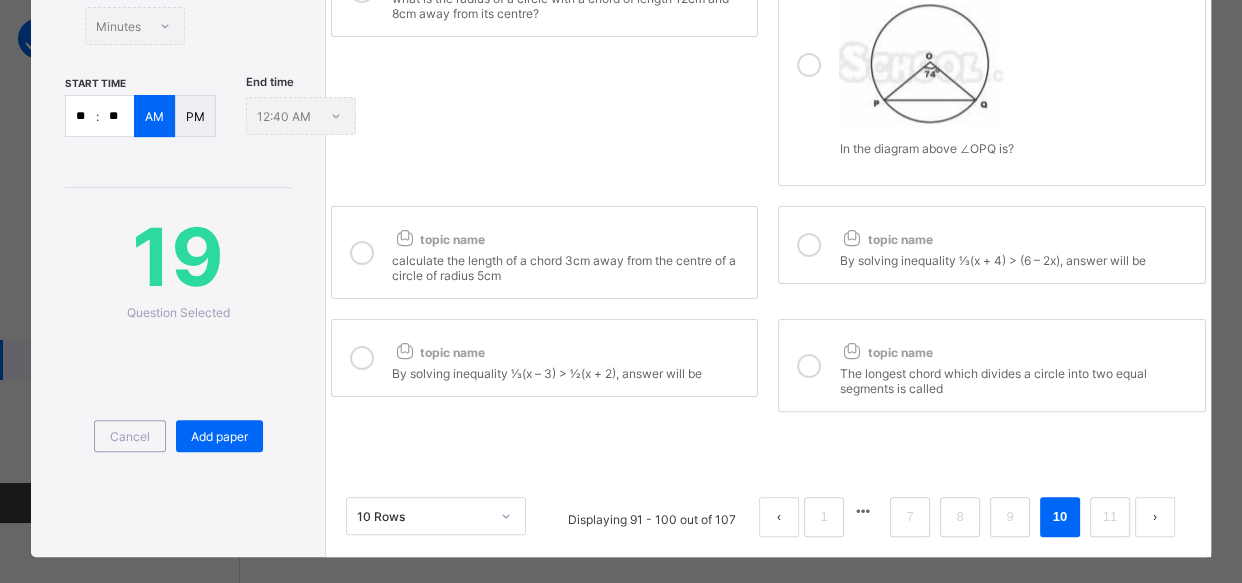 click on "By solving inequality 1⁄3(x + 4) > (6 – 2x), answer will be" at bounding box center (1016, 258) 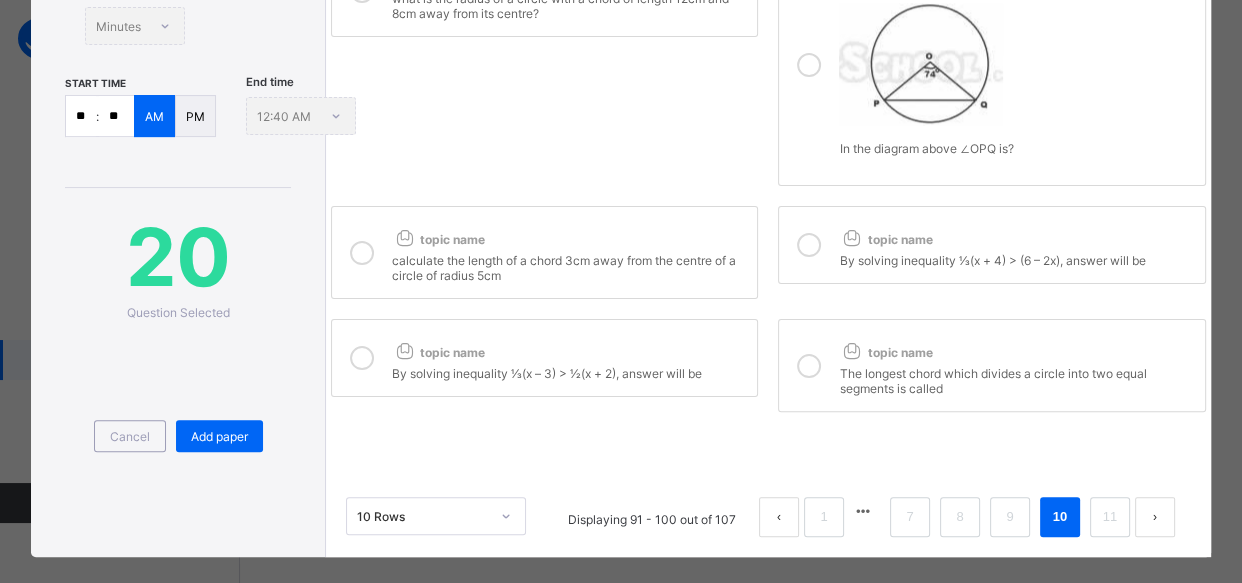 click on "topic name" at bounding box center (885, 352) 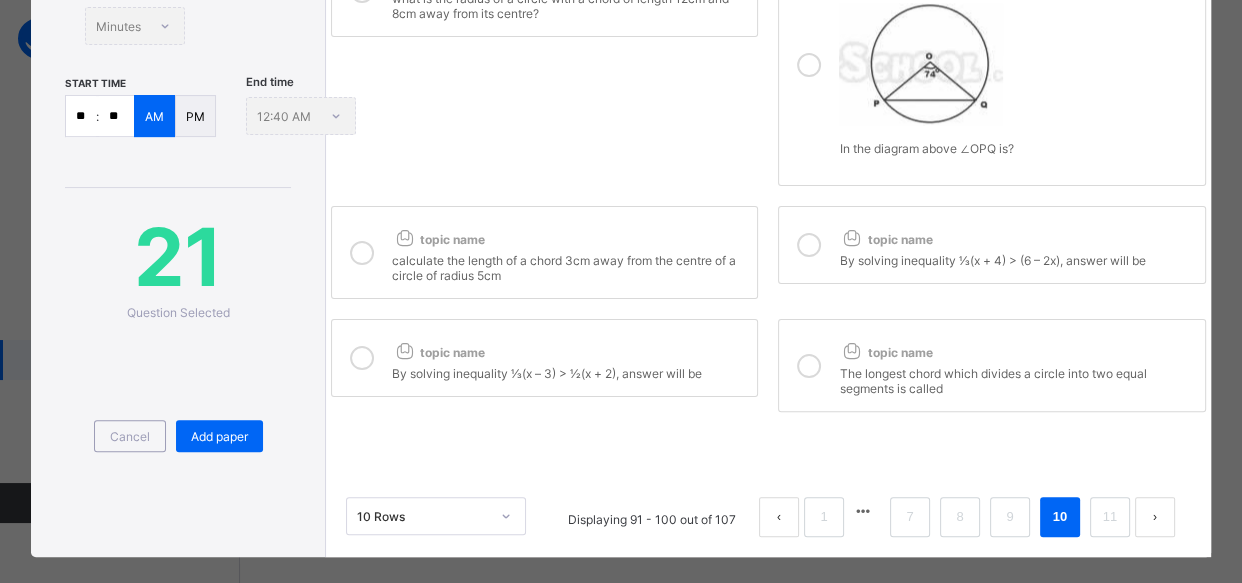 scroll, scrollTop: 0, scrollLeft: 0, axis: both 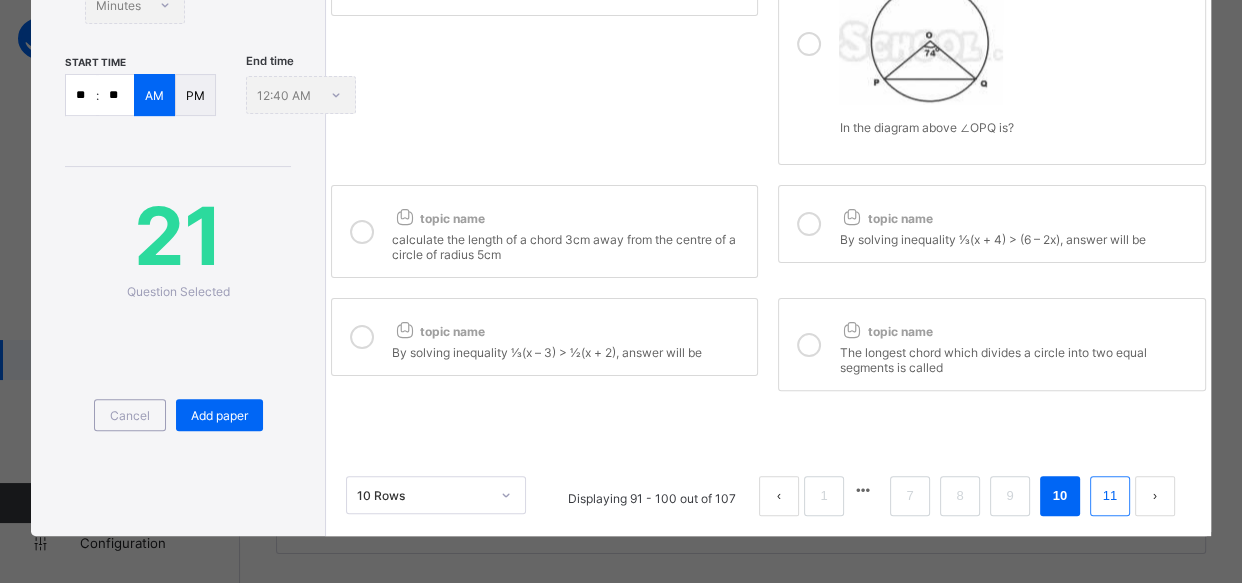 click on "11" at bounding box center [1110, 496] 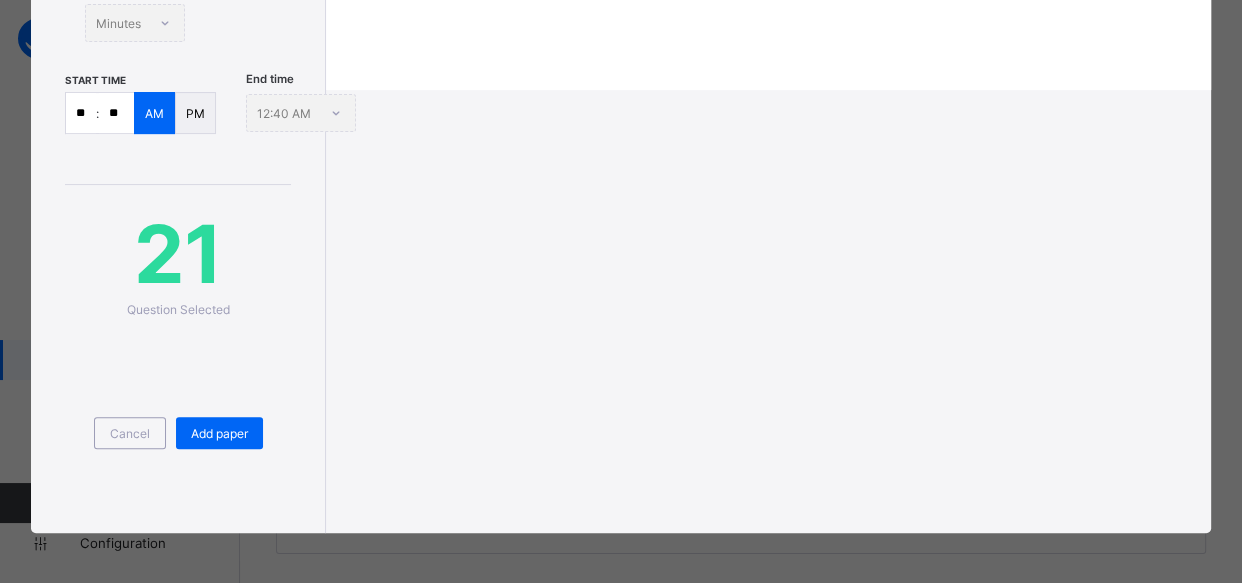 scroll, scrollTop: 453, scrollLeft: 0, axis: vertical 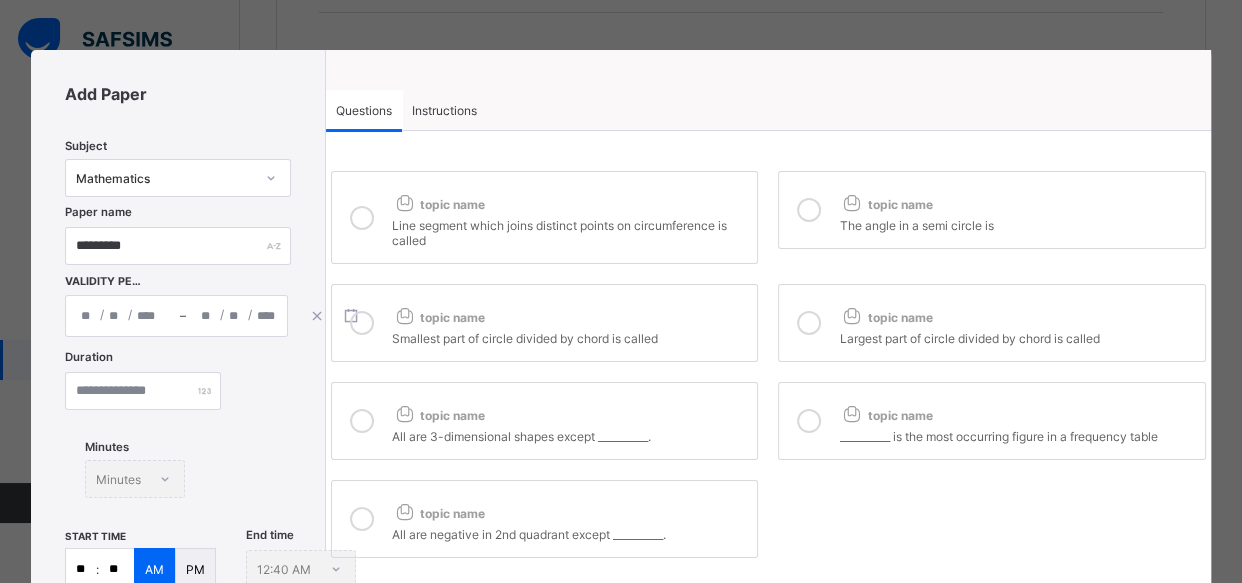 click at bounding box center (362, 421) 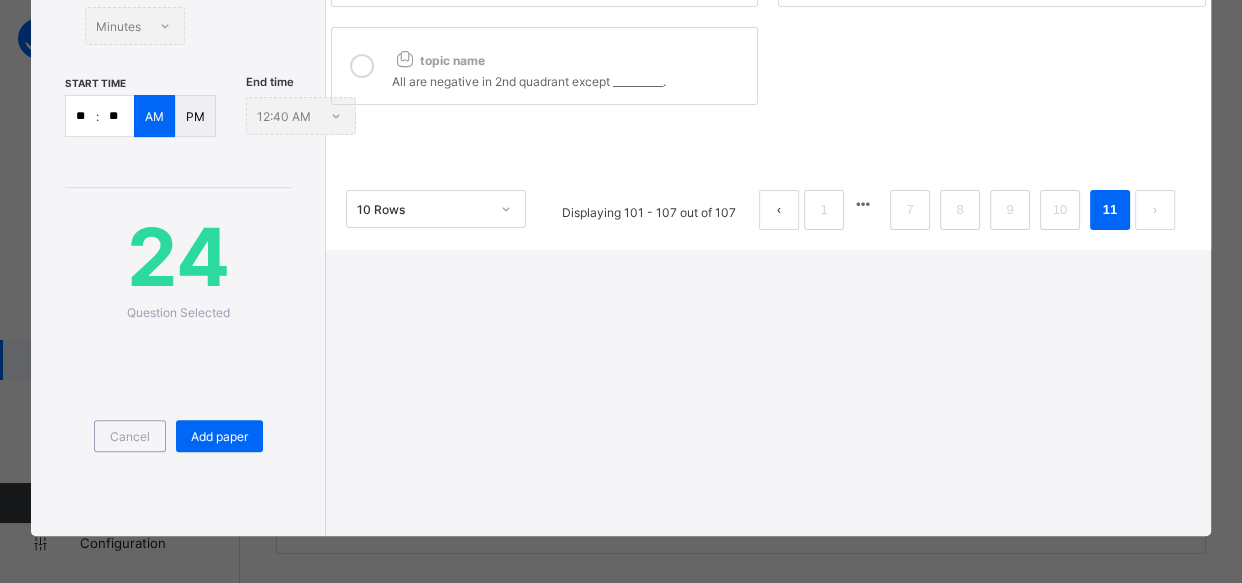scroll, scrollTop: 0, scrollLeft: 0, axis: both 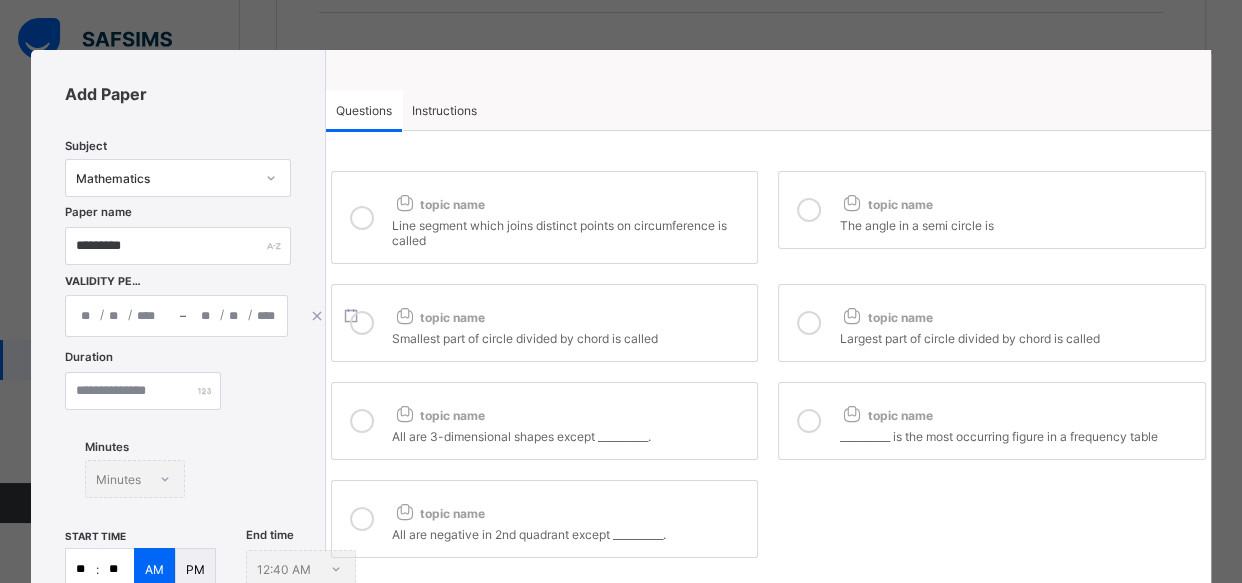 click on "Instructions" at bounding box center [444, 110] 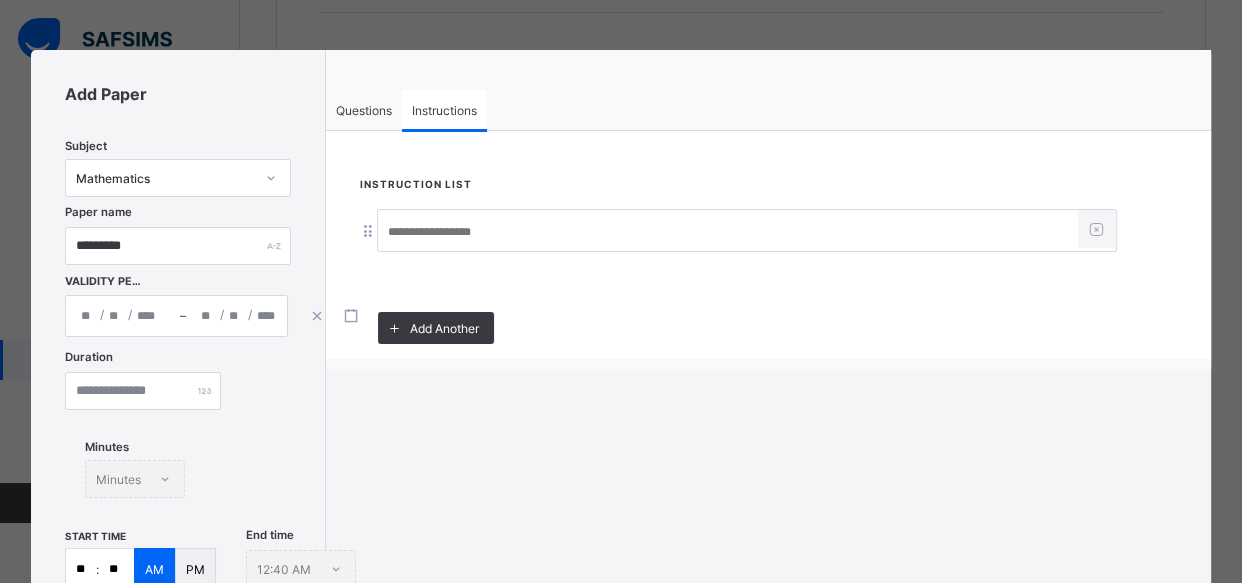 click at bounding box center (728, 232) 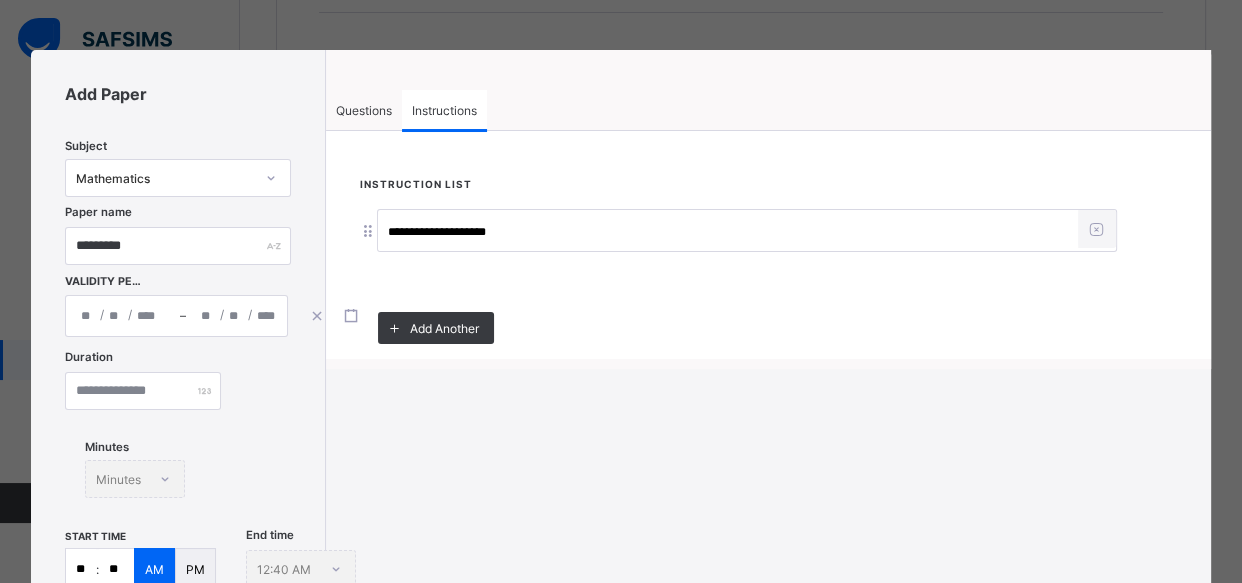 type on "**********" 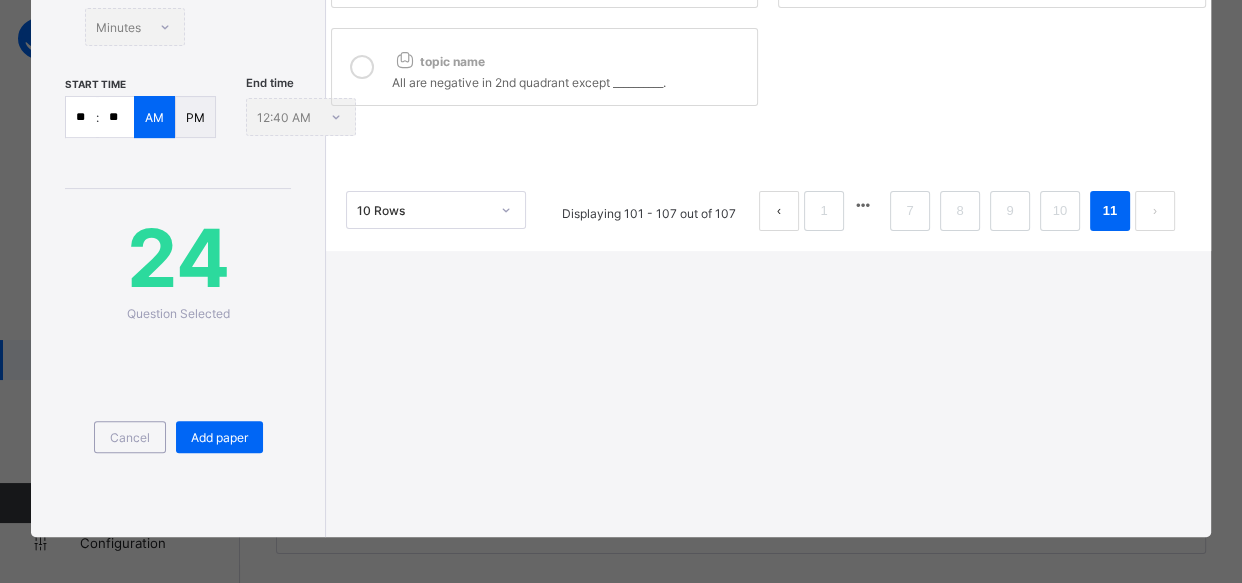 scroll, scrollTop: 453, scrollLeft: 0, axis: vertical 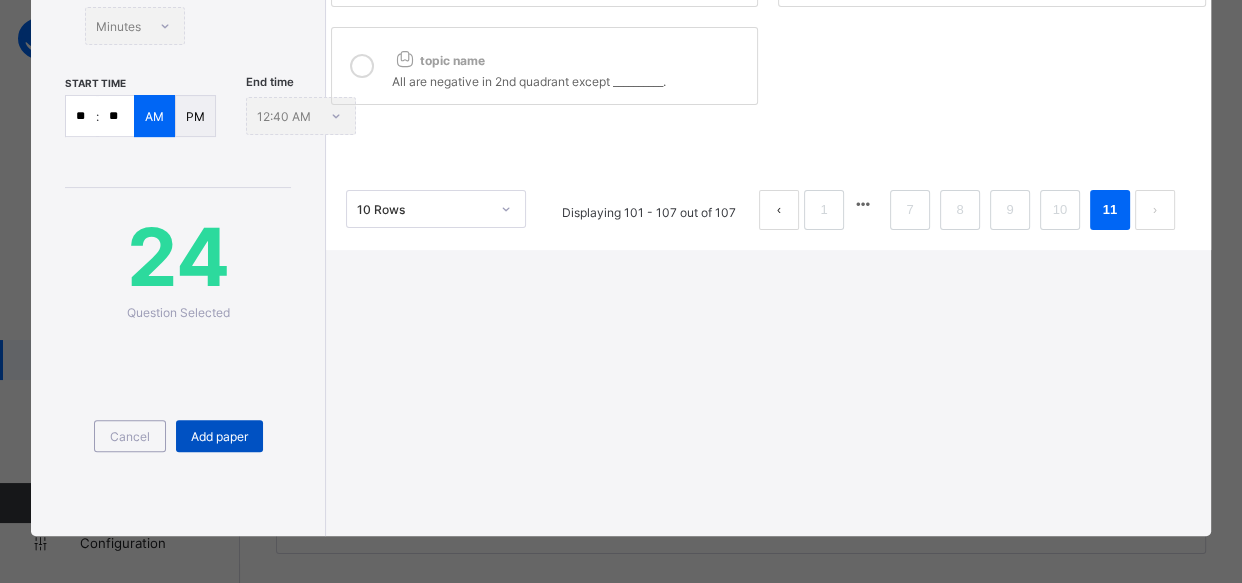 click on "Add paper" at bounding box center [219, 436] 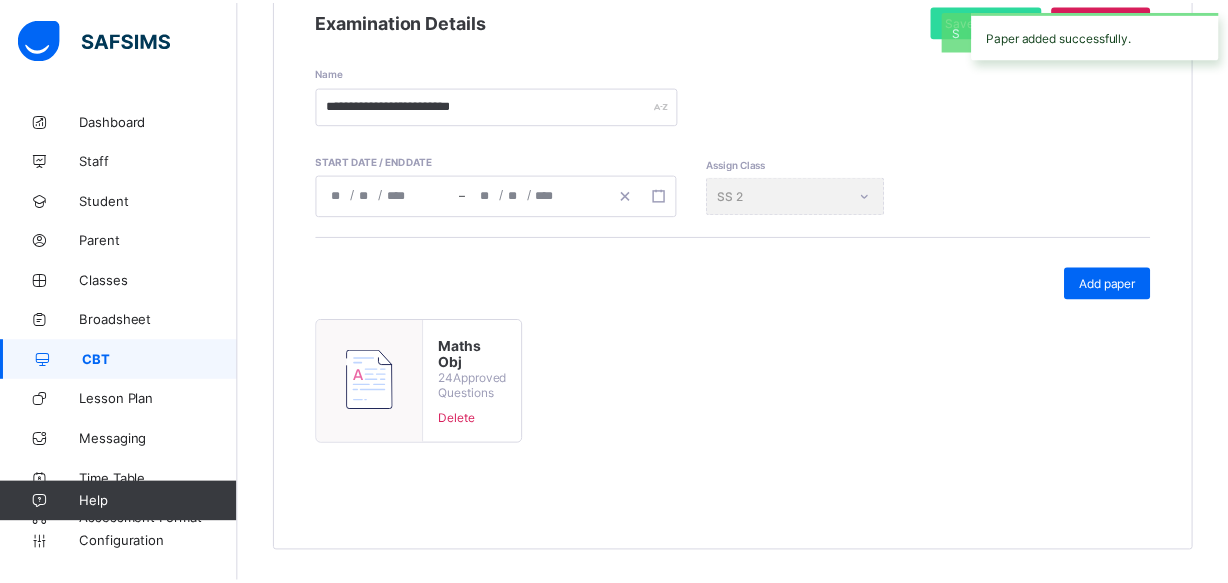 scroll, scrollTop: 318, scrollLeft: 0, axis: vertical 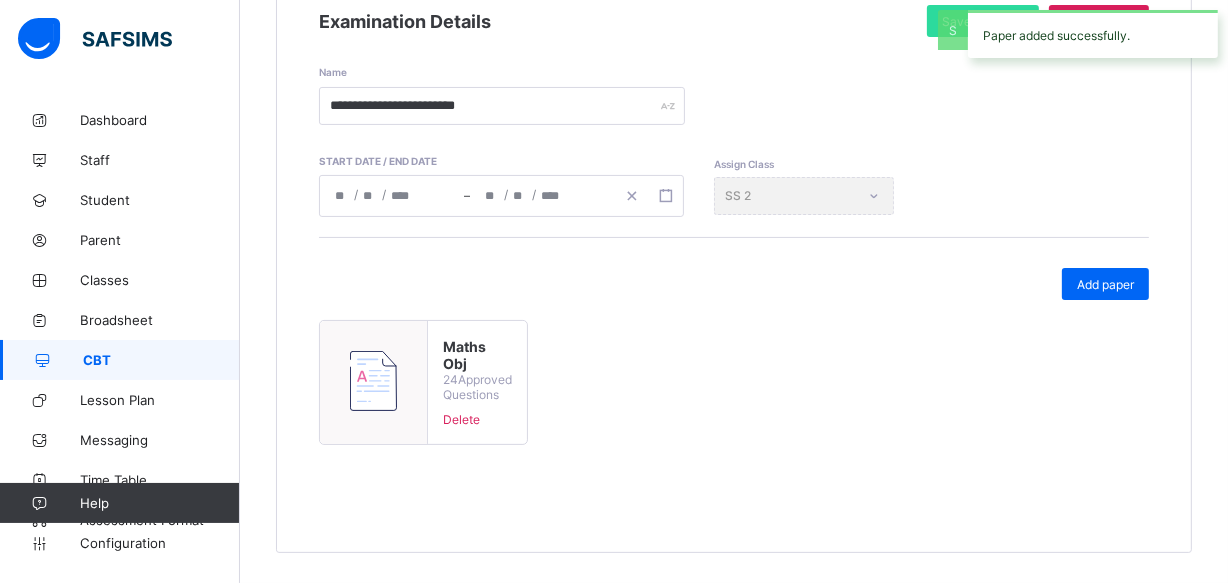 click on "CBT" at bounding box center [161, 360] 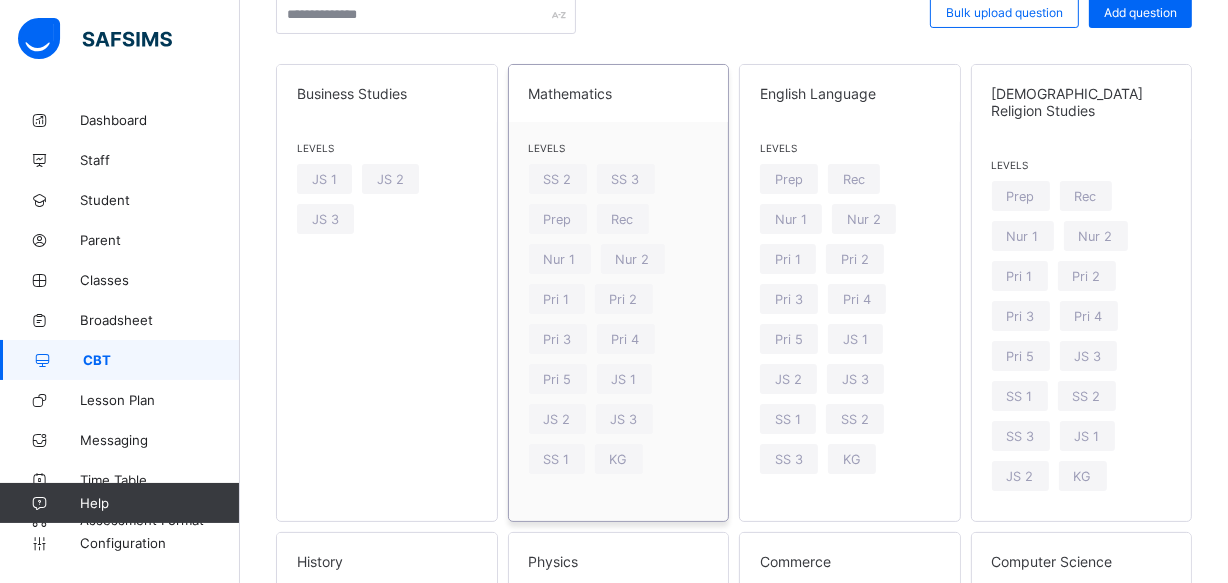 scroll, scrollTop: 209, scrollLeft: 0, axis: vertical 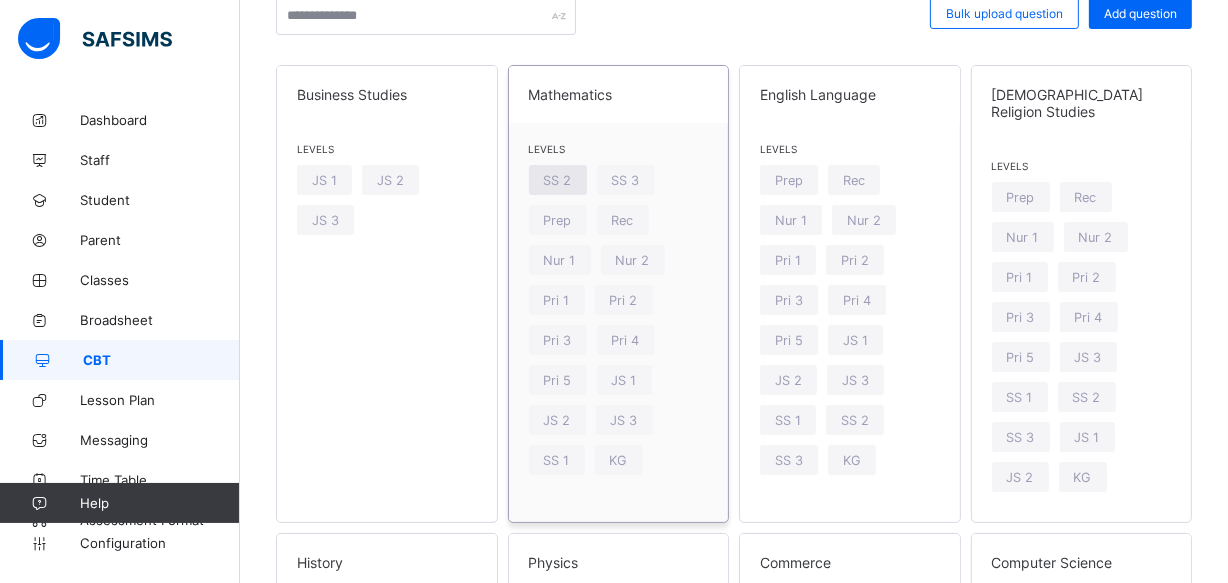 click on "SS 2" at bounding box center [558, 180] 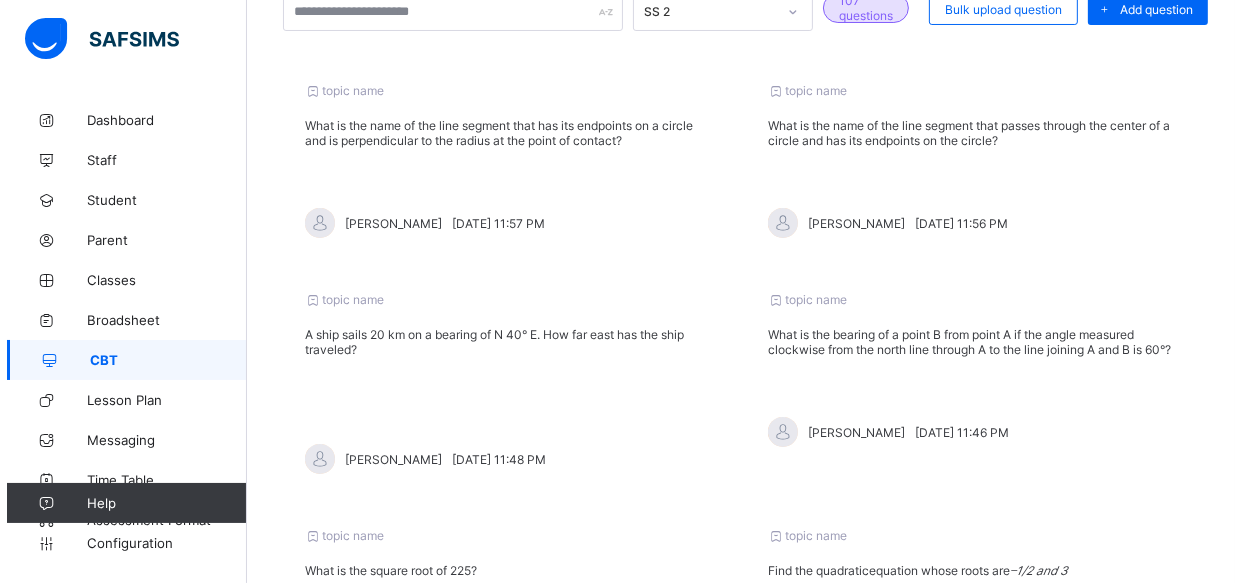 scroll, scrollTop: 136, scrollLeft: 0, axis: vertical 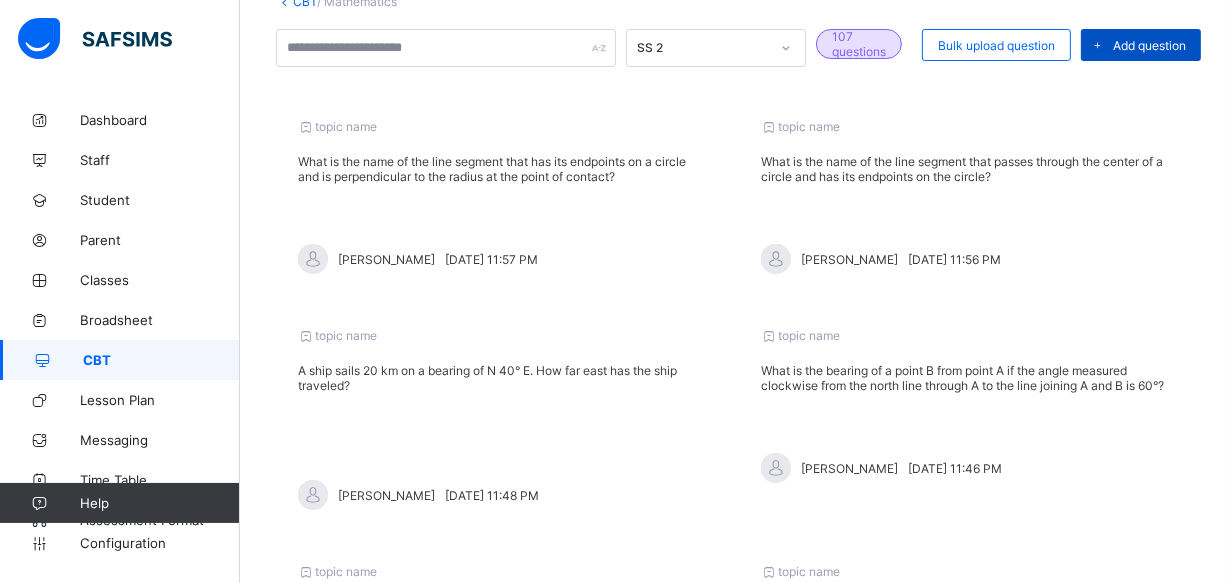click on "Add question" at bounding box center [1141, 45] 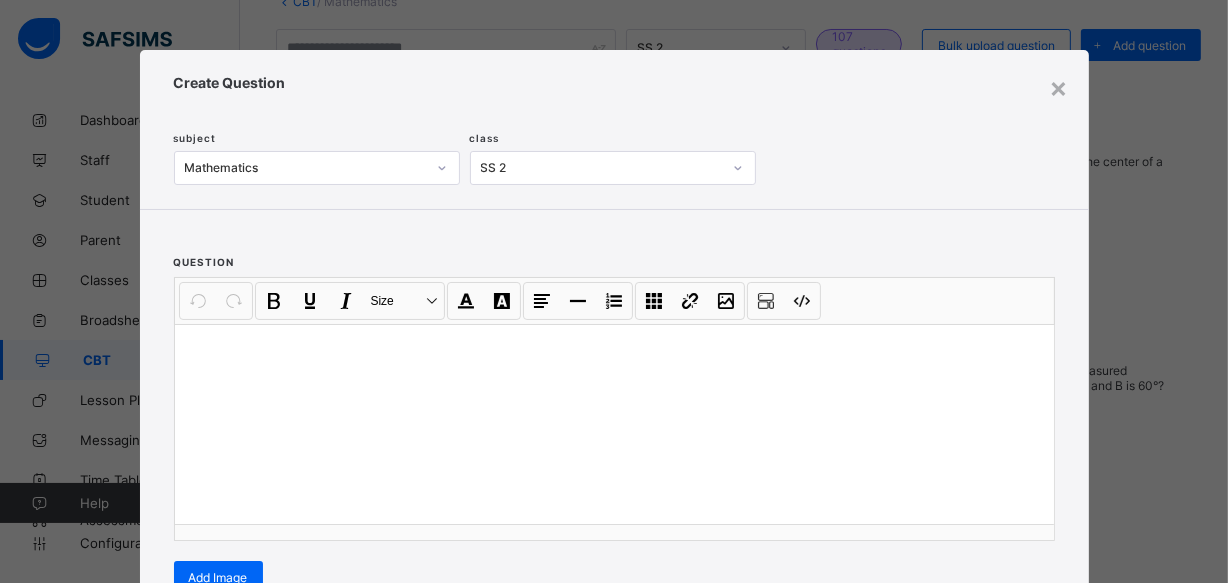 click at bounding box center [614, 350] 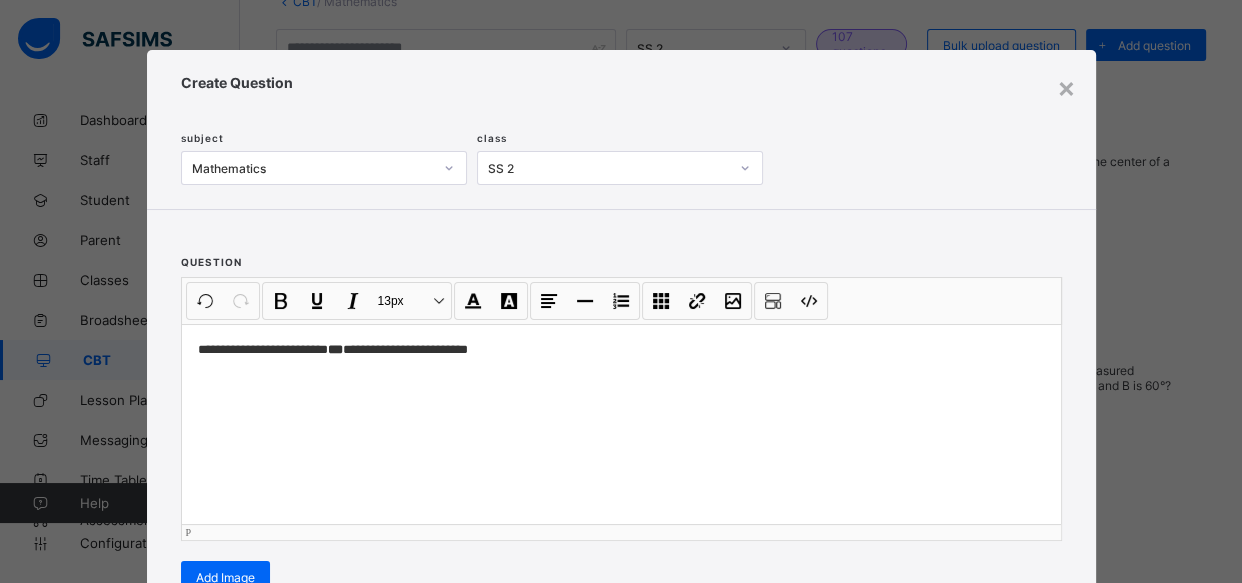 click on "**********" at bounding box center [621, 424] 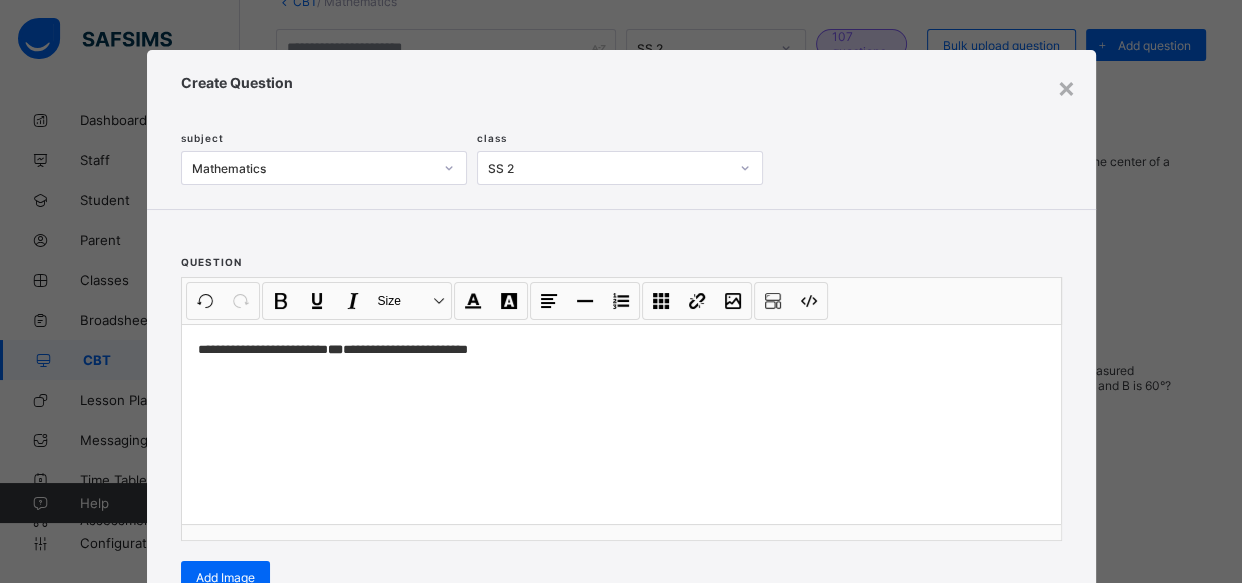 click on "**********" at bounding box center [621, 409] 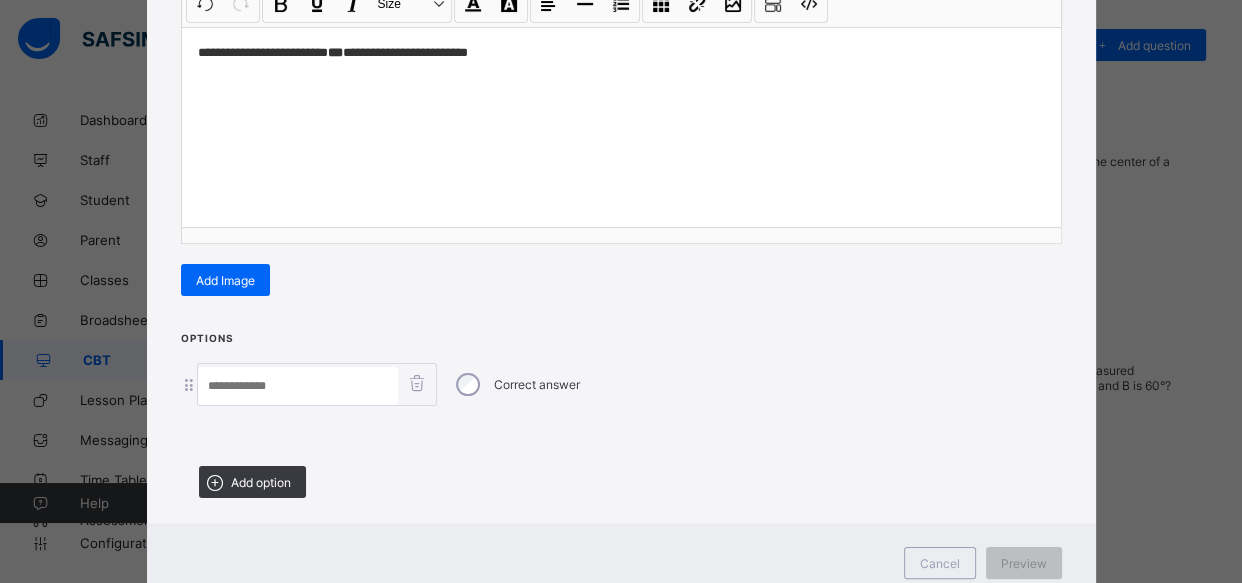scroll, scrollTop: 364, scrollLeft: 0, axis: vertical 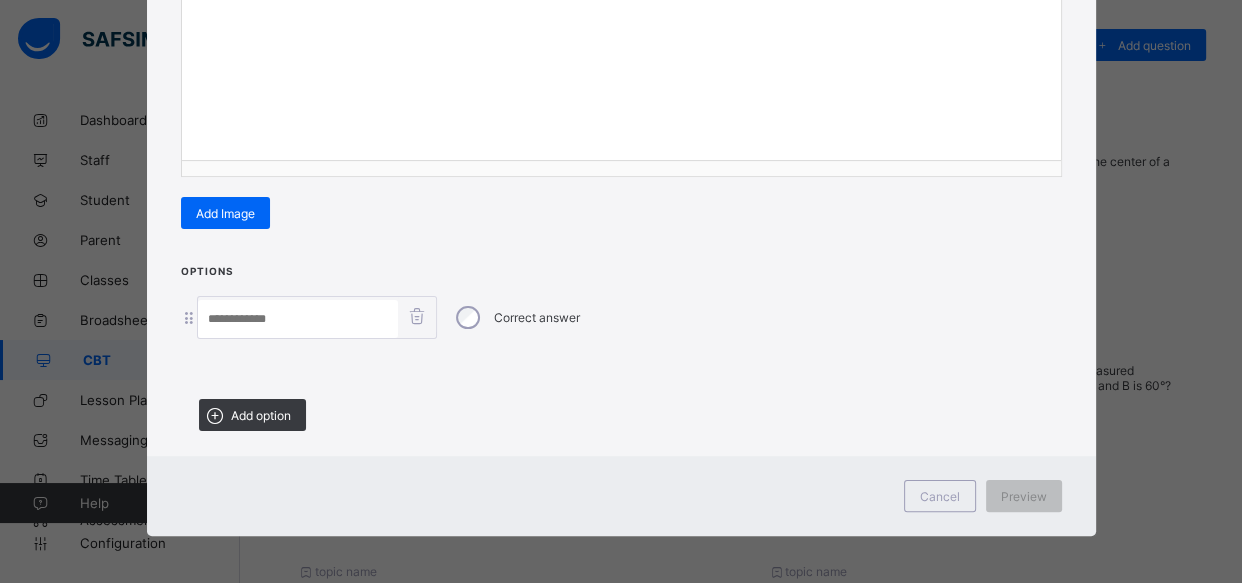 click at bounding box center (298, 319) 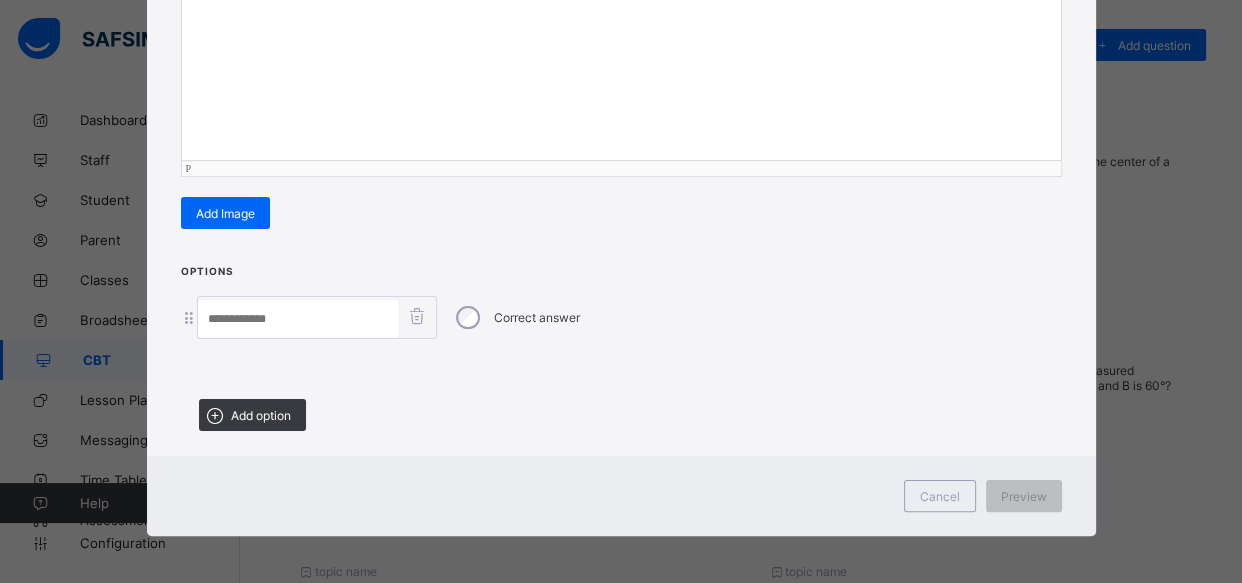 click on "**********" at bounding box center [621, 60] 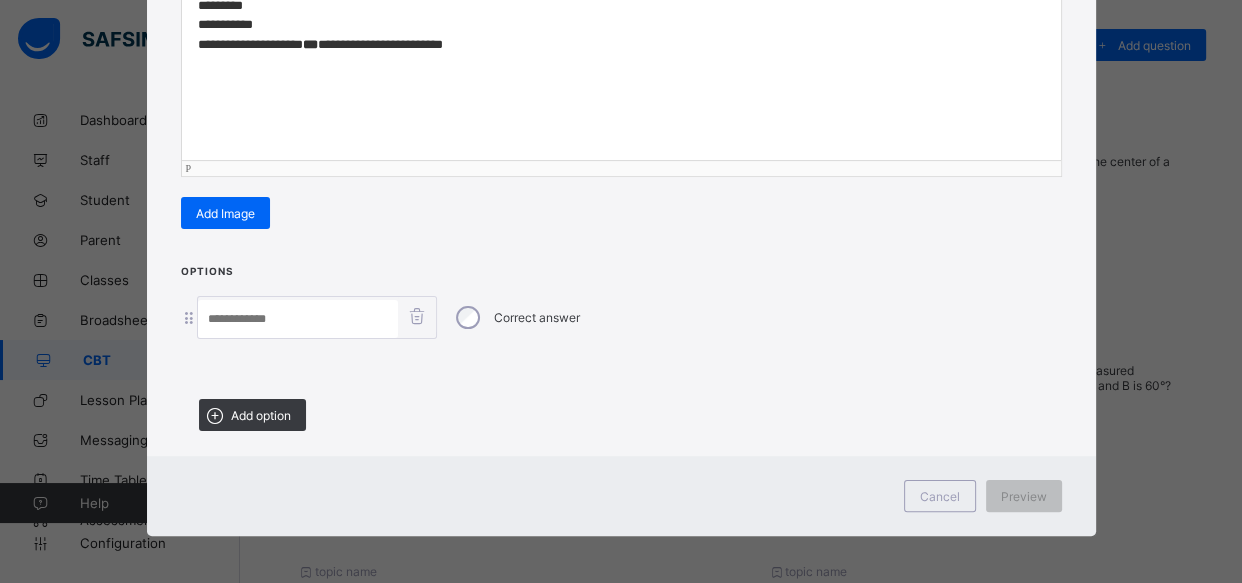 scroll, scrollTop: 340, scrollLeft: 0, axis: vertical 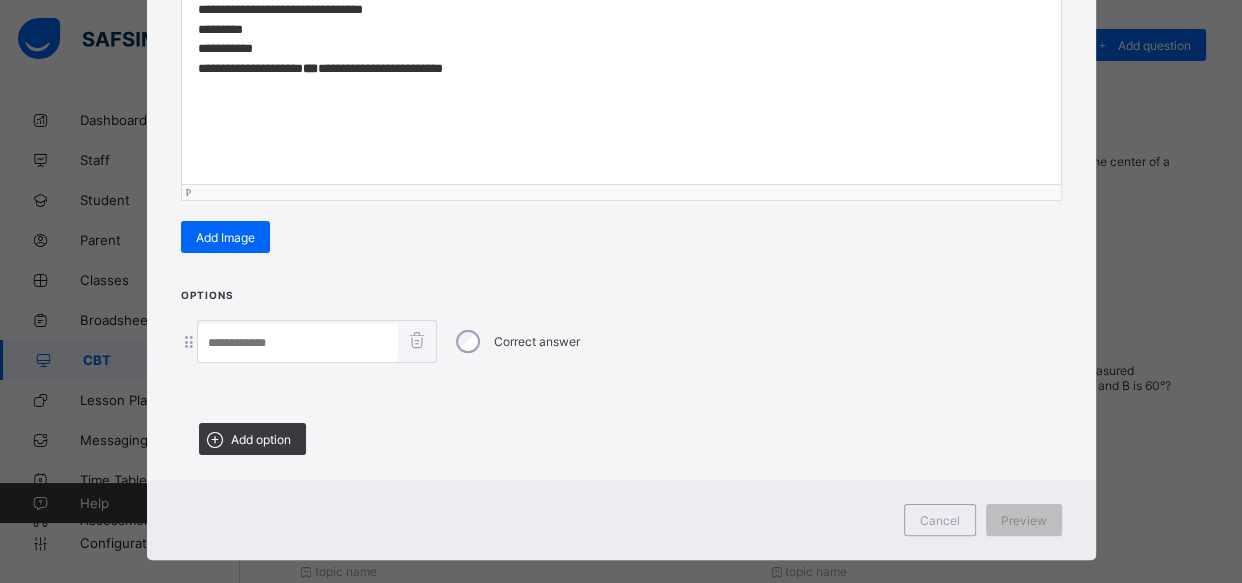 click on "**********" at bounding box center [621, 39] 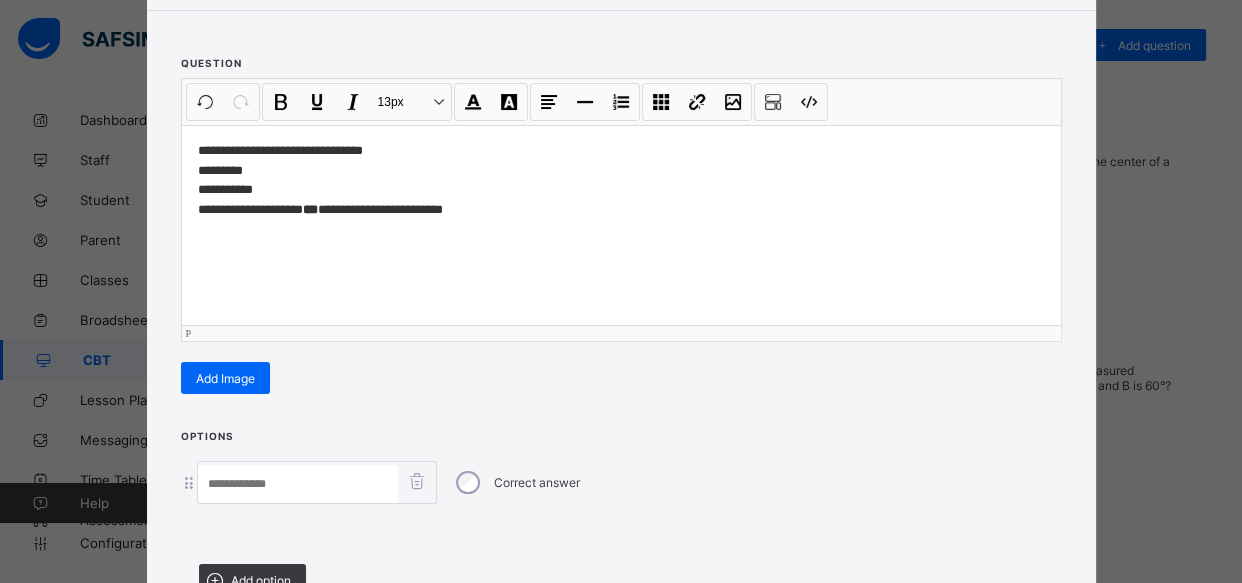 scroll, scrollTop: 340, scrollLeft: 0, axis: vertical 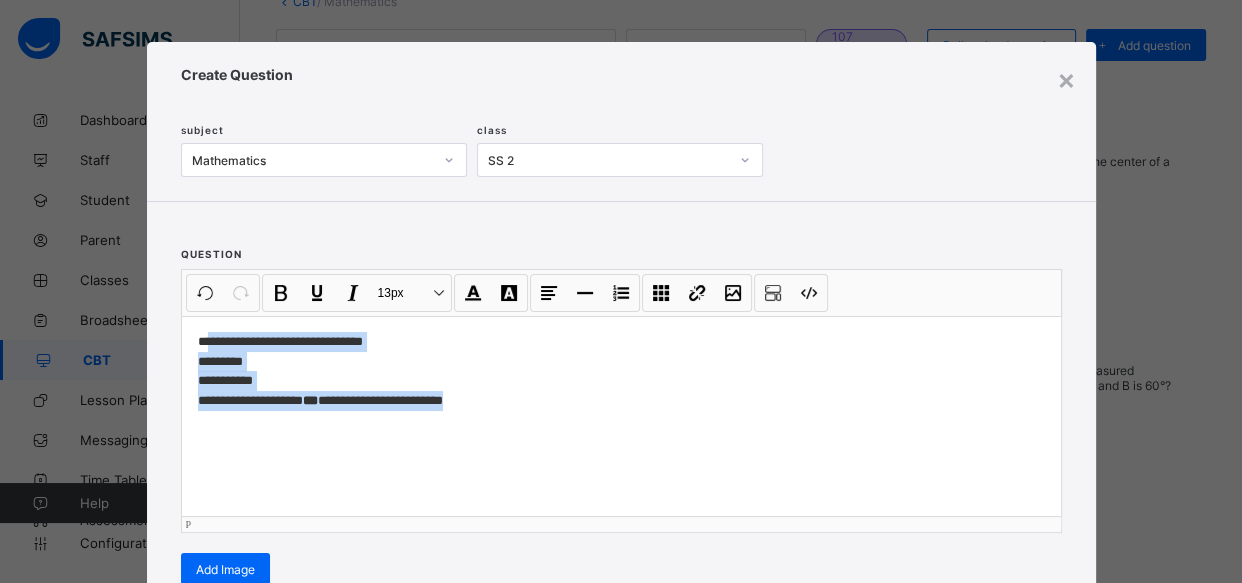 drag, startPoint x: 479, startPoint y: 75, endPoint x: 209, endPoint y: 150, distance: 280.2231 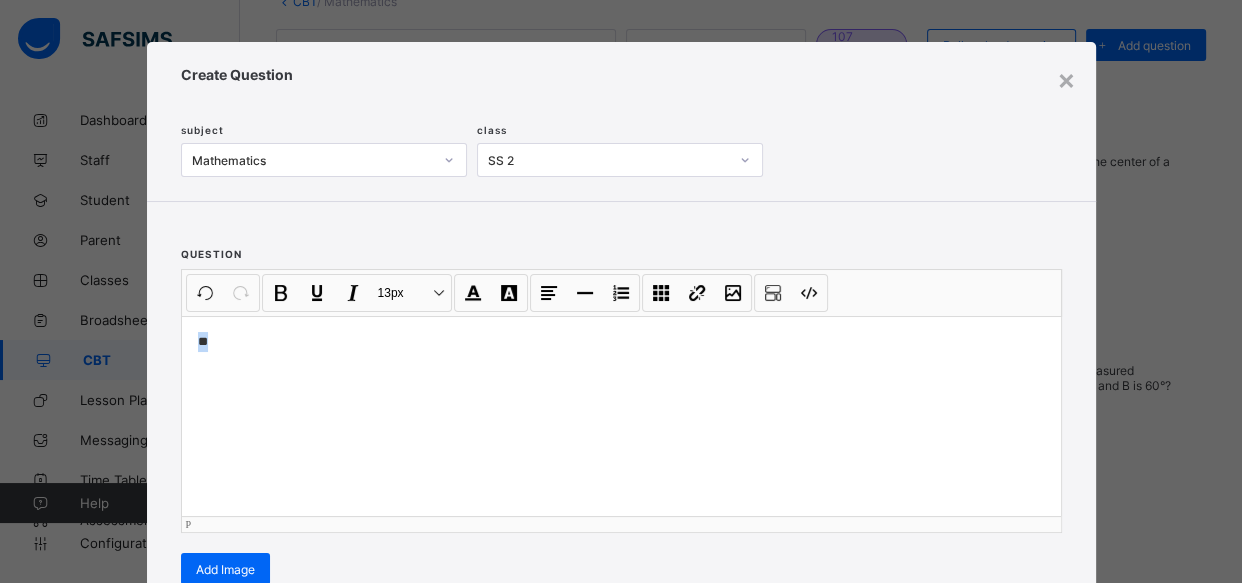 type 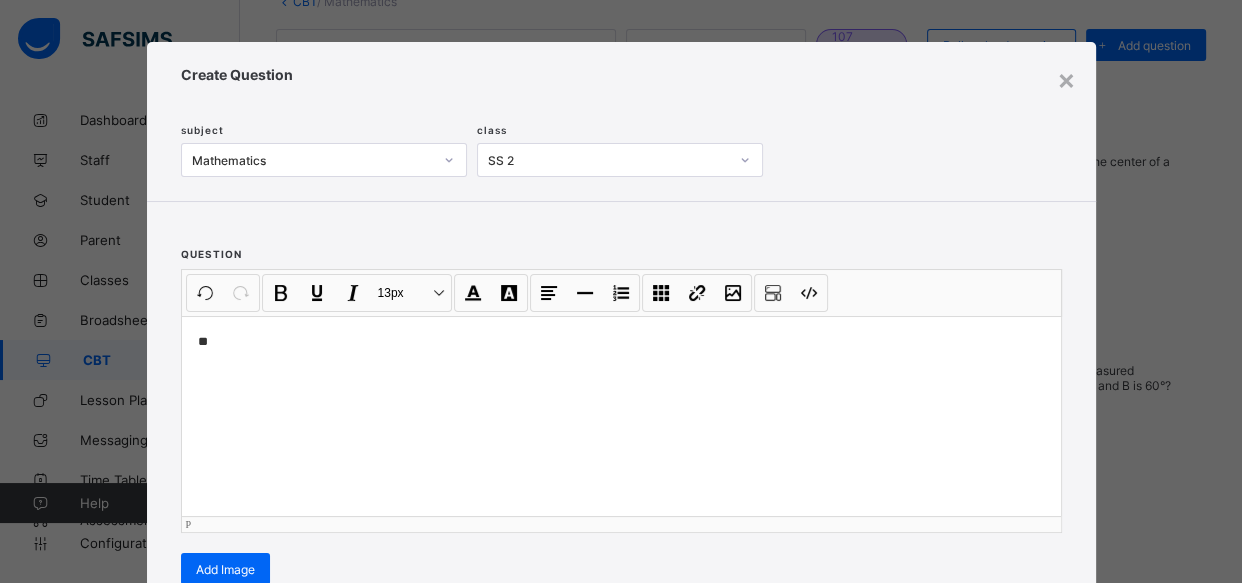 click on "**" at bounding box center [621, 341] 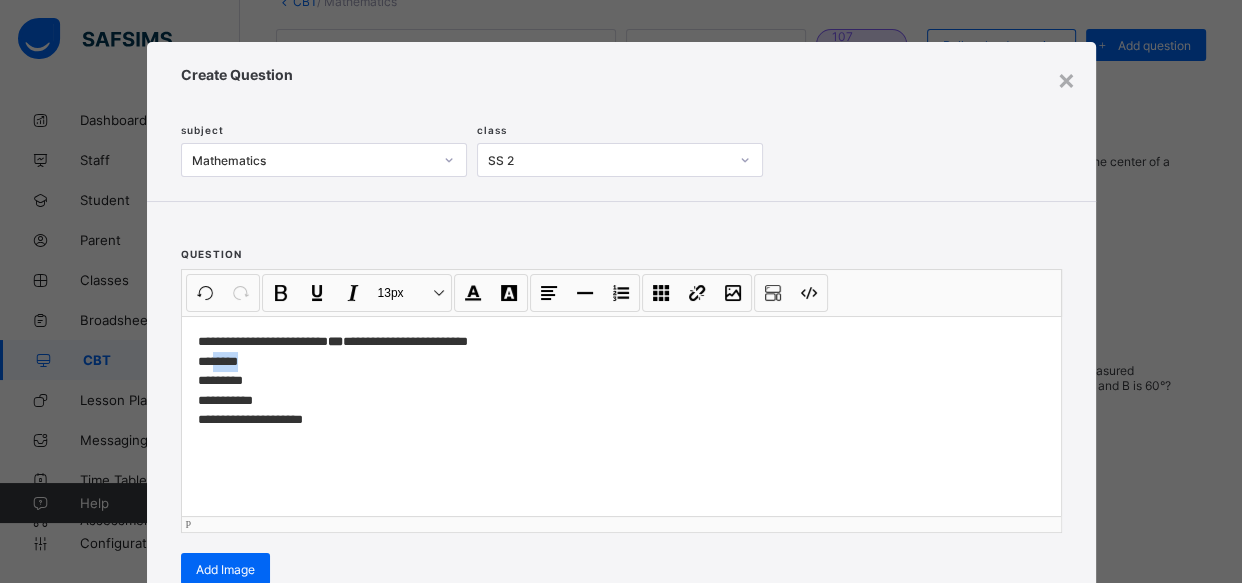 drag, startPoint x: 263, startPoint y: 358, endPoint x: 208, endPoint y: 359, distance: 55.00909 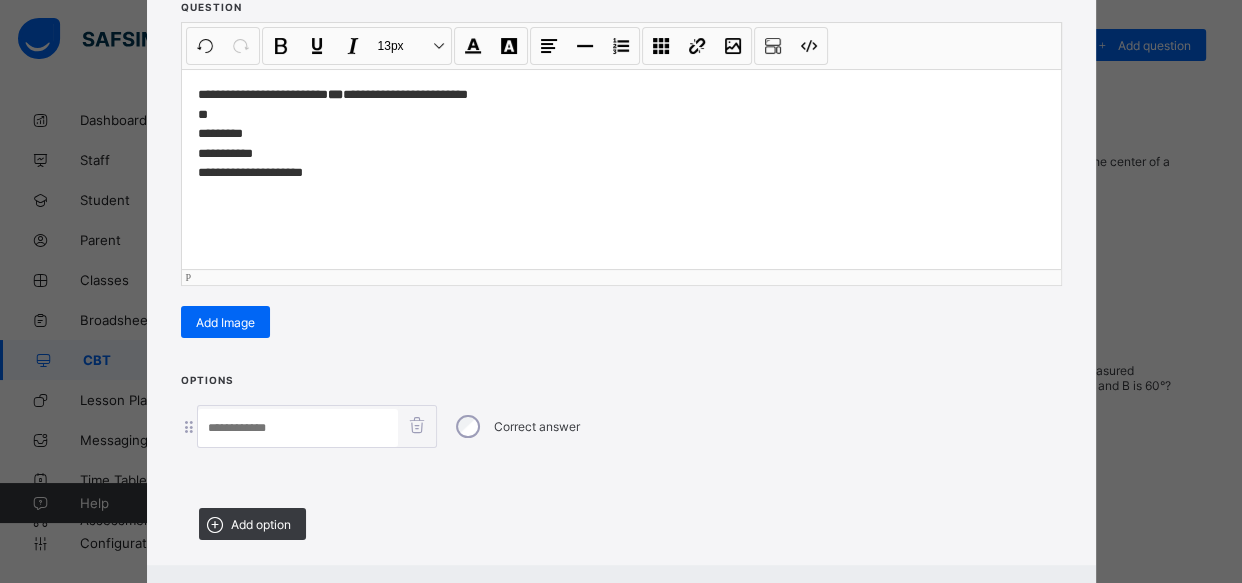 scroll, scrollTop: 256, scrollLeft: 0, axis: vertical 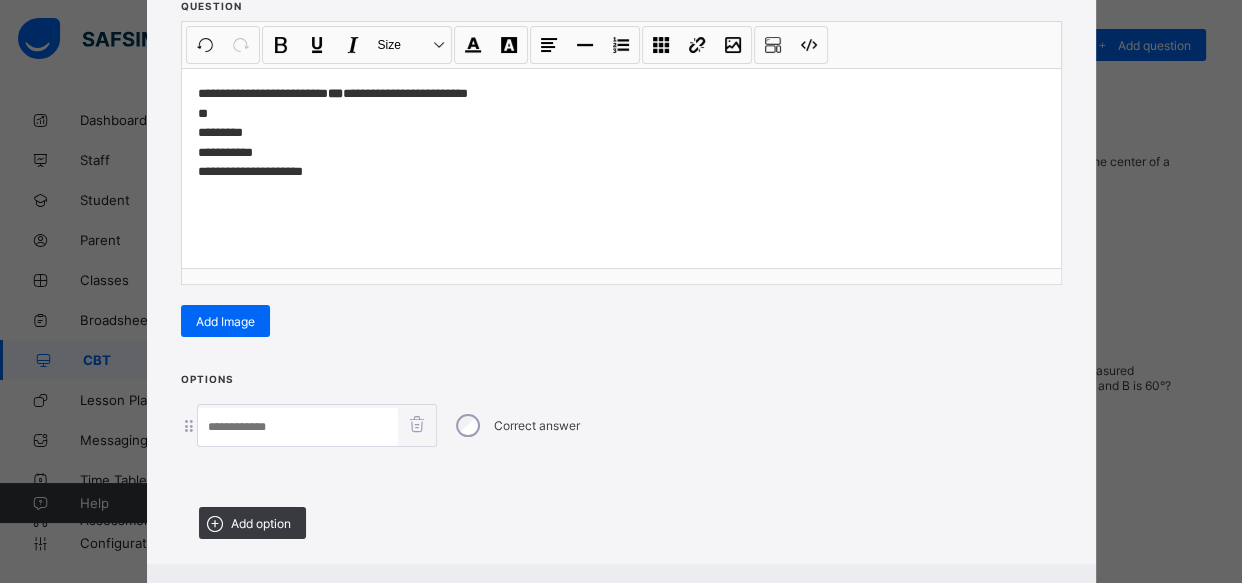 click at bounding box center [298, 427] 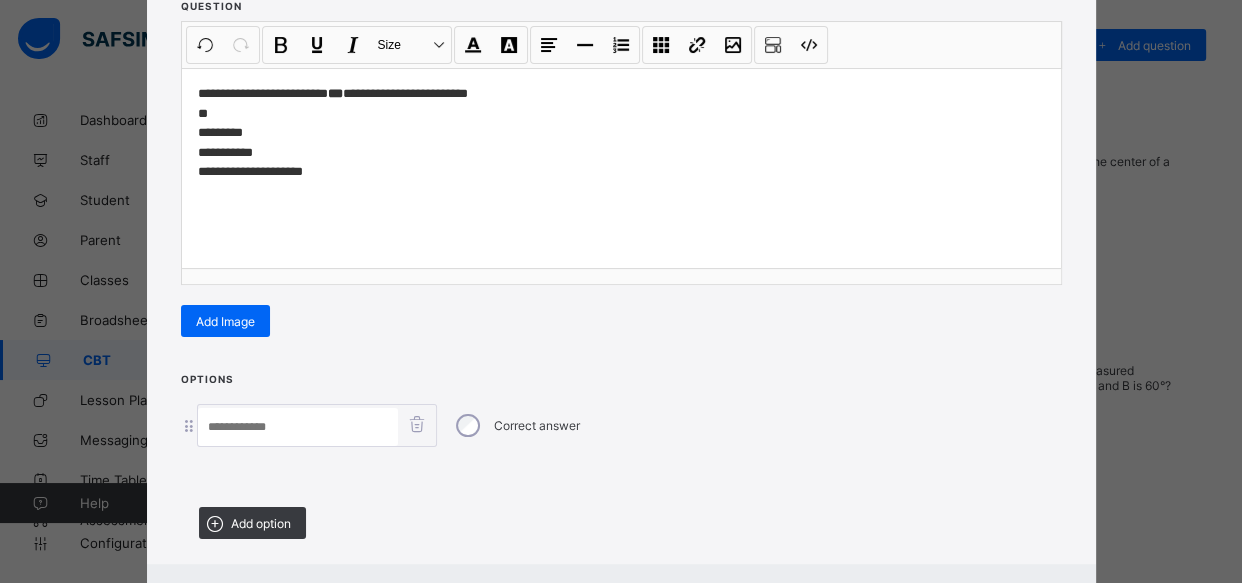 paste on "*****" 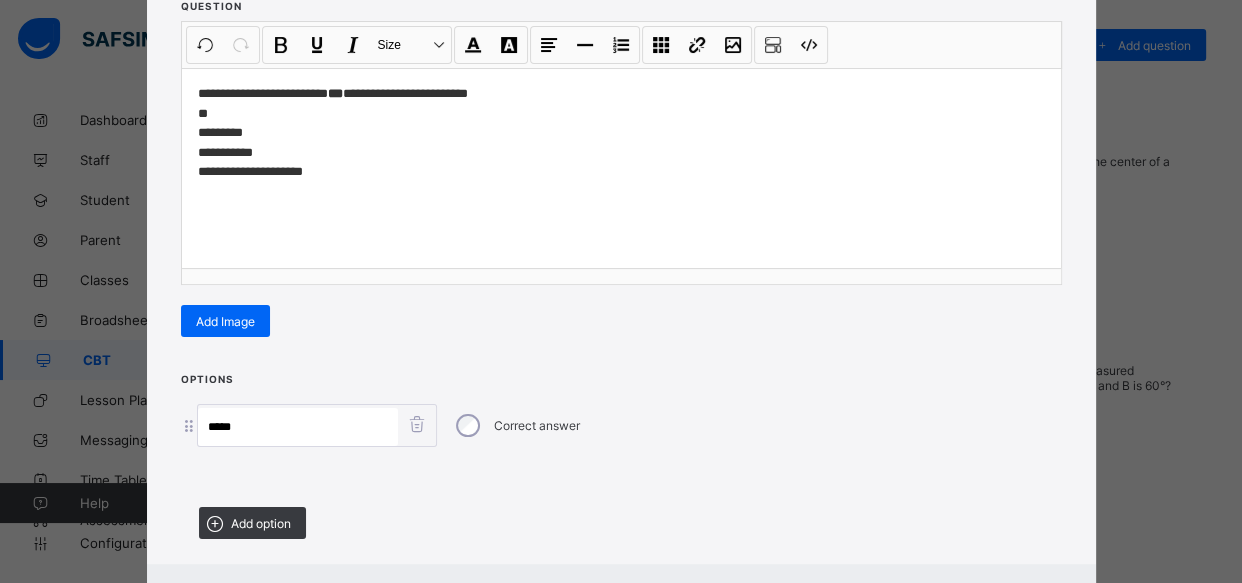 type on "*****" 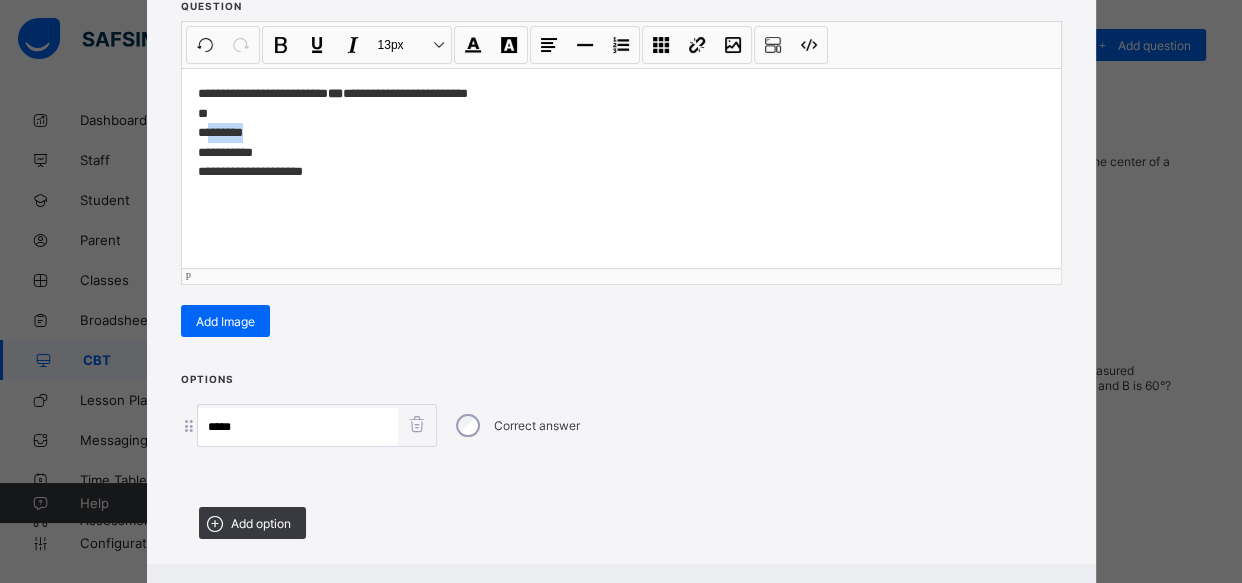 drag, startPoint x: 273, startPoint y: 135, endPoint x: 202, endPoint y: 138, distance: 71.063354 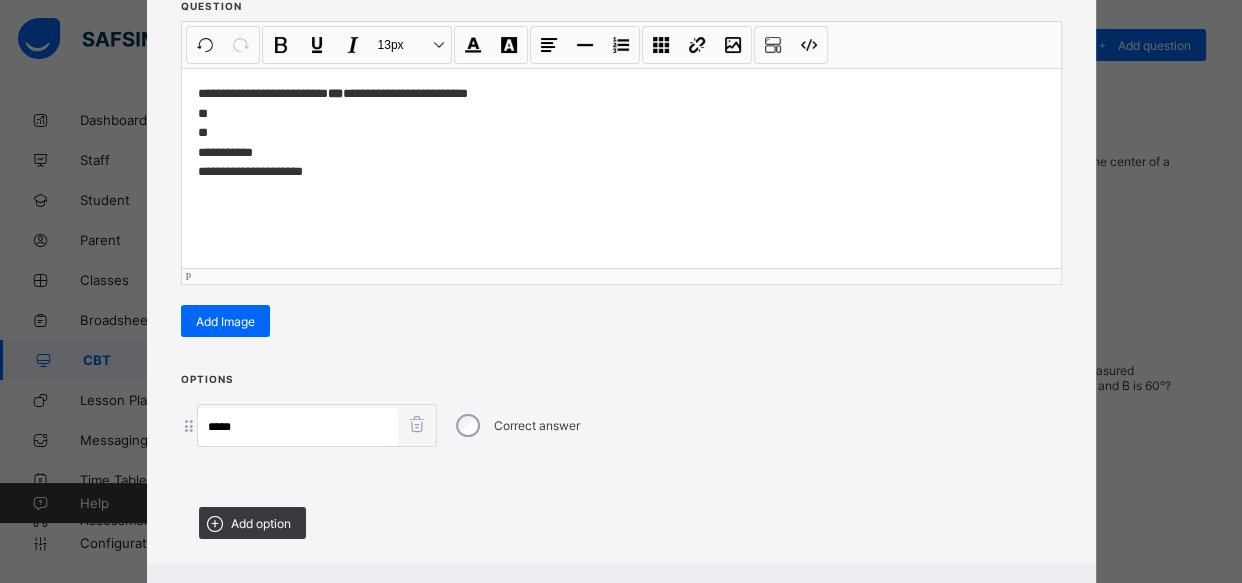 click on "**********" at bounding box center (621, 132) 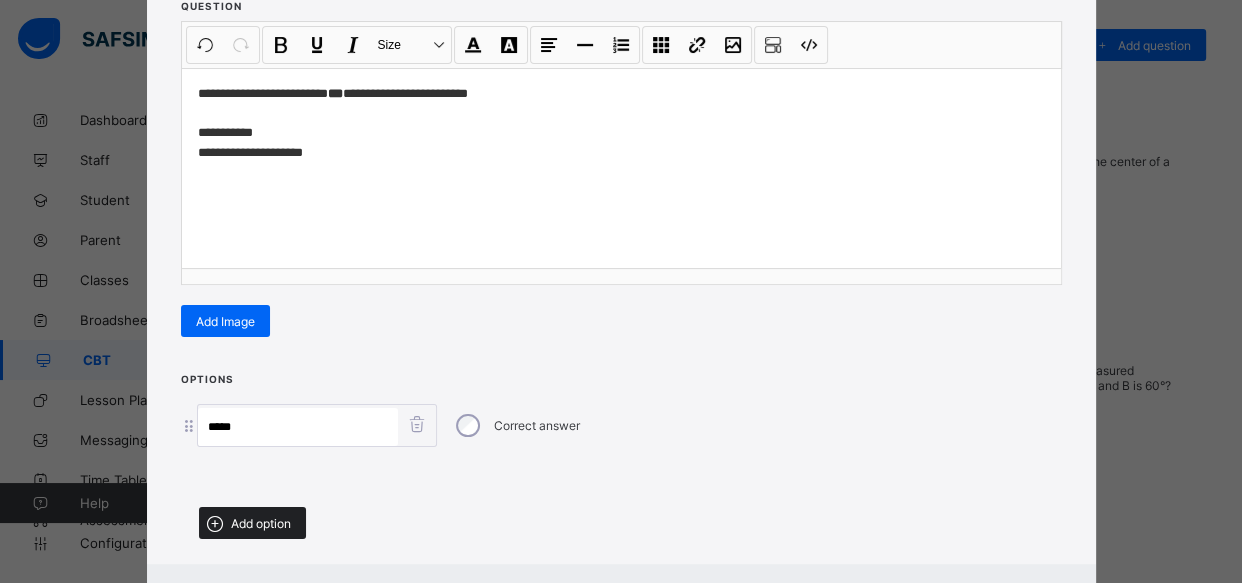 click on "Add option" at bounding box center [252, 523] 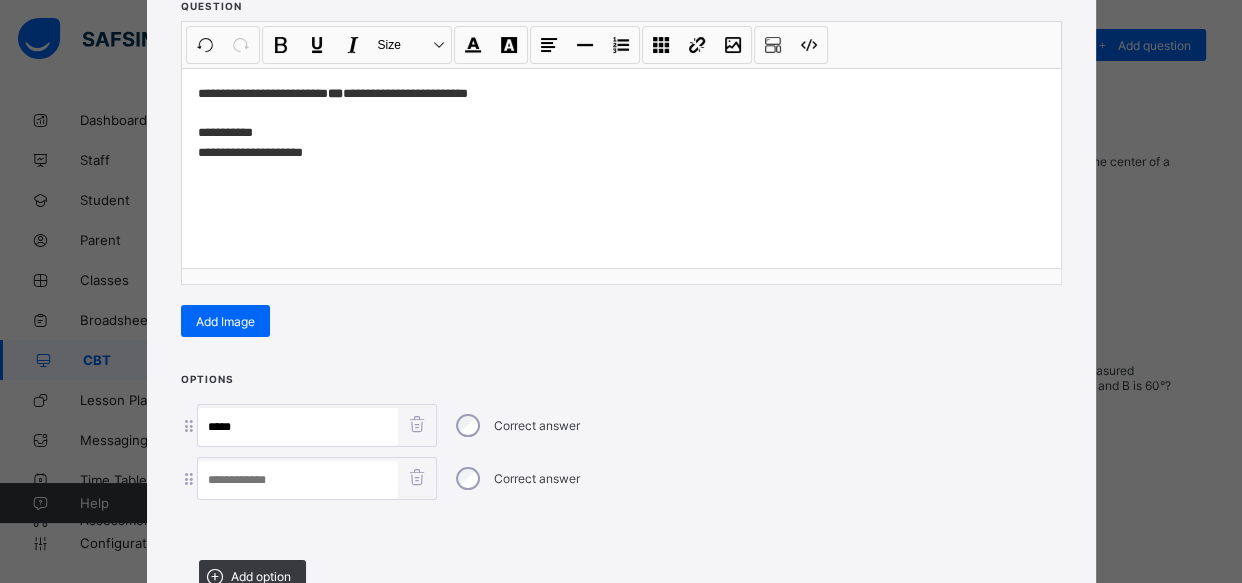 click at bounding box center (298, 480) 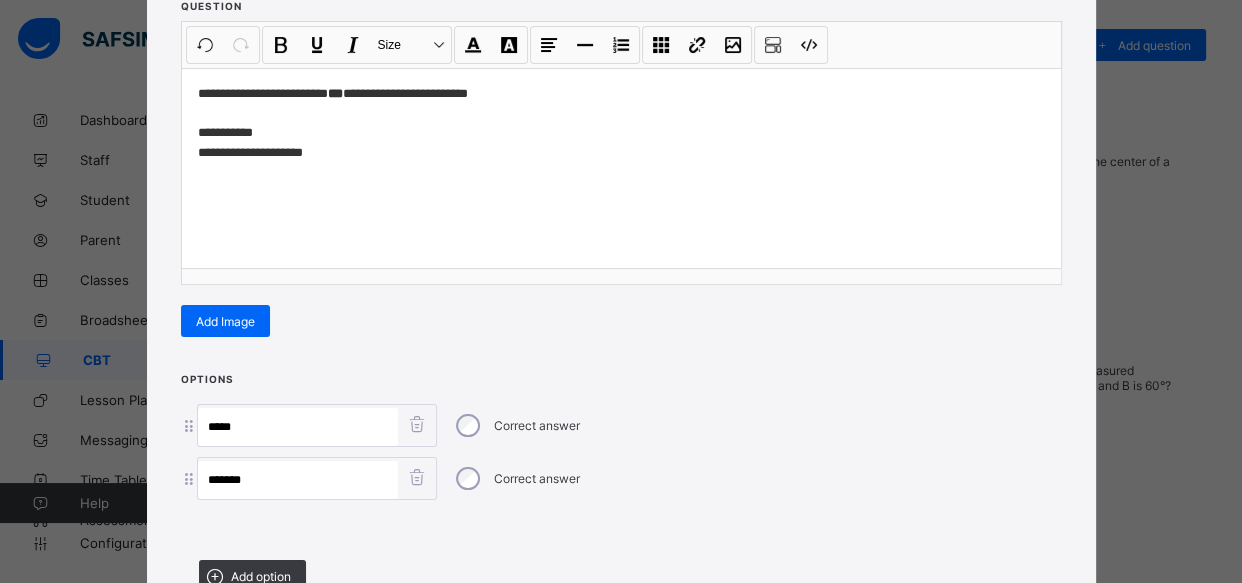 type on "******" 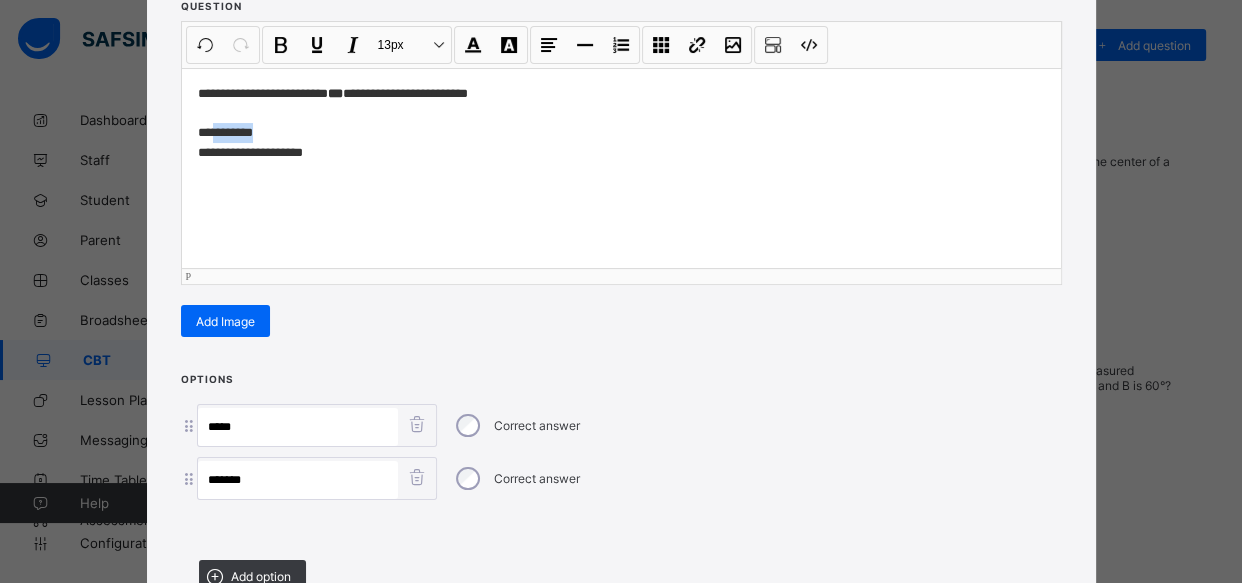 drag, startPoint x: 256, startPoint y: 134, endPoint x: 209, endPoint y: 130, distance: 47.169907 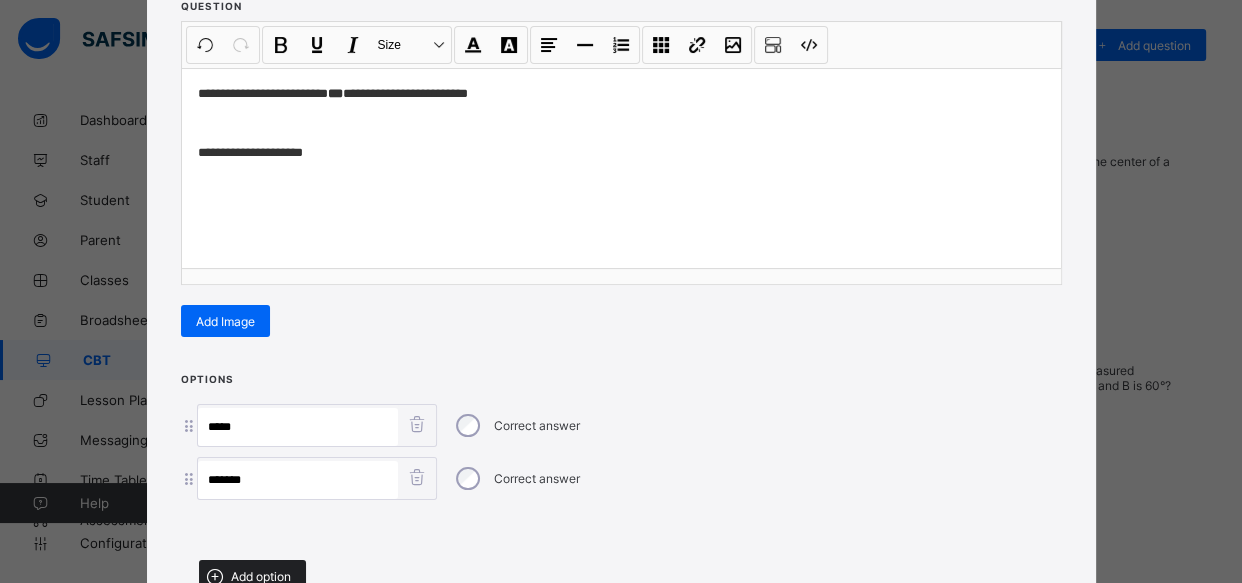 click on "Add option" at bounding box center (252, 576) 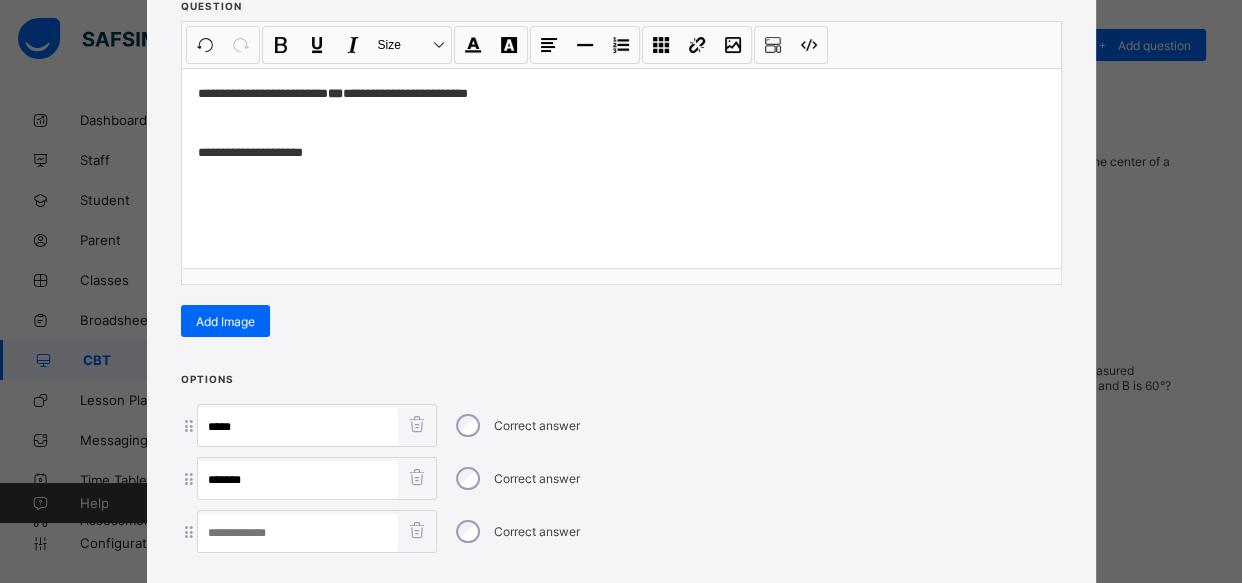 click at bounding box center [298, 533] 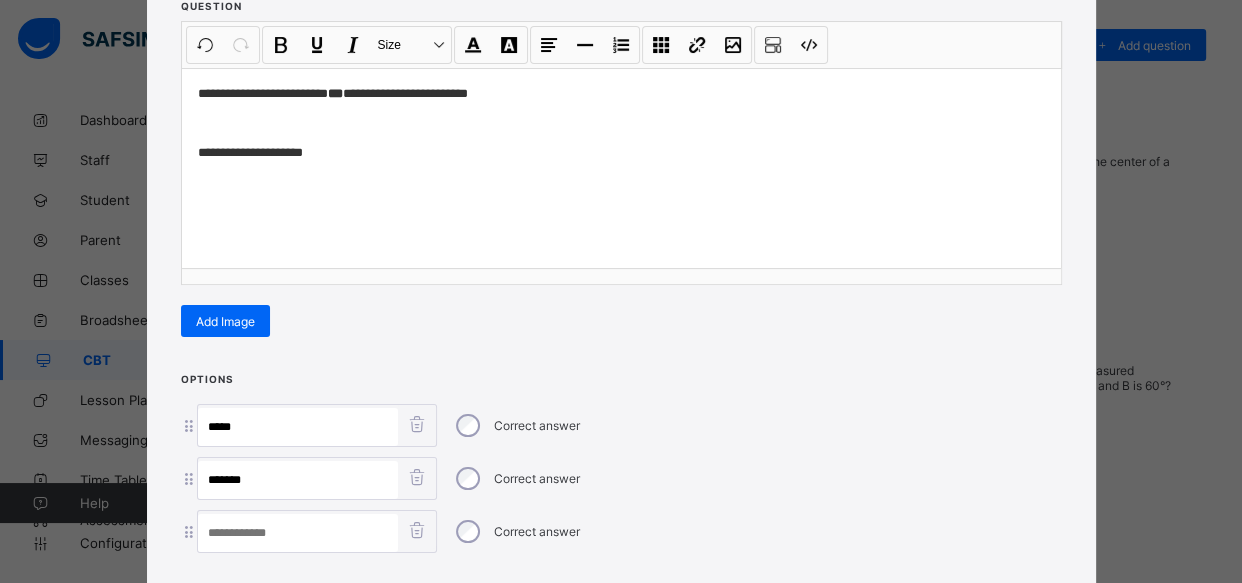 paste on "********" 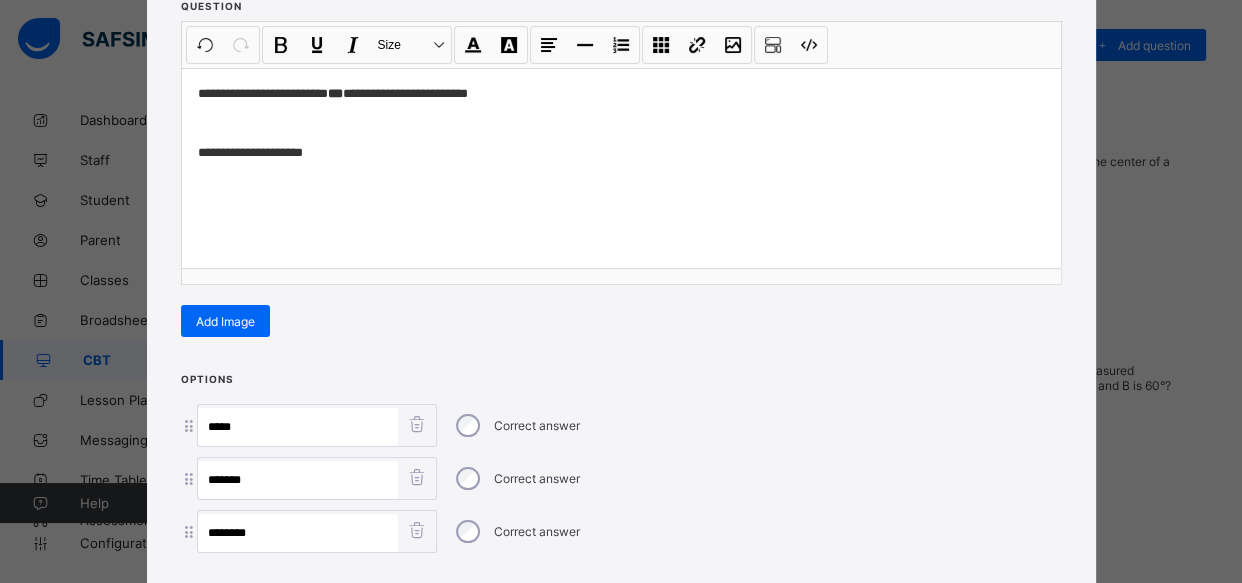 type on "********" 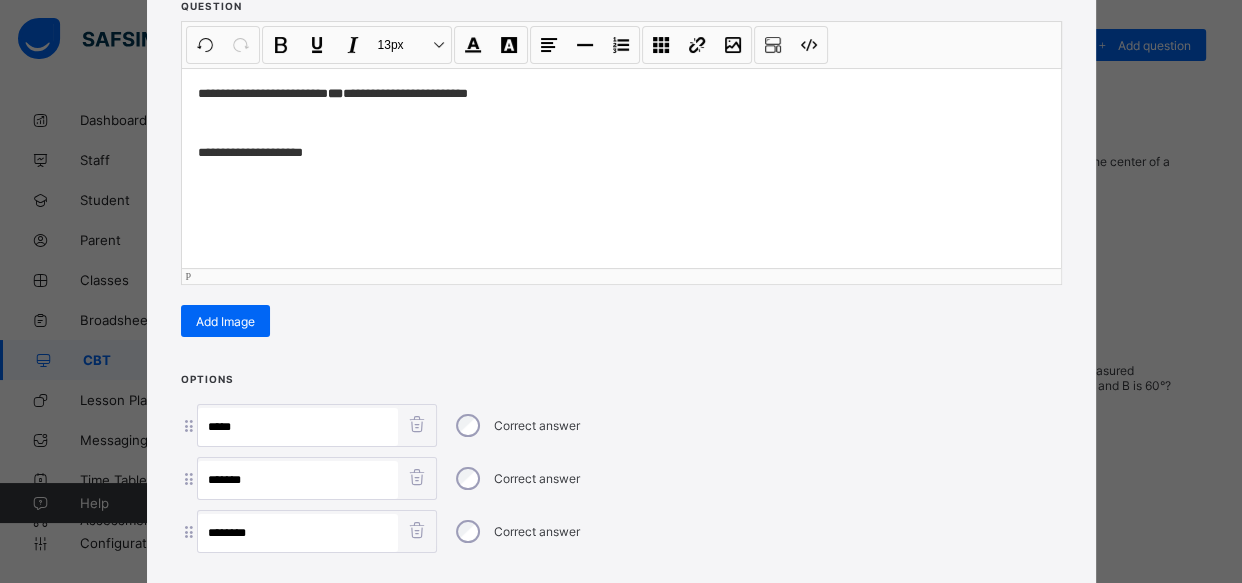 click on "**********" at bounding box center [621, 123] 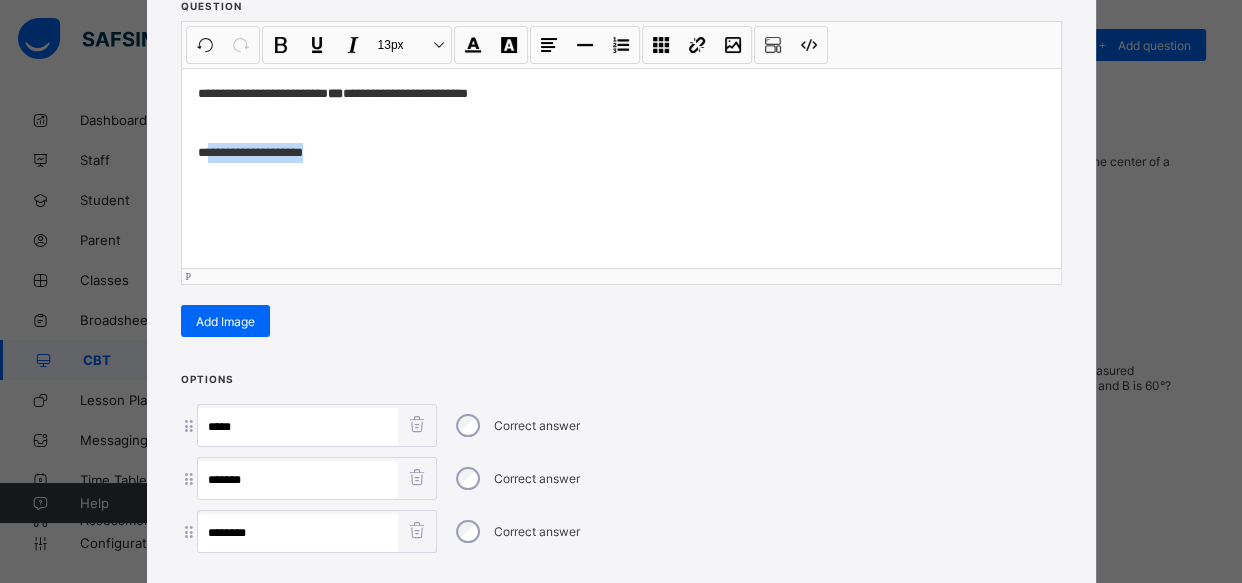 drag, startPoint x: 308, startPoint y: 148, endPoint x: 204, endPoint y: 147, distance: 104.00481 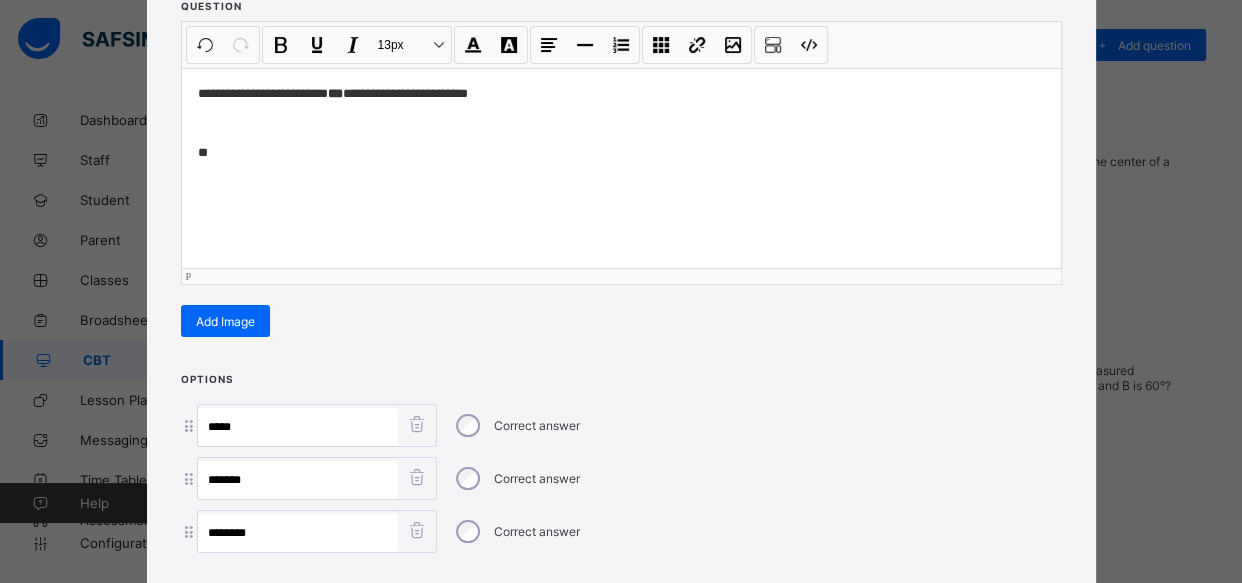 click on "**********" at bounding box center [621, 123] 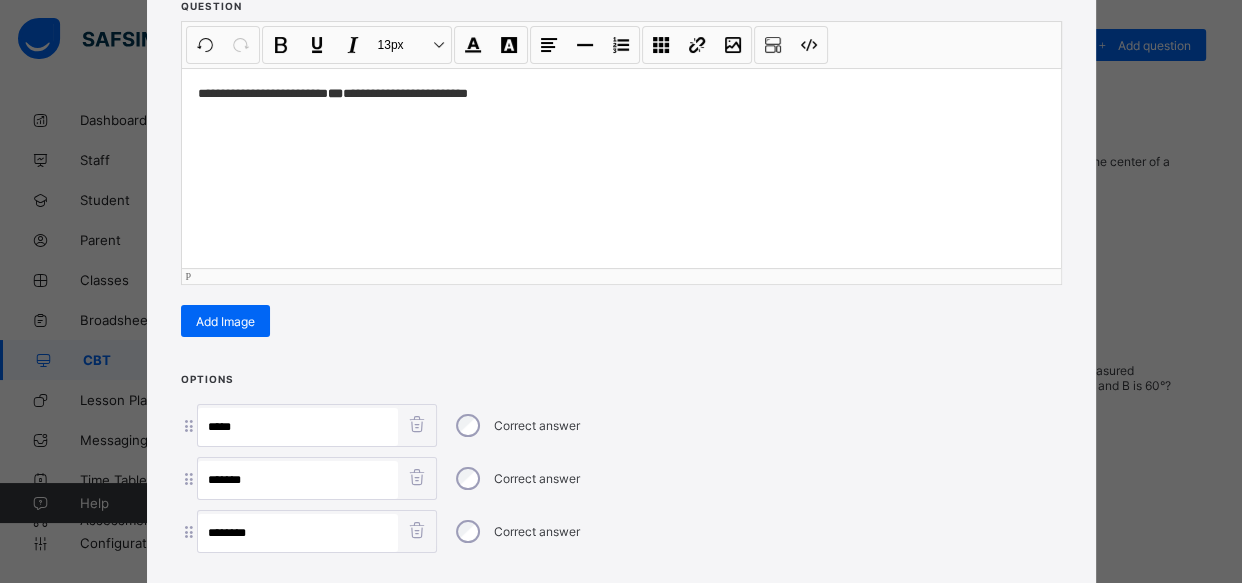 click on "***** Correct answer" at bounding box center (621, 425) 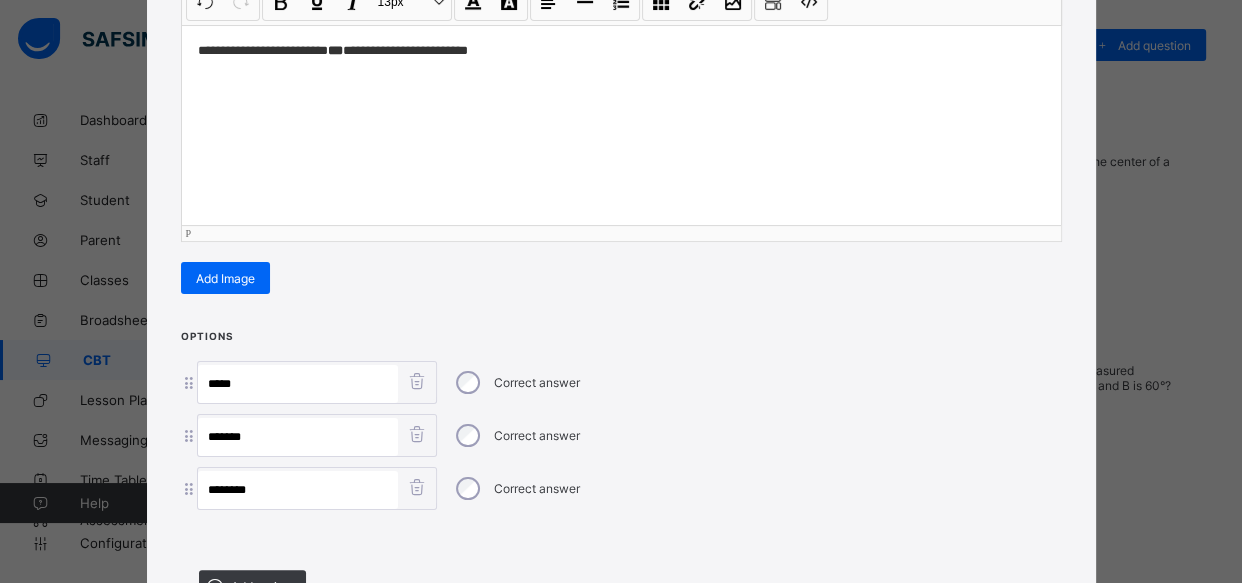 scroll, scrollTop: 363, scrollLeft: 0, axis: vertical 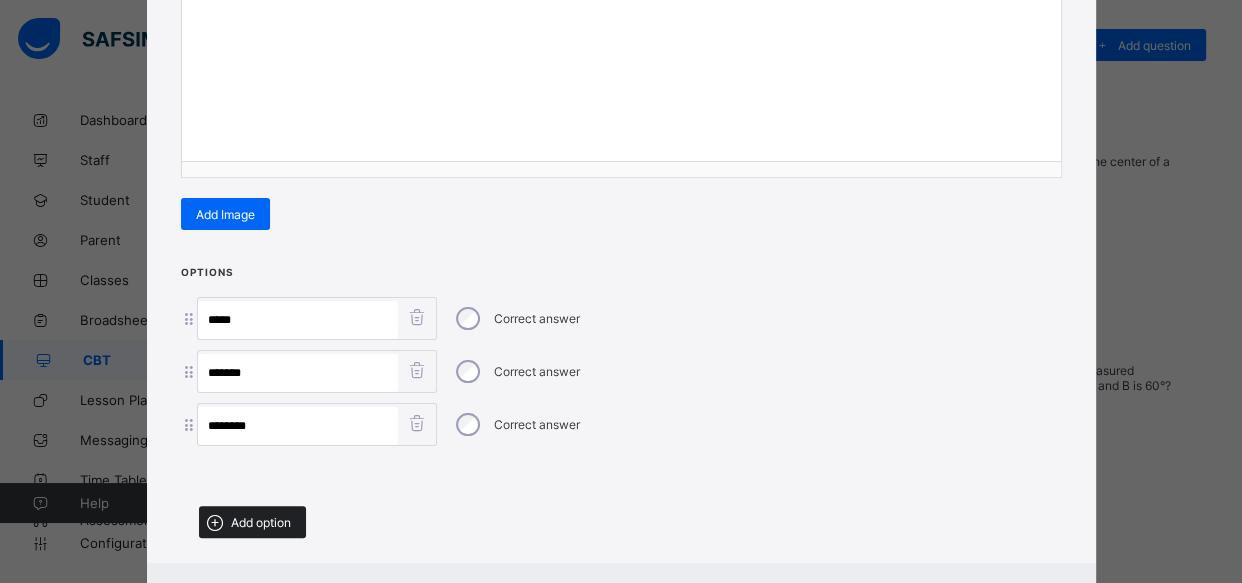 click on "Add option" at bounding box center [261, 522] 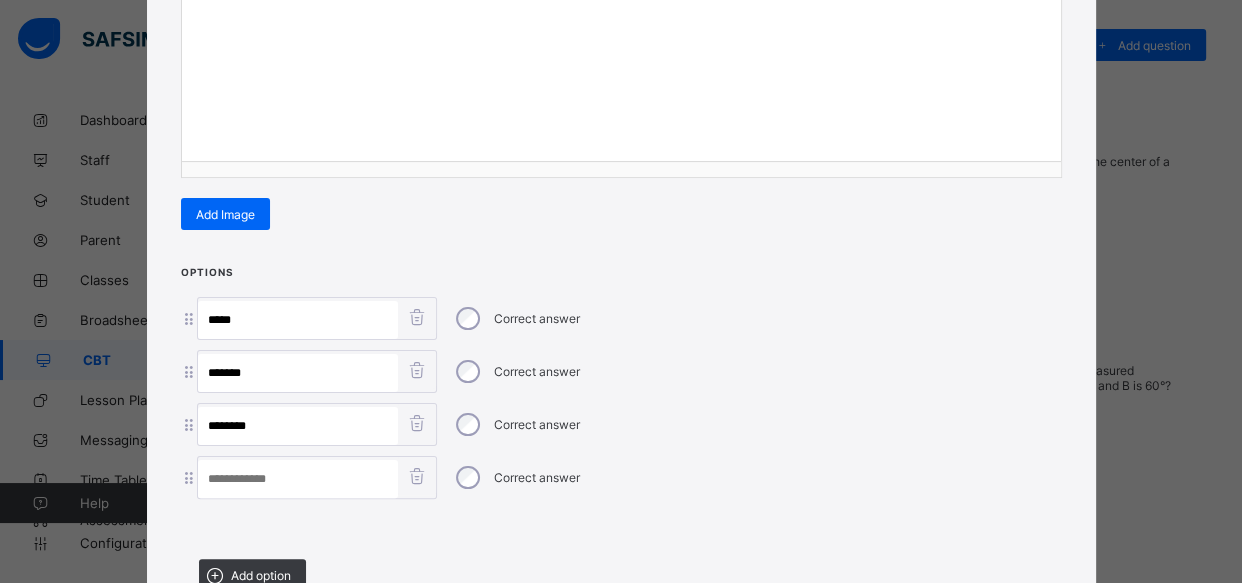 click at bounding box center [298, 479] 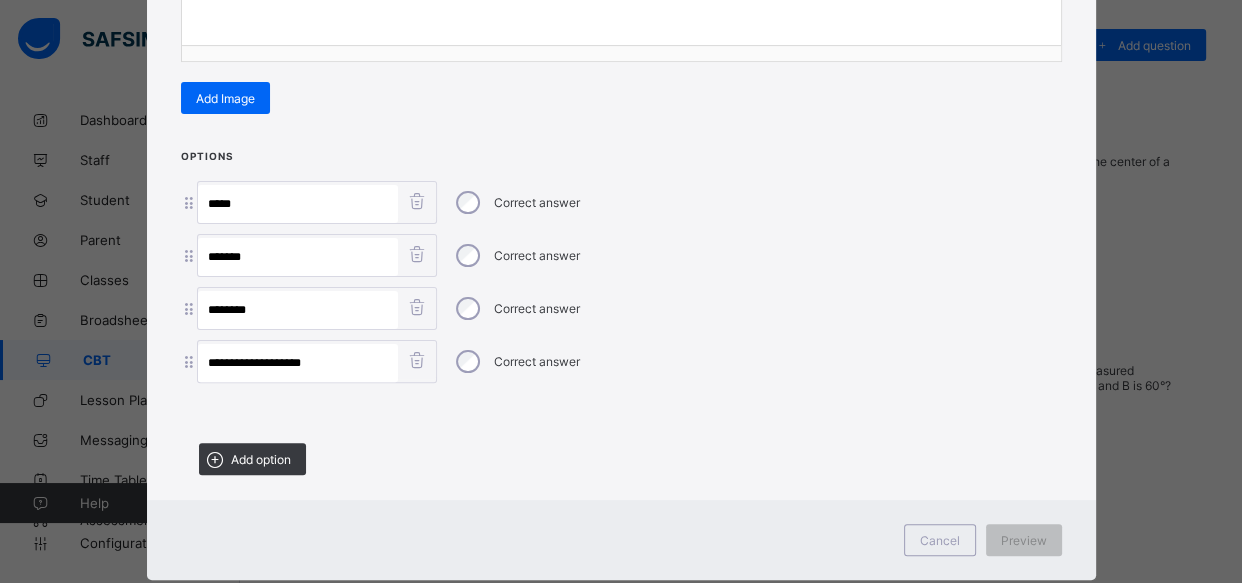 scroll, scrollTop: 520, scrollLeft: 0, axis: vertical 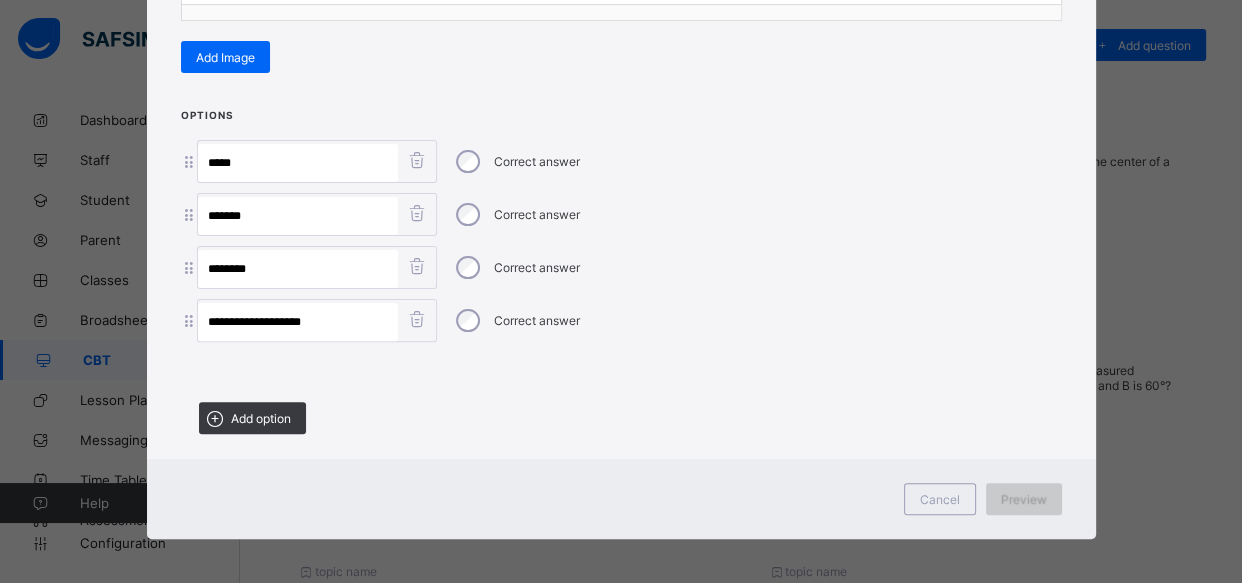 type on "**********" 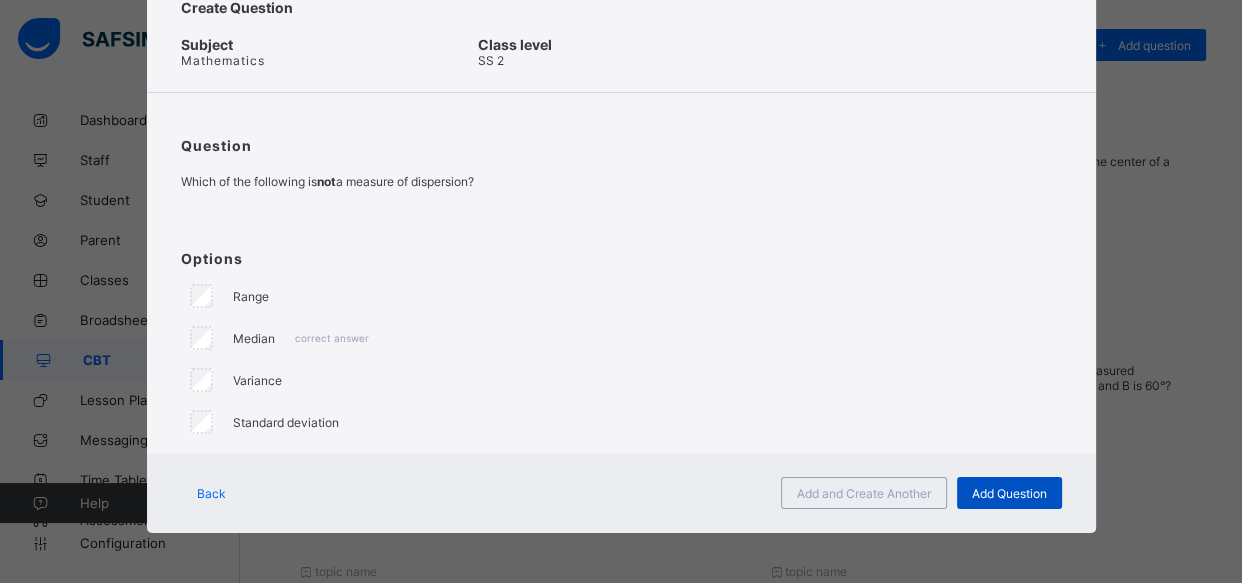 scroll, scrollTop: 74, scrollLeft: 0, axis: vertical 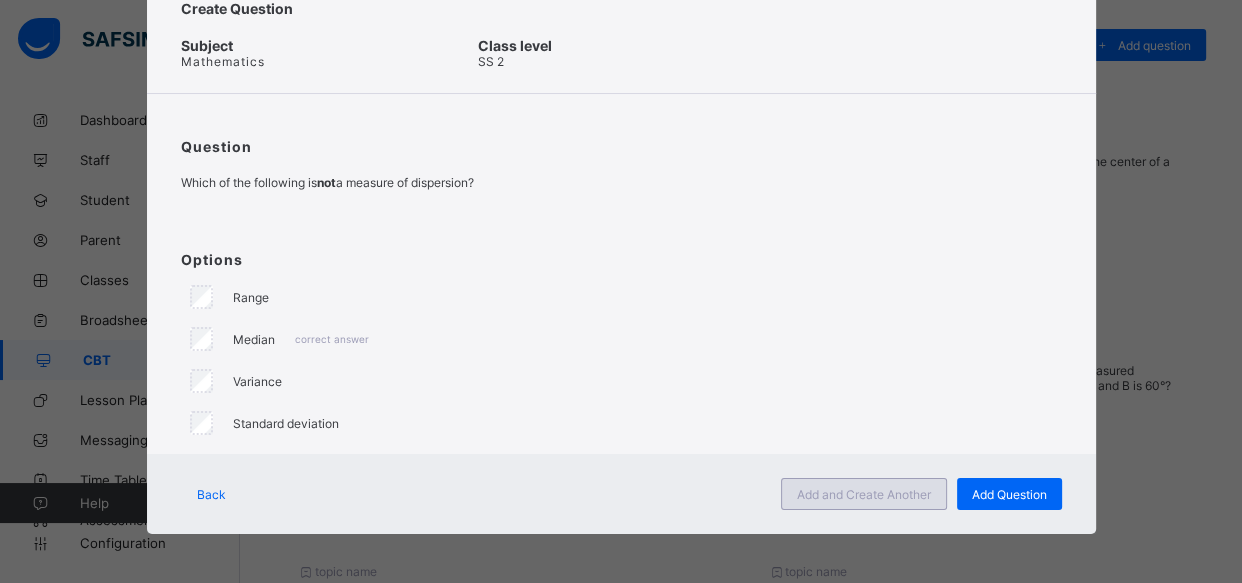 click on "Add and Create Another" at bounding box center [864, 494] 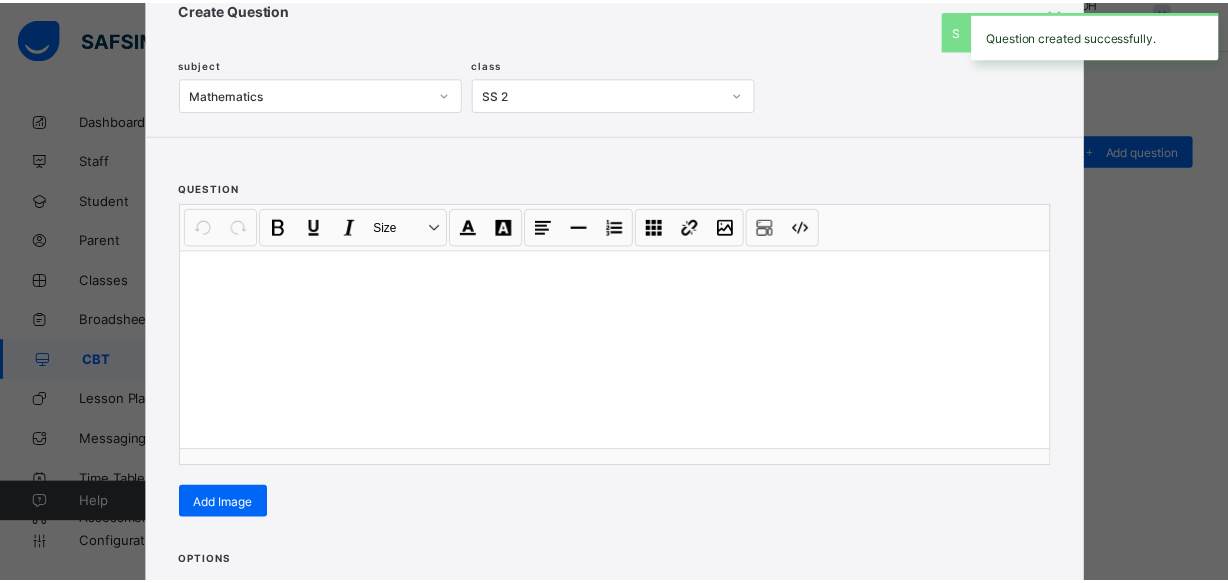 scroll, scrollTop: 30, scrollLeft: 0, axis: vertical 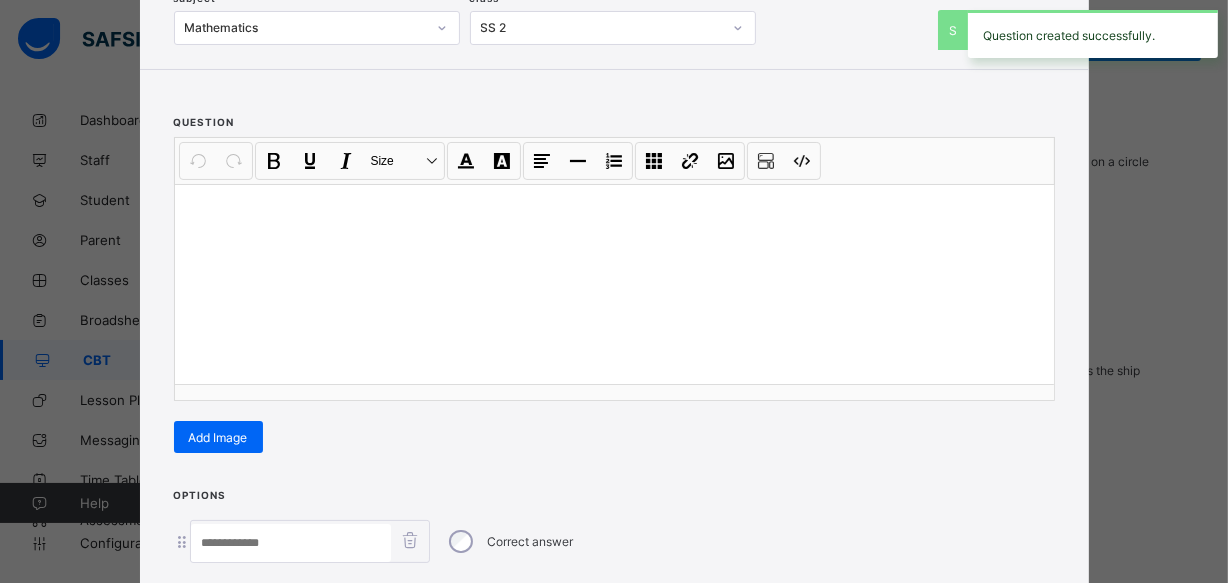 click at bounding box center [614, 210] 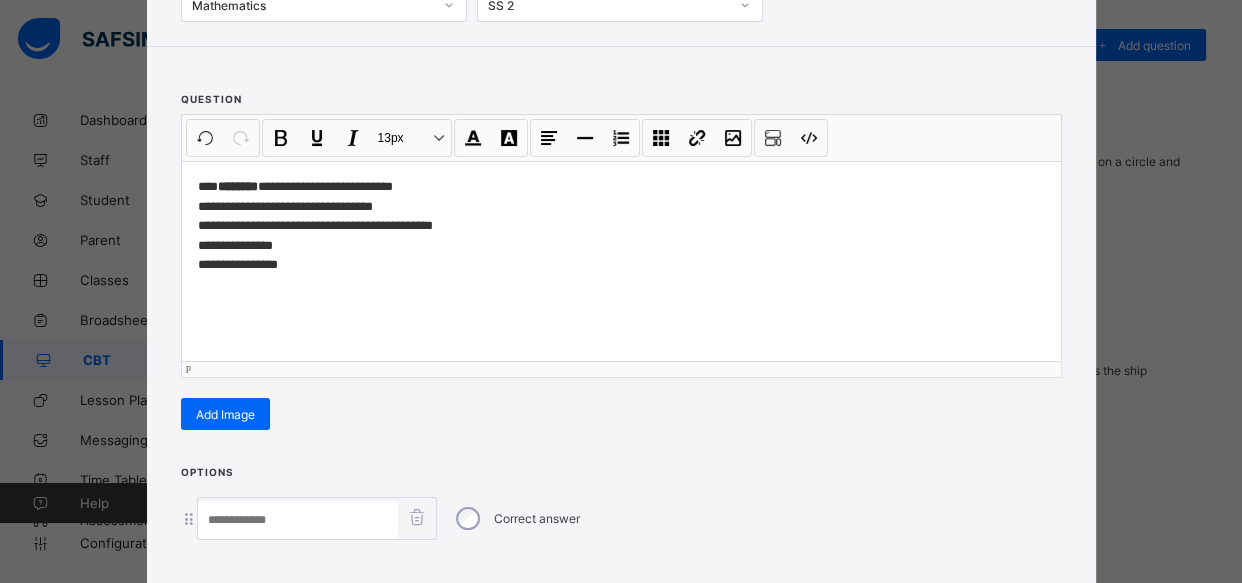 scroll, scrollTop: 187, scrollLeft: 0, axis: vertical 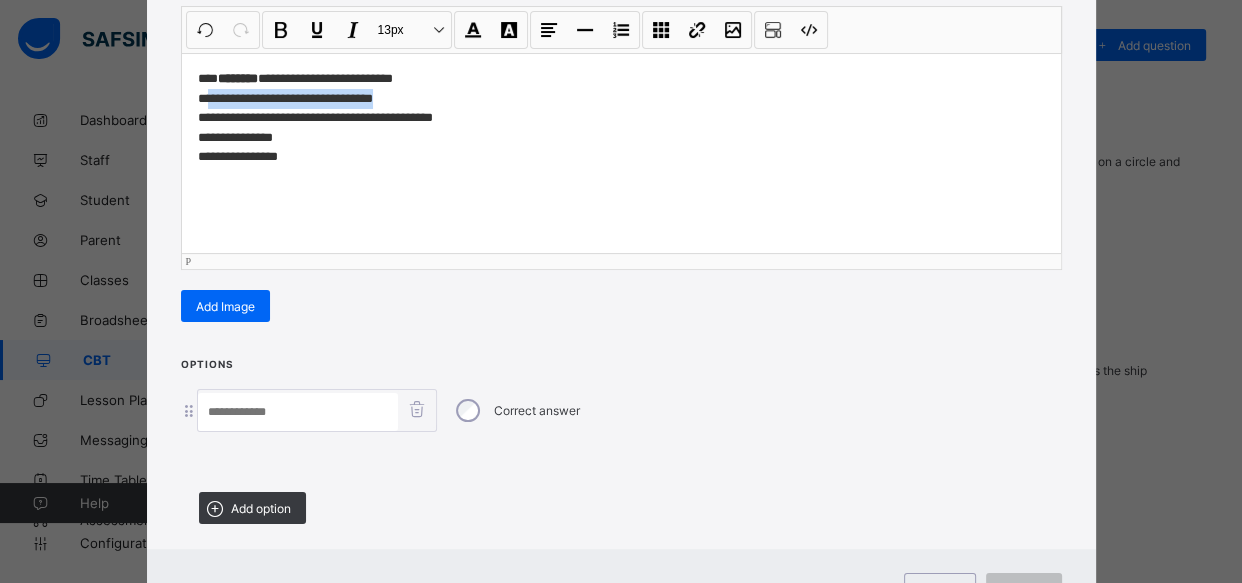 drag, startPoint x: 378, startPoint y: 94, endPoint x: 204, endPoint y: 94, distance: 174 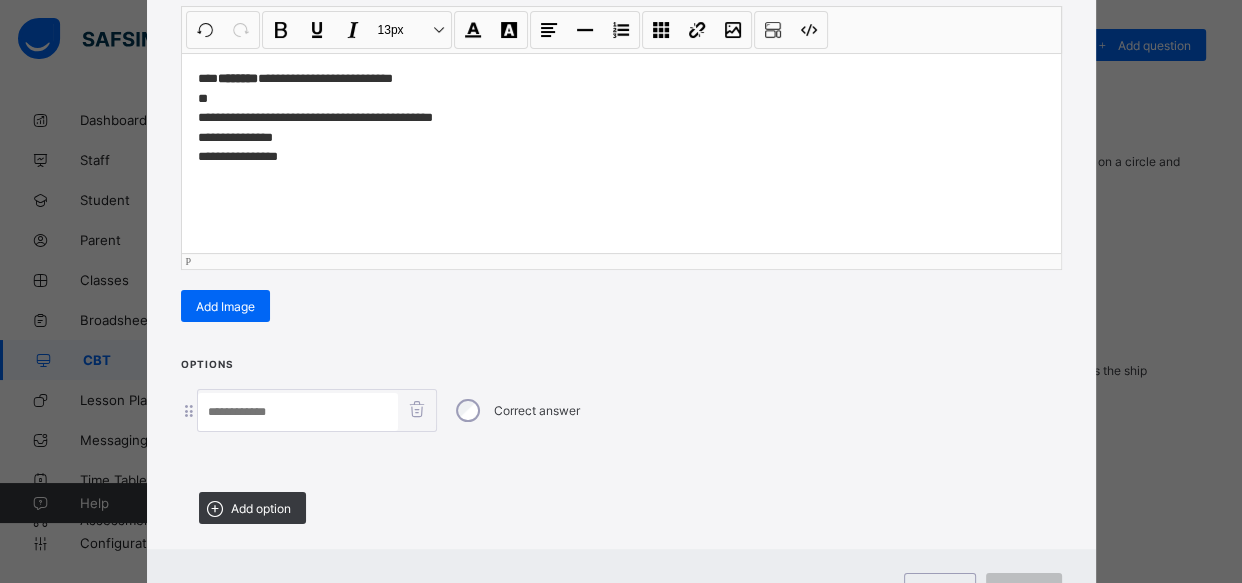 click on "**********" at bounding box center [621, 117] 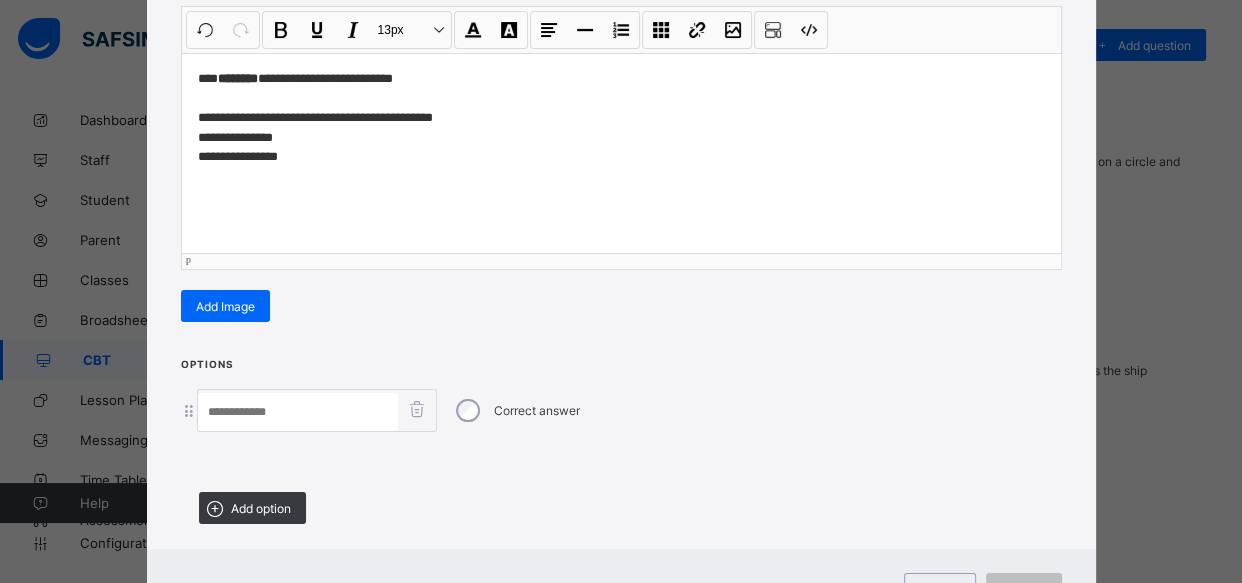 click at bounding box center [298, 412] 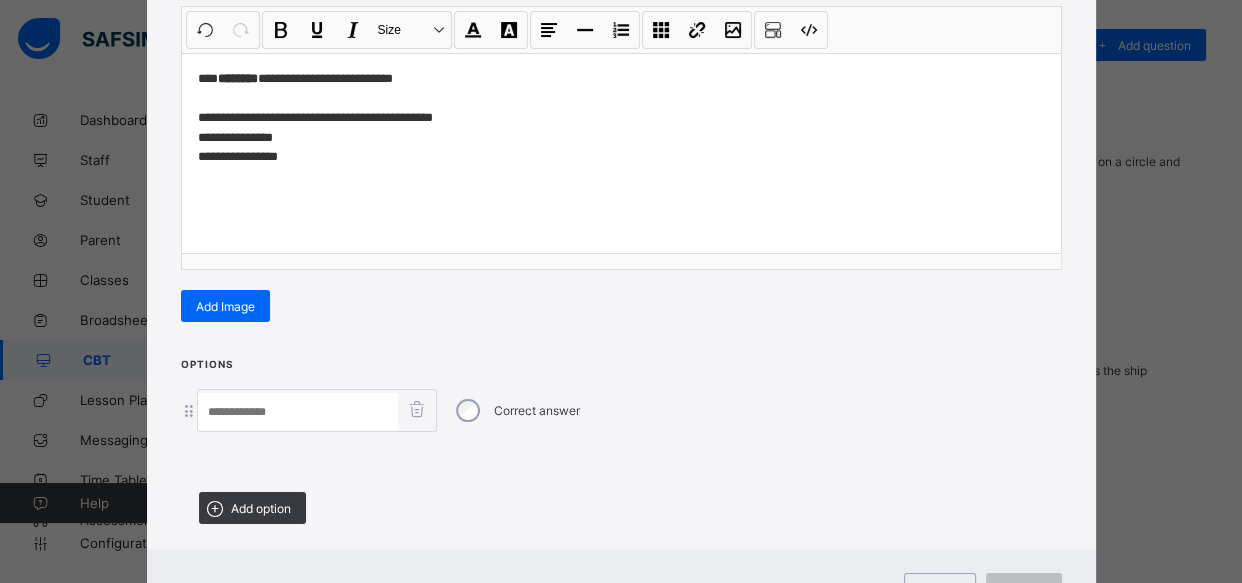 paste on "**********" 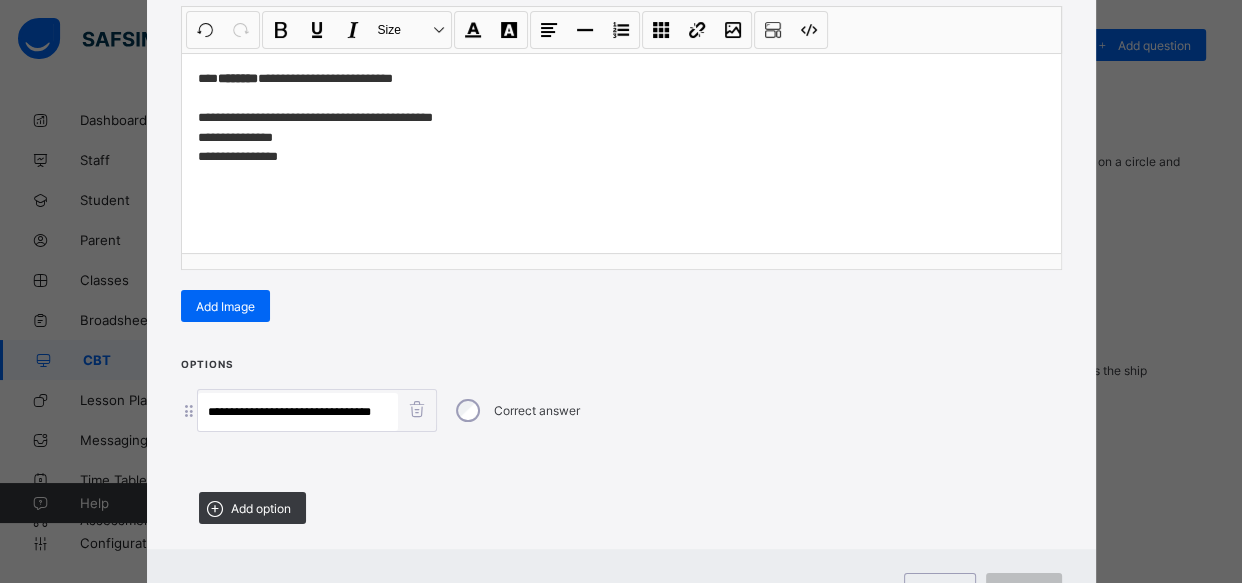 type on "**********" 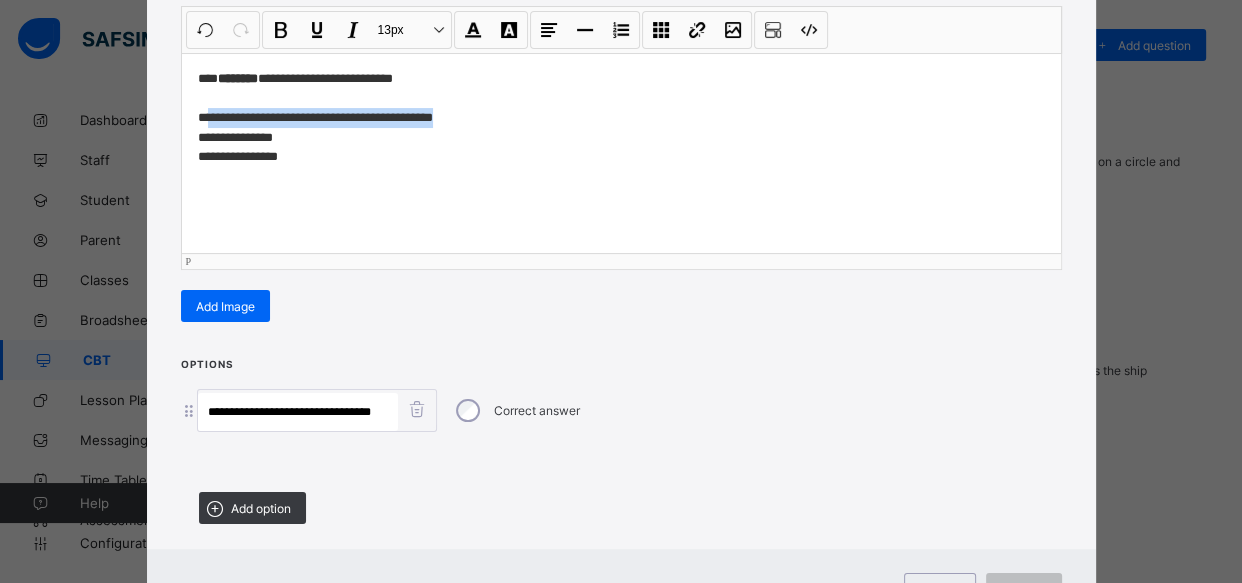 drag, startPoint x: 450, startPoint y: 115, endPoint x: 203, endPoint y: 109, distance: 247.07286 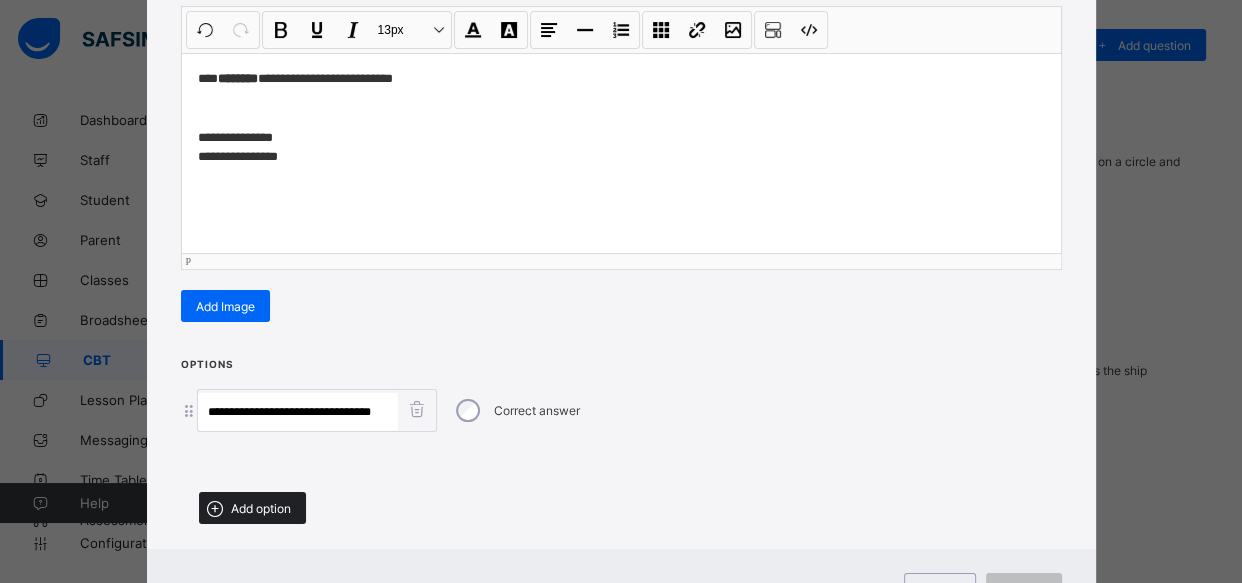 click at bounding box center [215, 508] 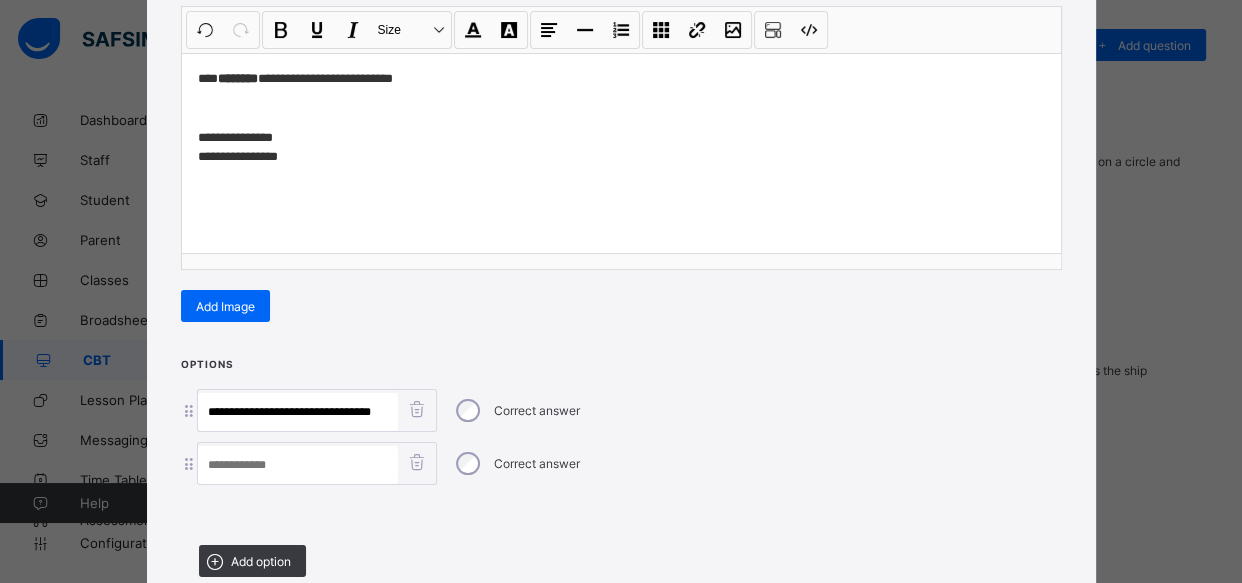 click at bounding box center (298, 465) 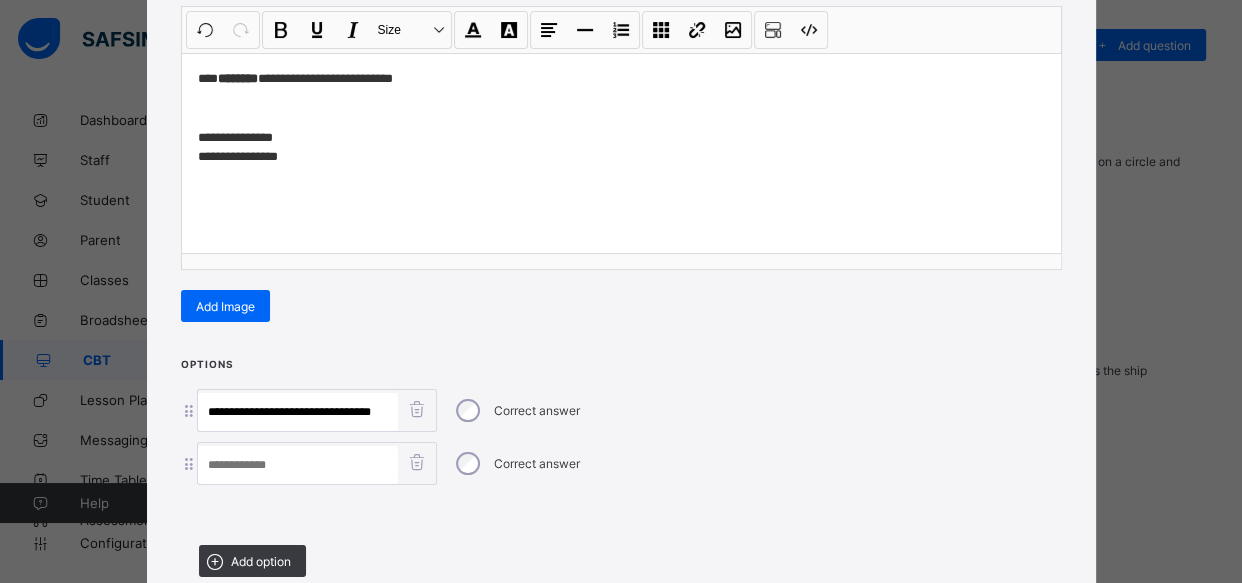 paste on "**********" 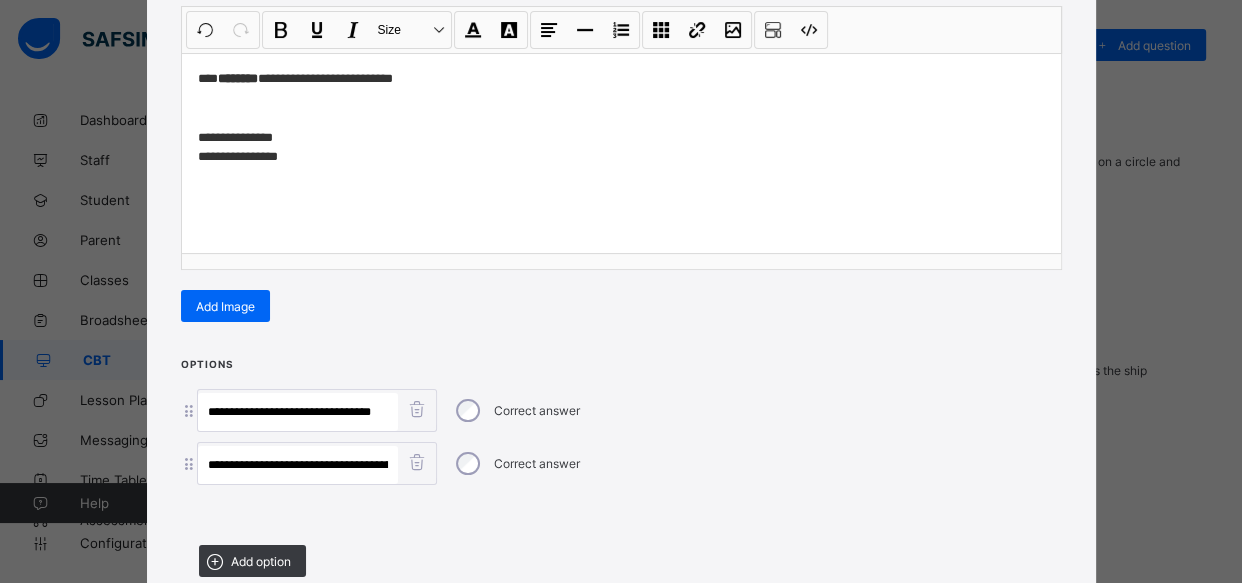 scroll, scrollTop: 0, scrollLeft: 67, axis: horizontal 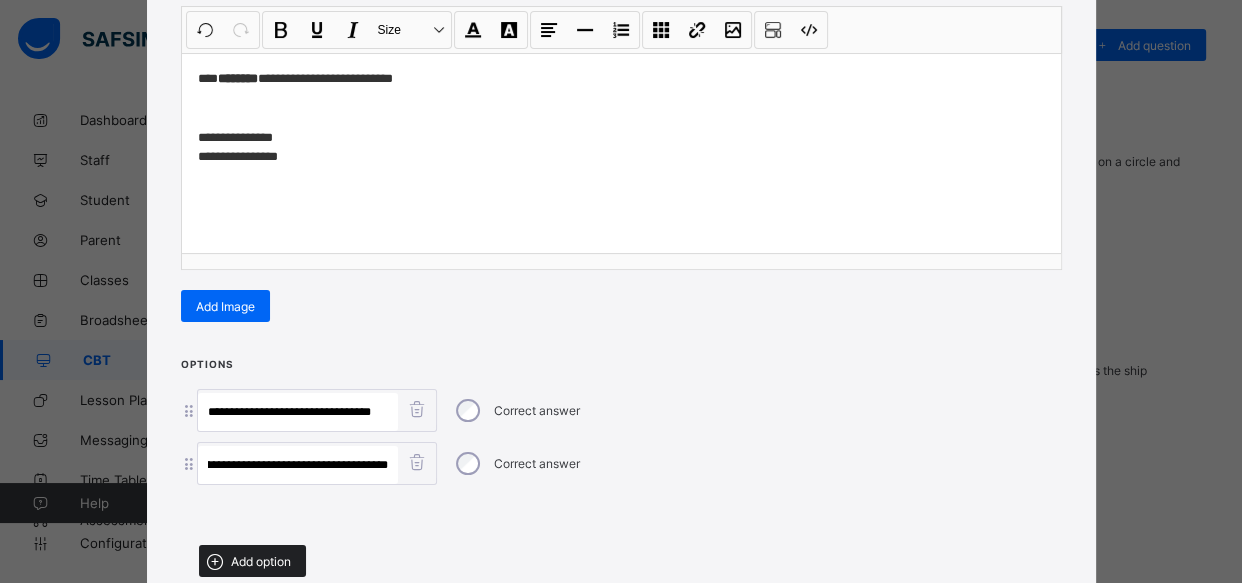 type on "**********" 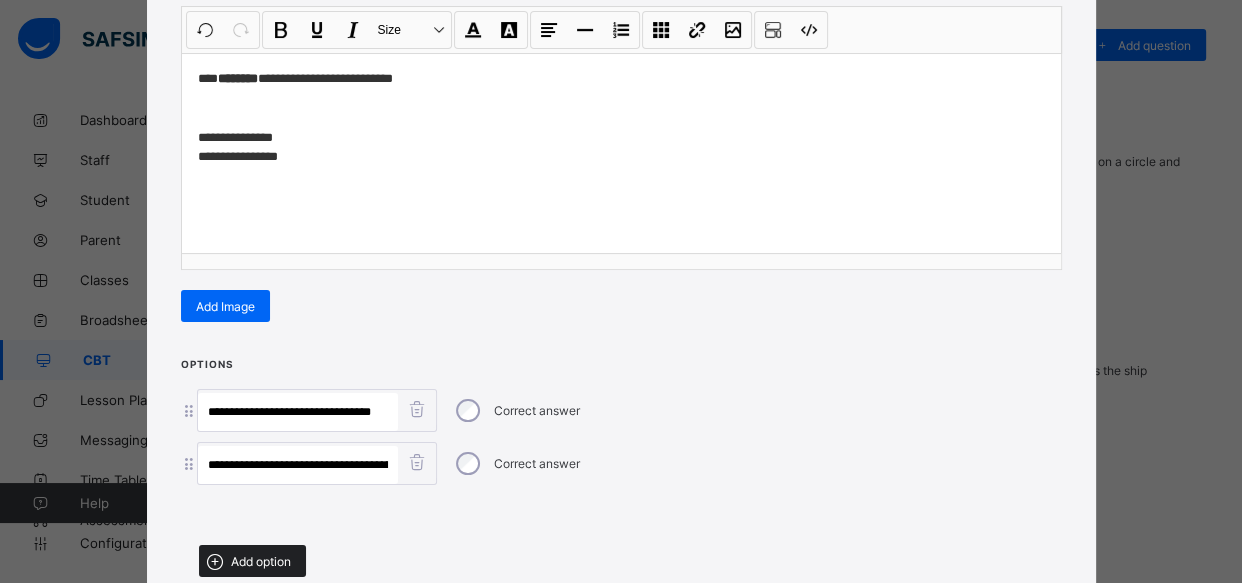 click on "Add option" at bounding box center [261, 561] 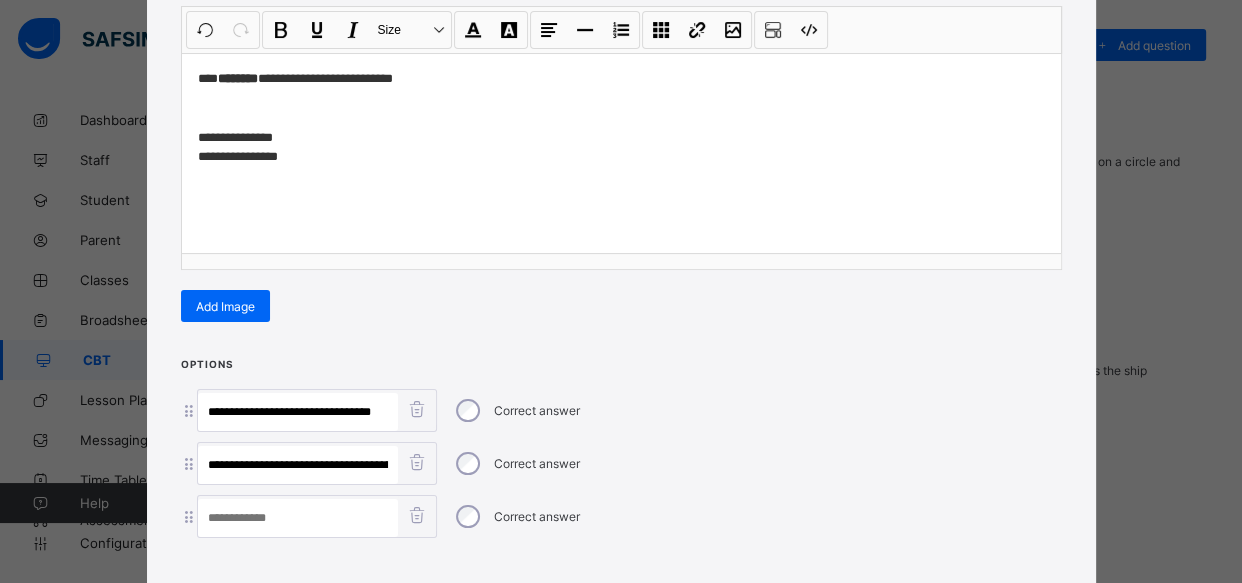 click at bounding box center (298, 518) 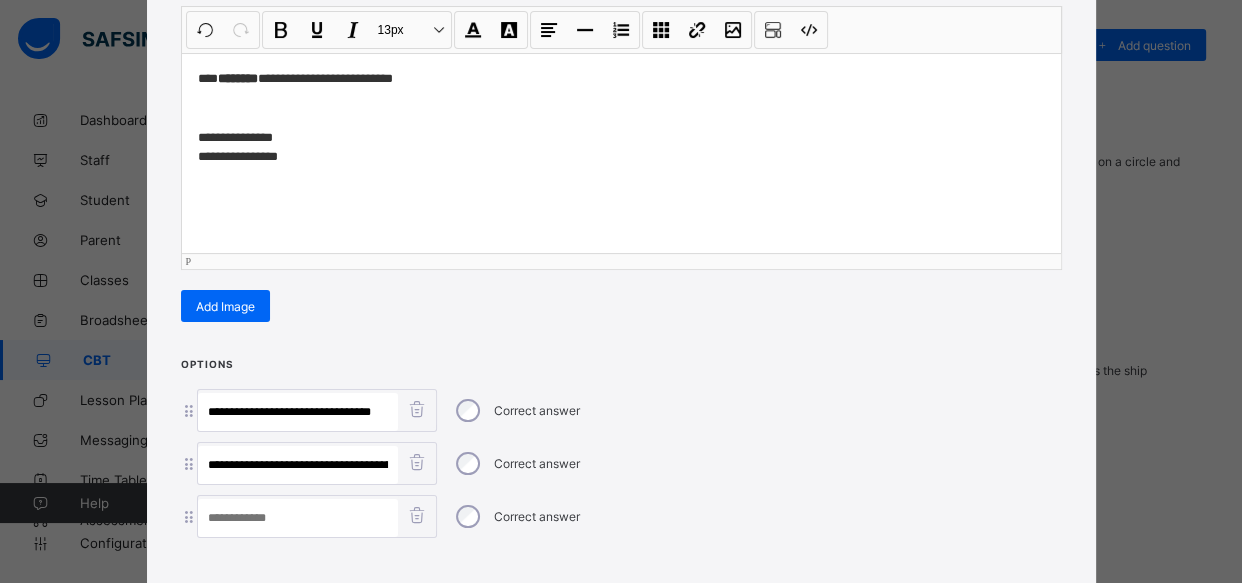 click on "**********" at bounding box center (621, 117) 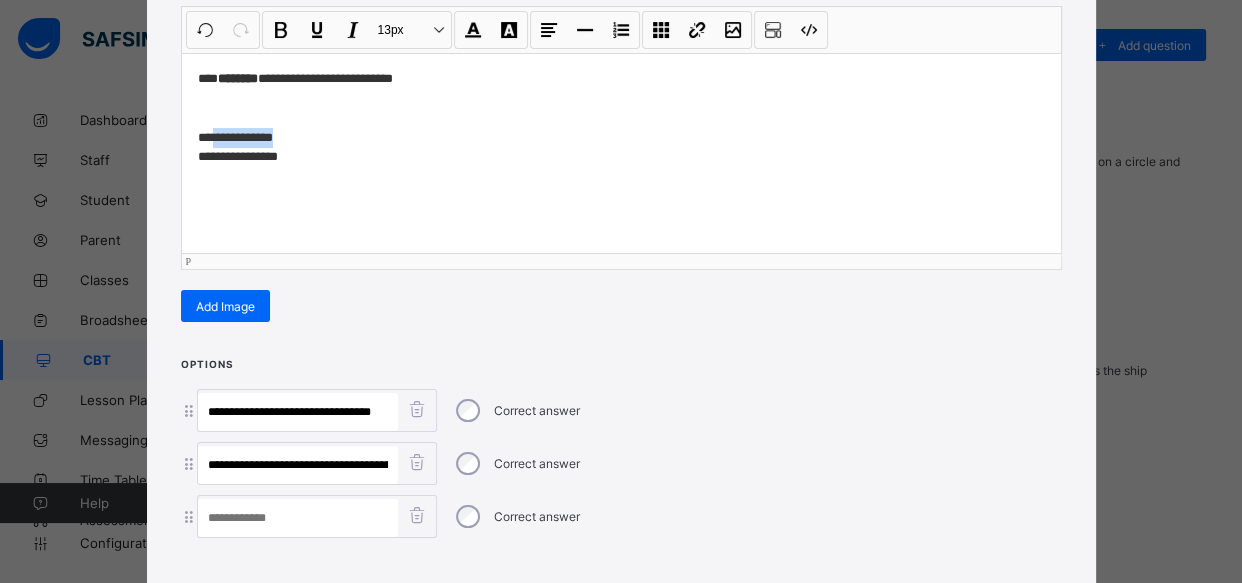 drag, startPoint x: 273, startPoint y: 131, endPoint x: 208, endPoint y: 137, distance: 65.27634 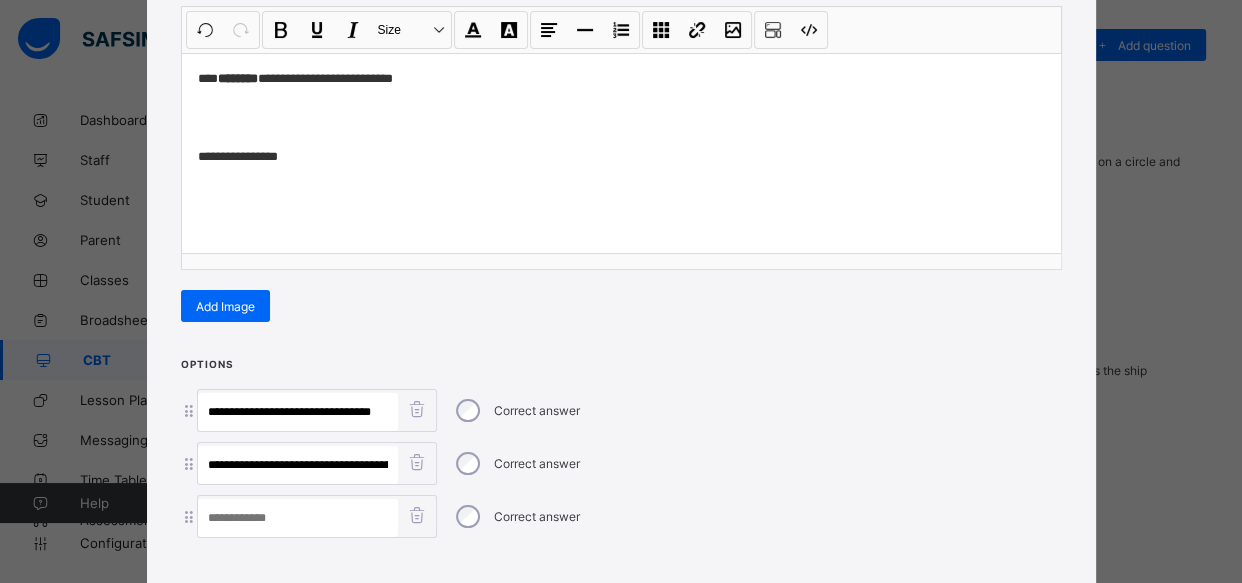 paste on "**********" 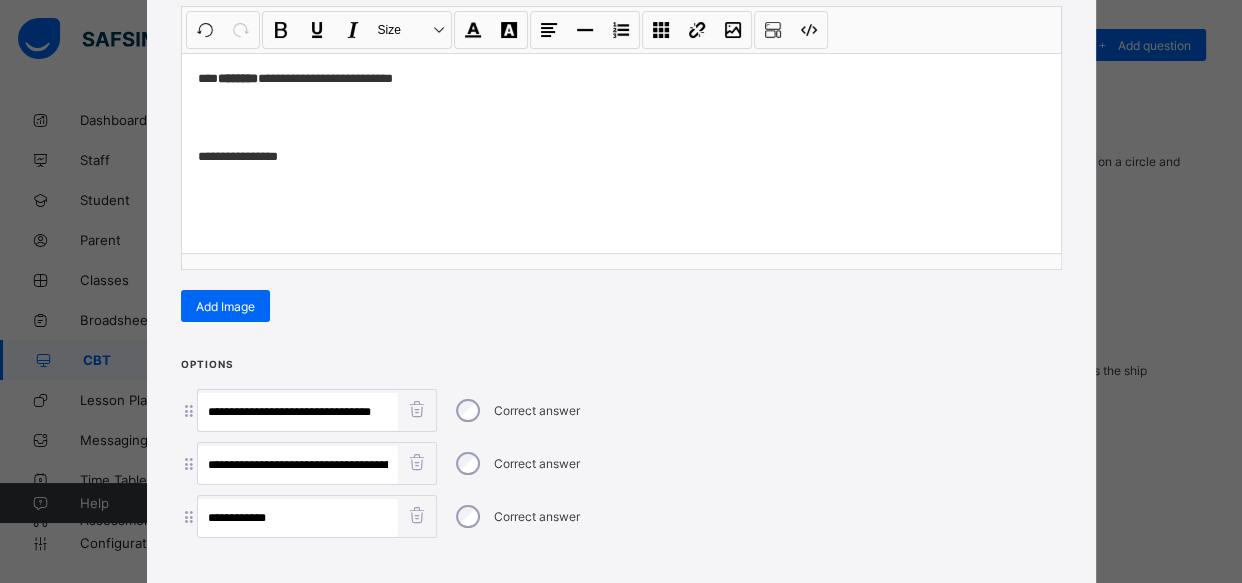 type on "**********" 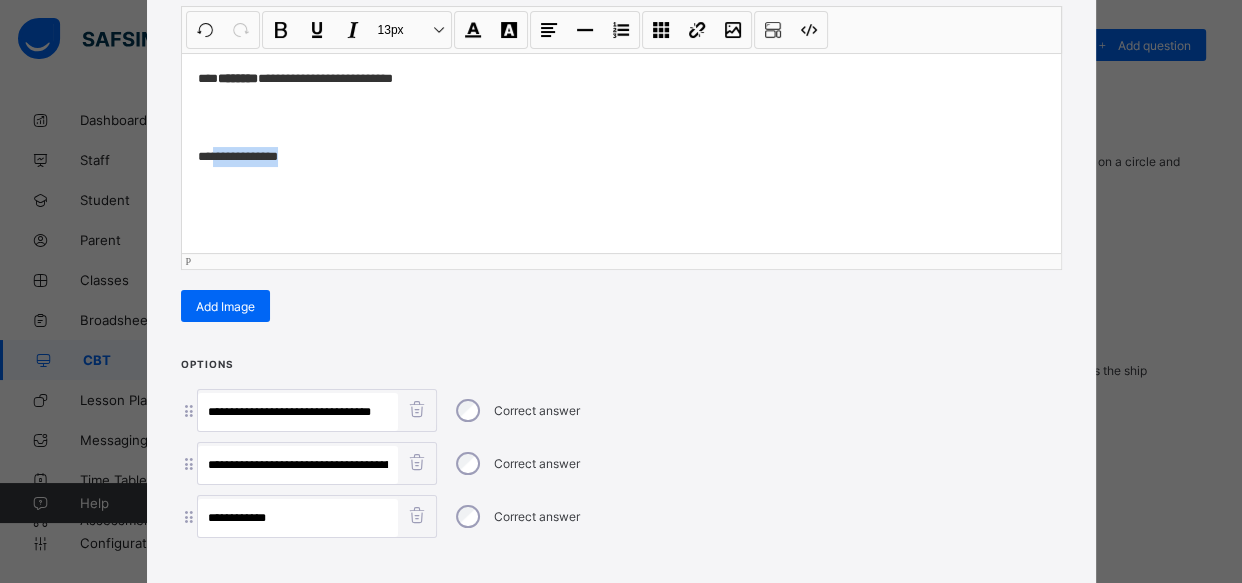 drag, startPoint x: 309, startPoint y: 164, endPoint x: 210, endPoint y: 161, distance: 99.04544 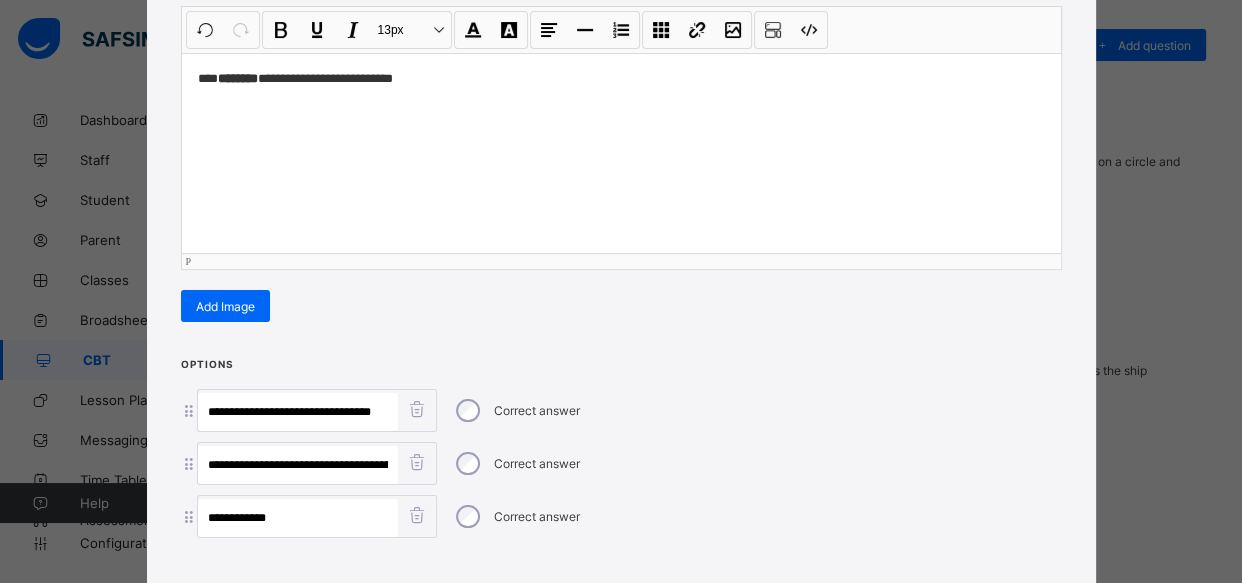 scroll, scrollTop: 349, scrollLeft: 0, axis: vertical 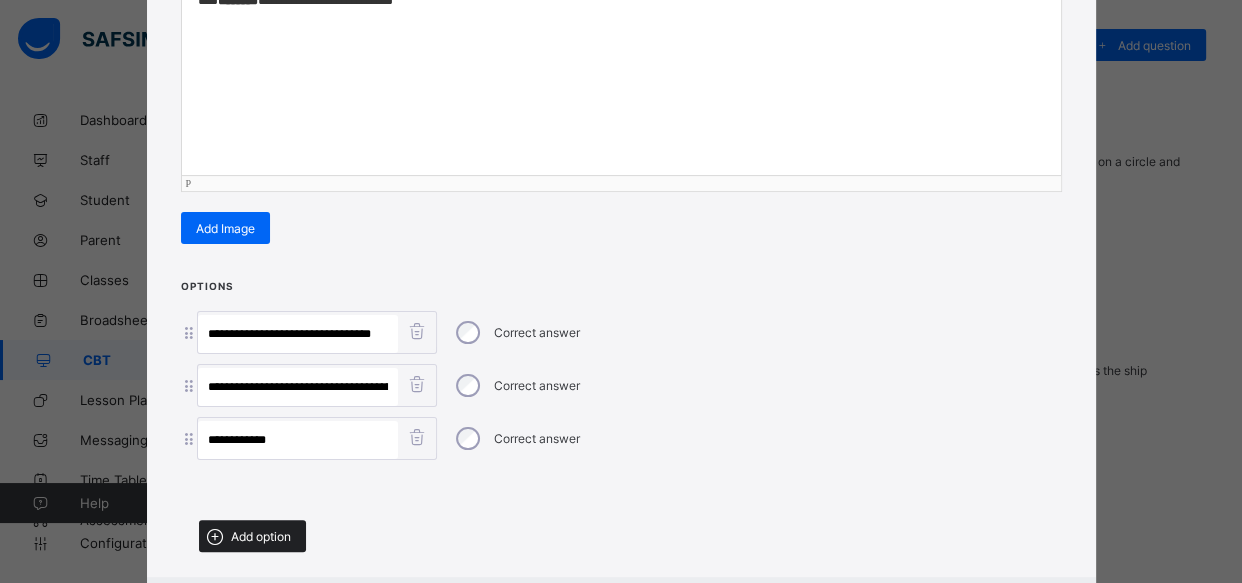 click on "Add option" at bounding box center [261, 536] 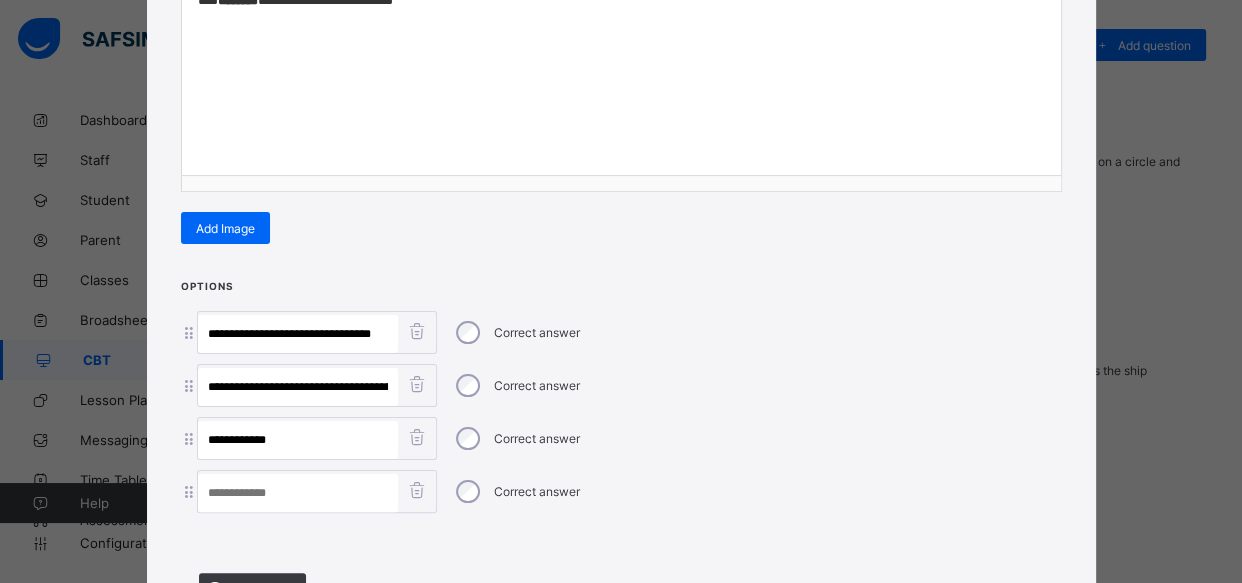click at bounding box center (298, 493) 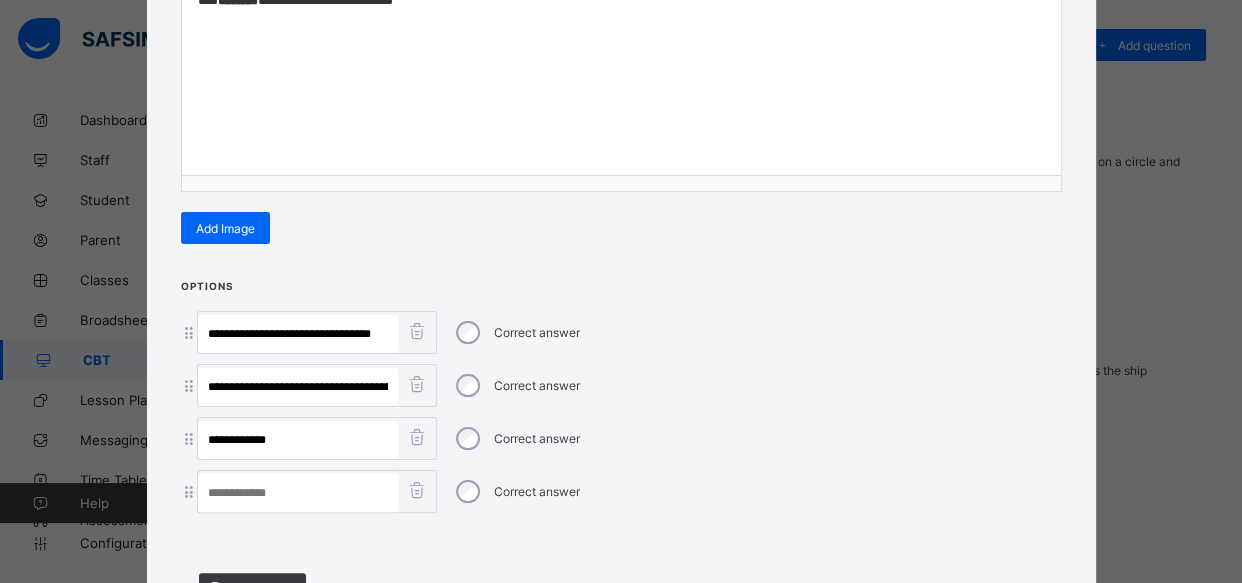 paste on "**********" 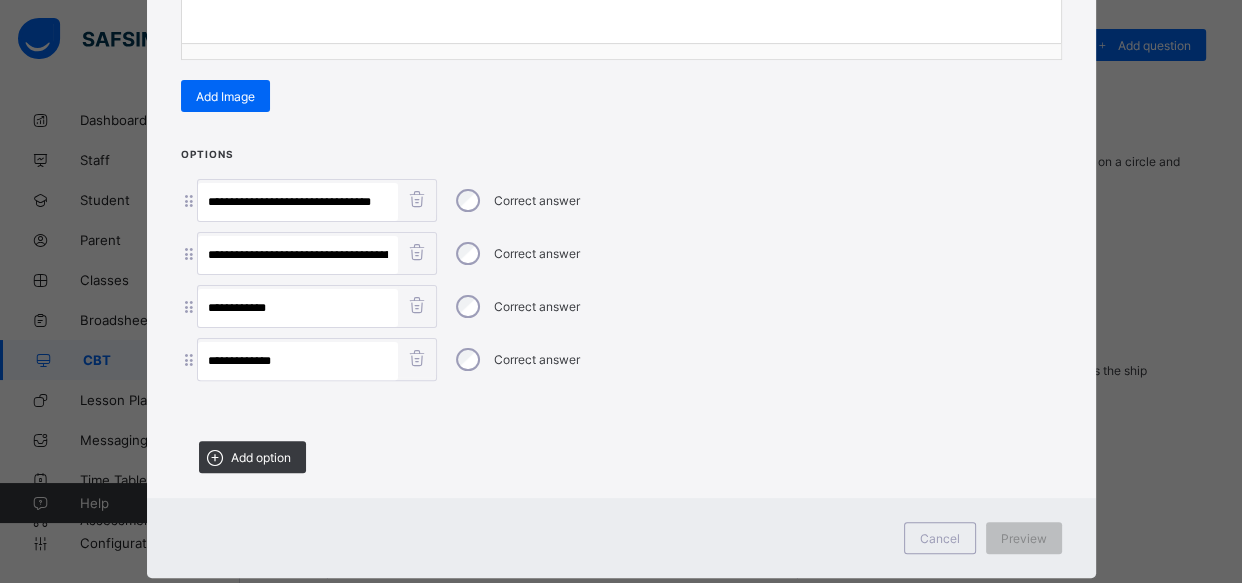 scroll, scrollTop: 485, scrollLeft: 0, axis: vertical 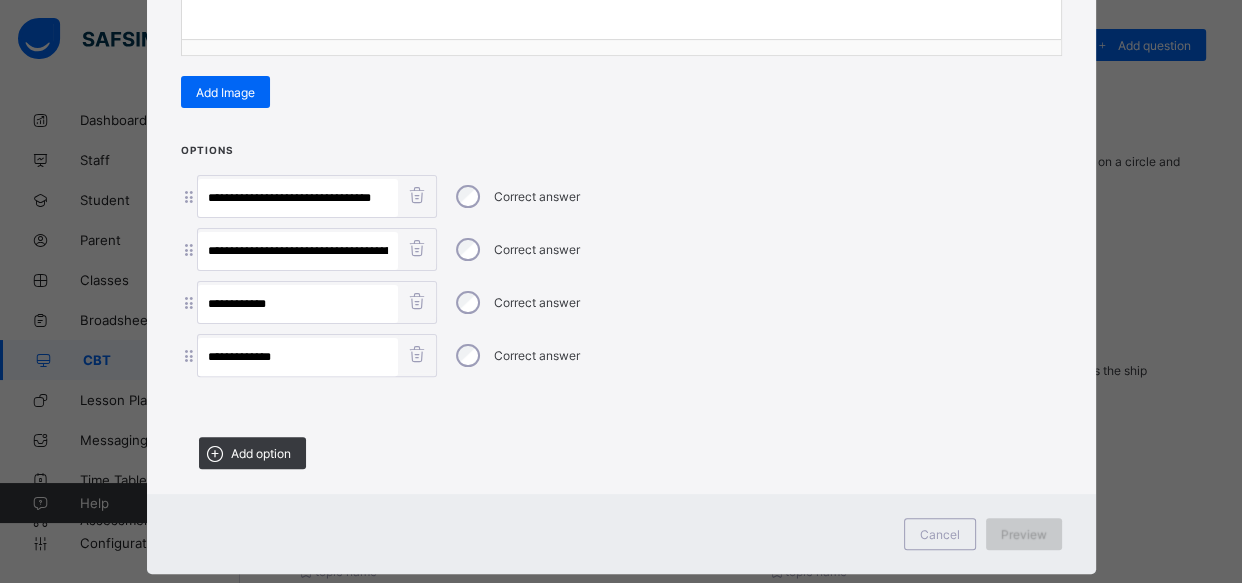 type on "**********" 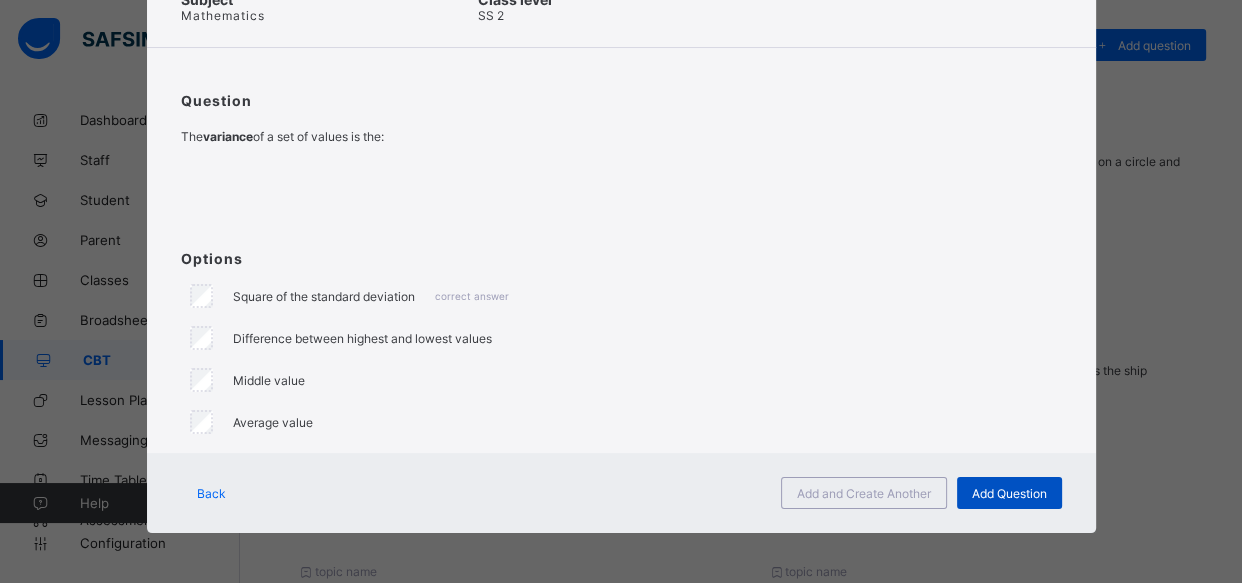 scroll, scrollTop: 118, scrollLeft: 0, axis: vertical 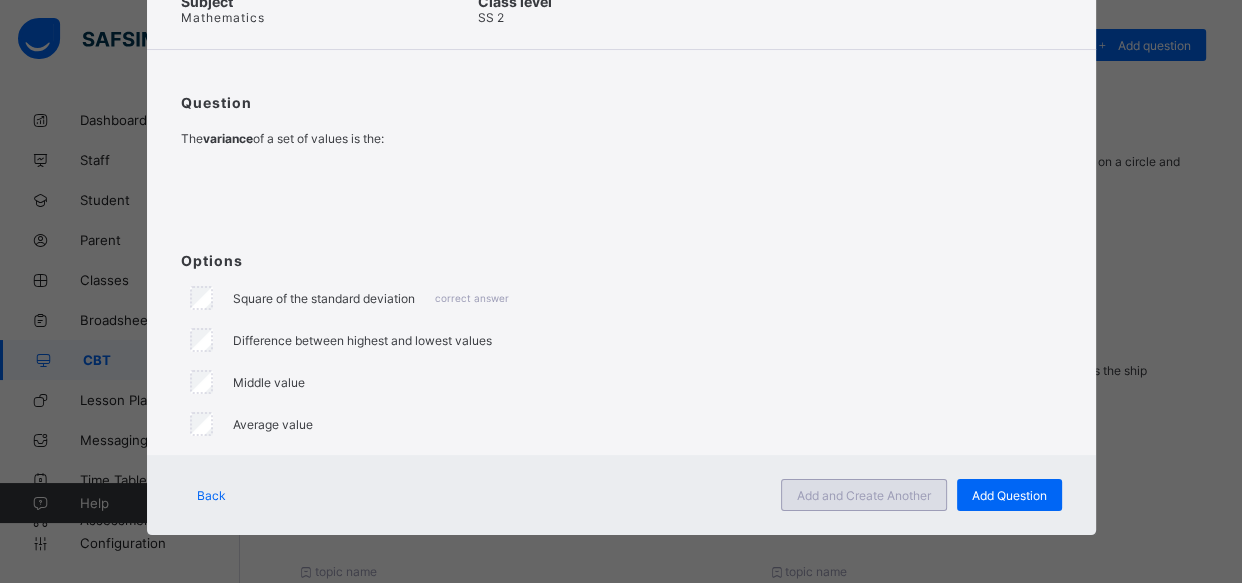 click on "Add and Create Another" at bounding box center [864, 495] 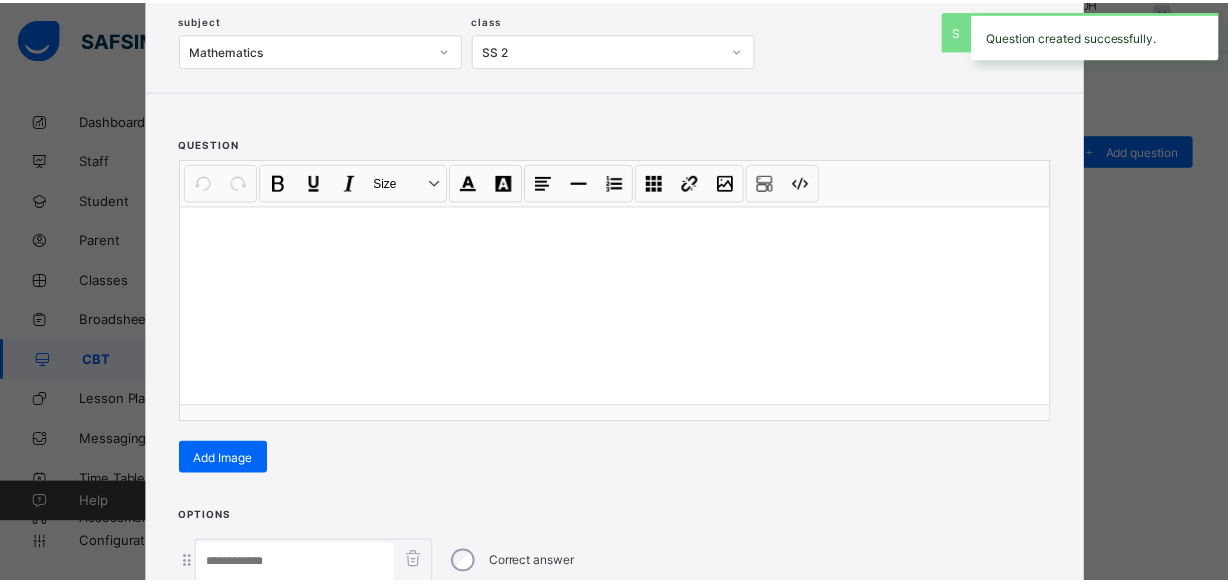 scroll, scrollTop: 30, scrollLeft: 0, axis: vertical 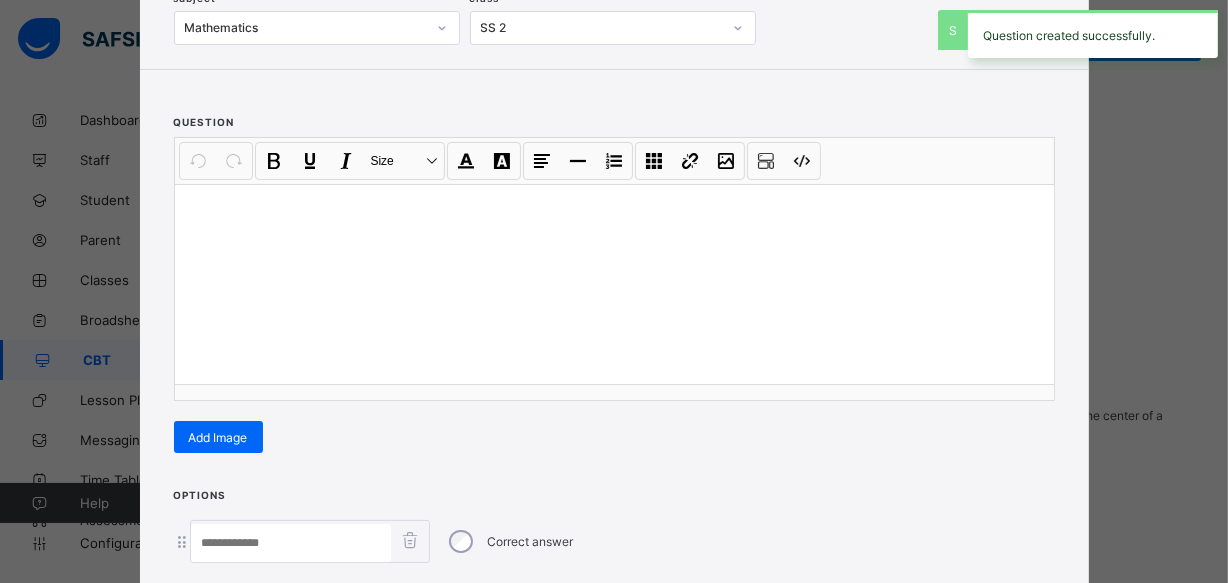 click at bounding box center [614, 284] 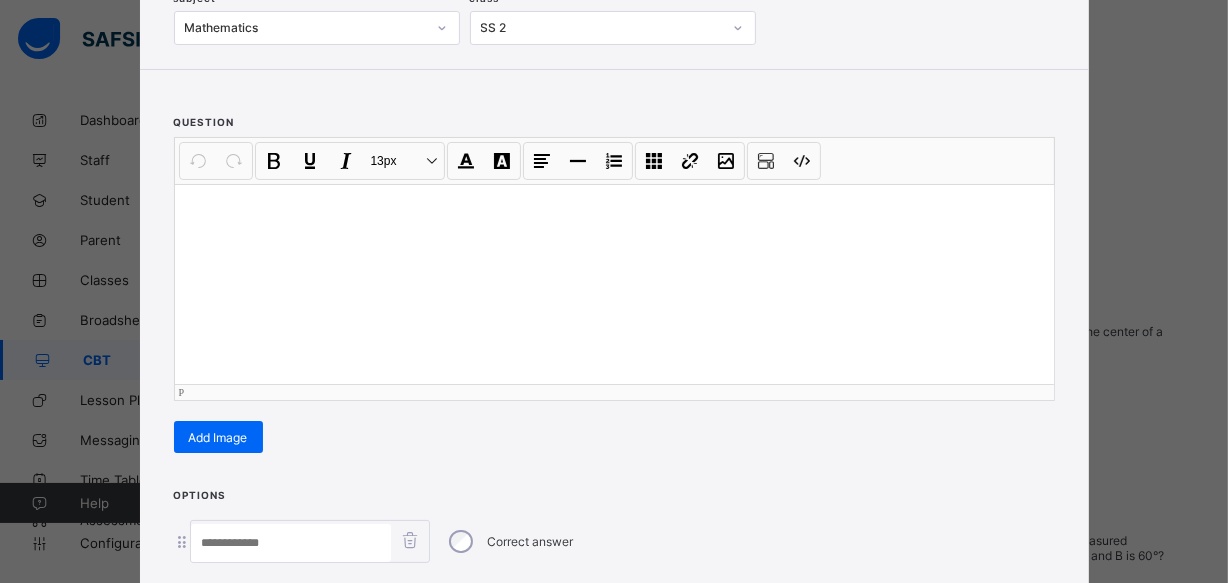 scroll, scrollTop: 247, scrollLeft: 0, axis: vertical 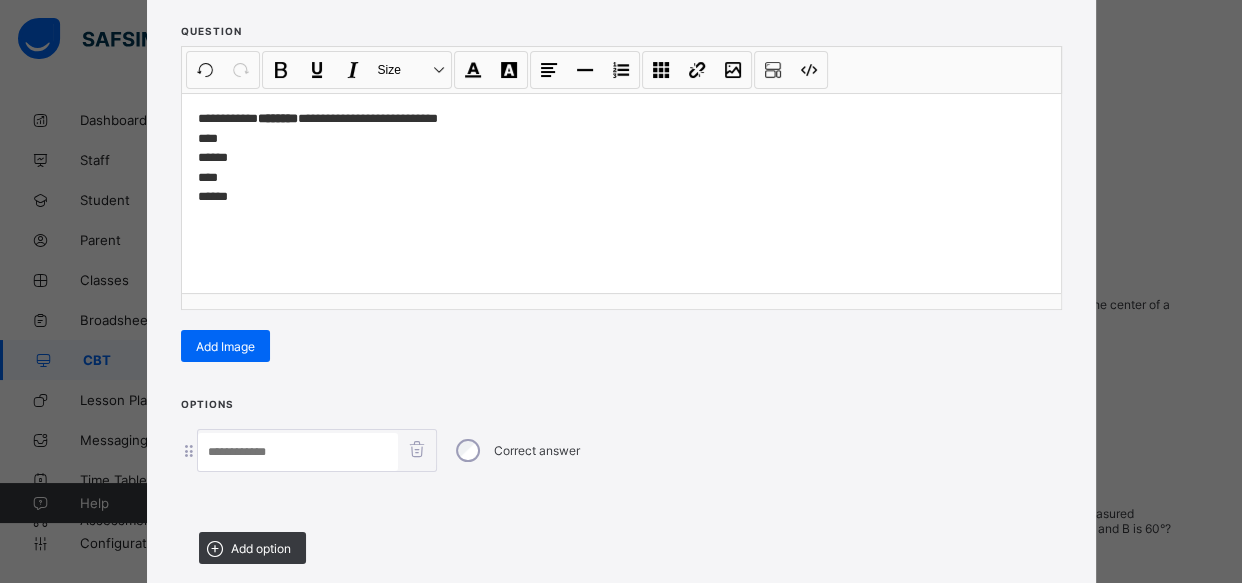 click at bounding box center (298, 452) 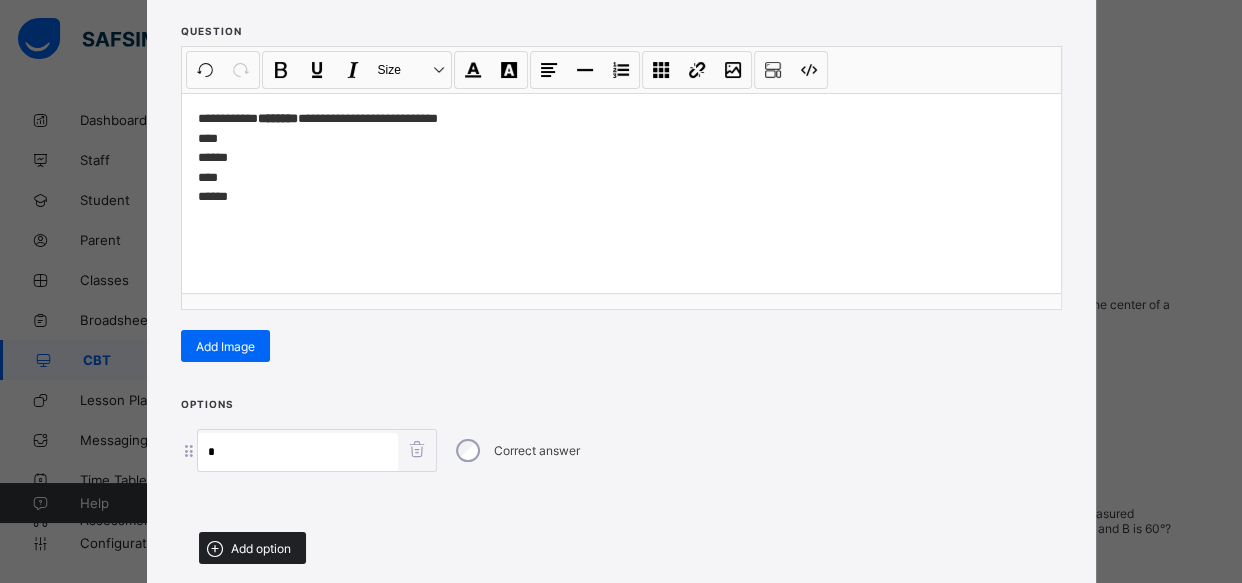 type on "*" 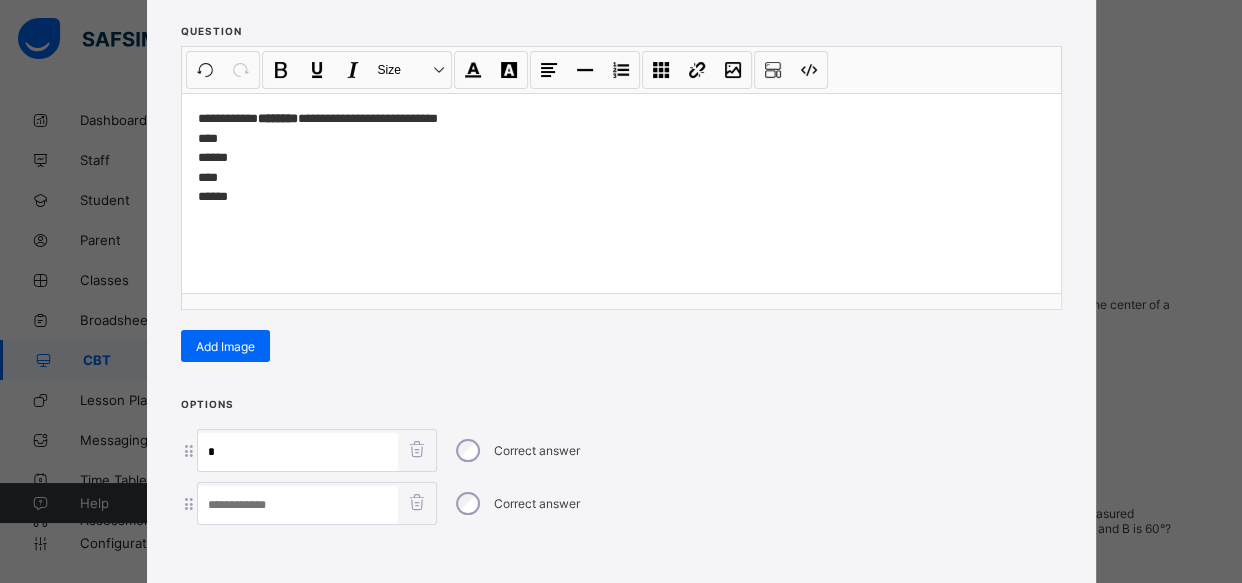 click at bounding box center [298, 505] 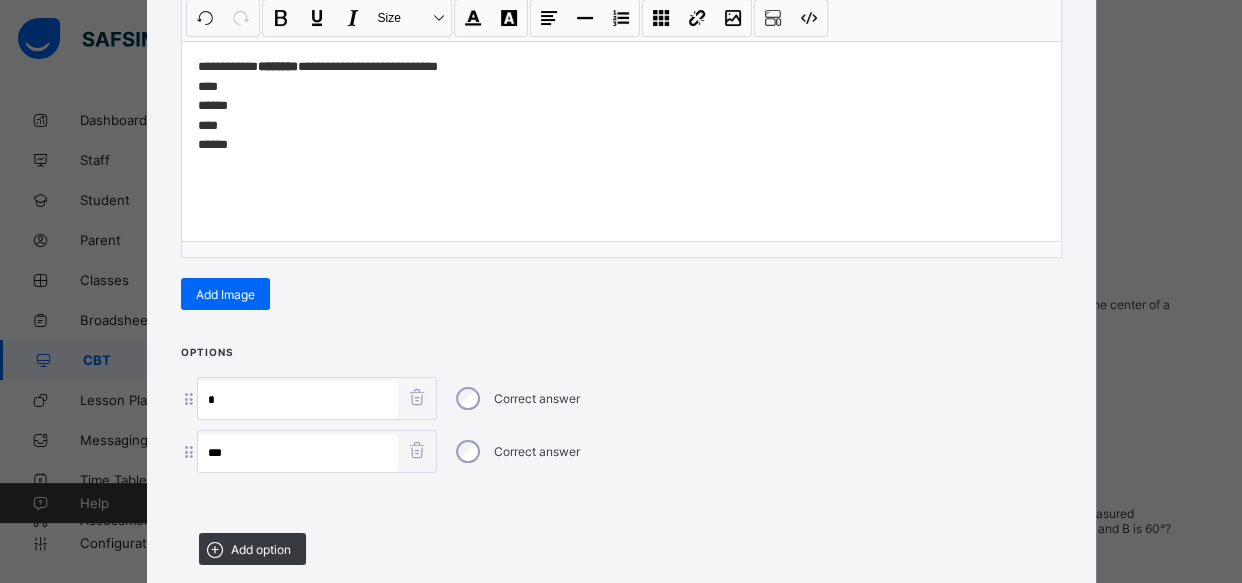 scroll, scrollTop: 290, scrollLeft: 0, axis: vertical 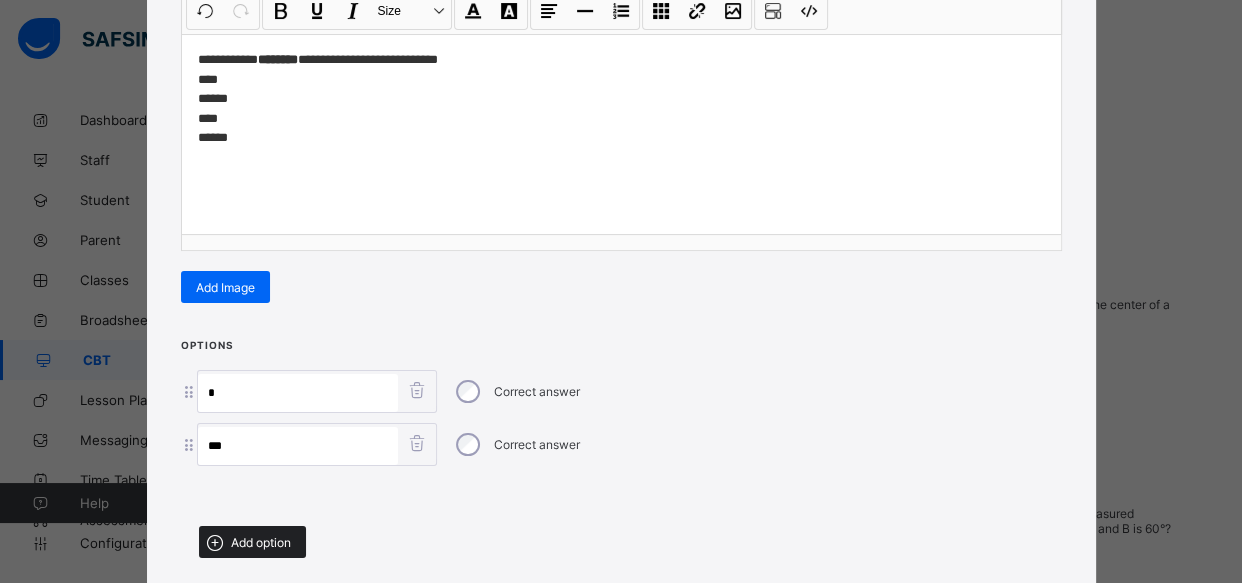 type on "***" 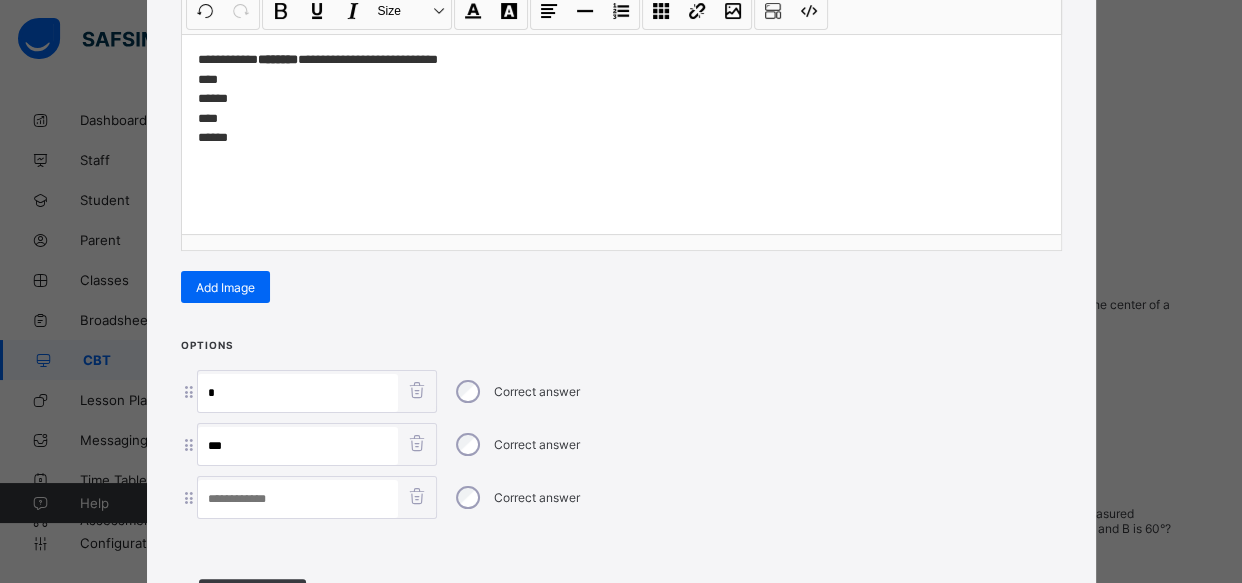 click at bounding box center (298, 499) 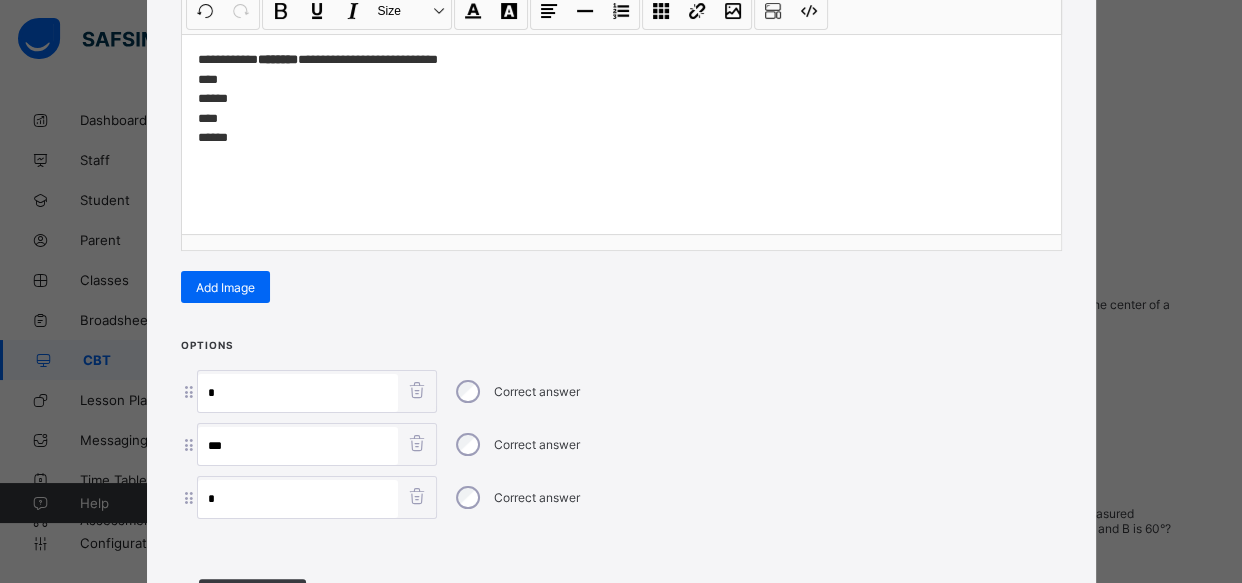 scroll, scrollTop: 338, scrollLeft: 0, axis: vertical 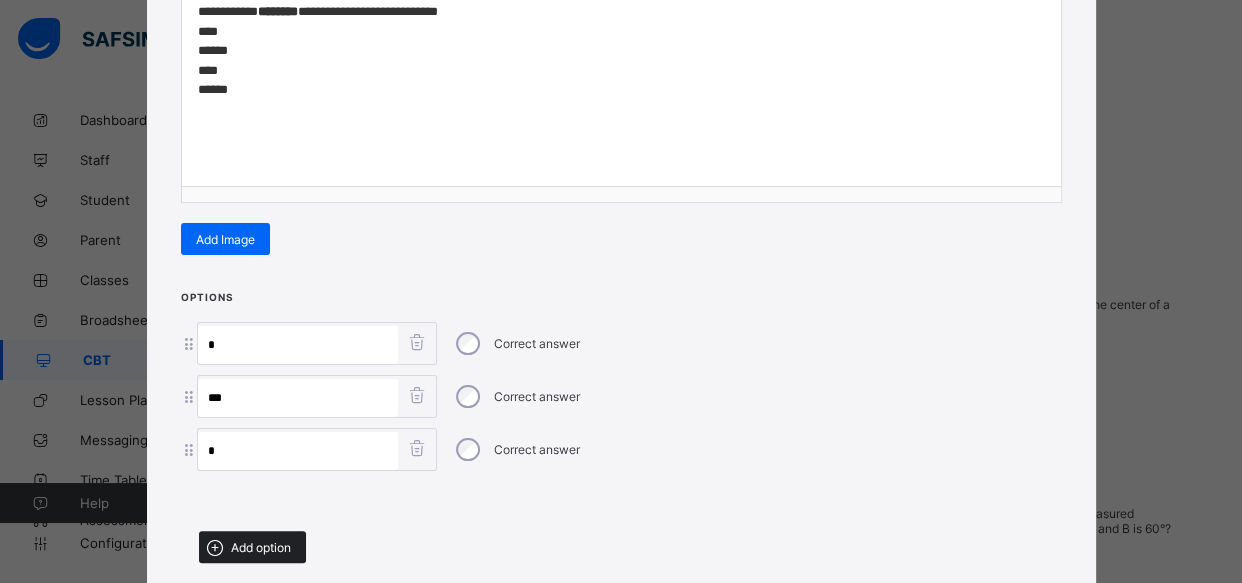 type on "*" 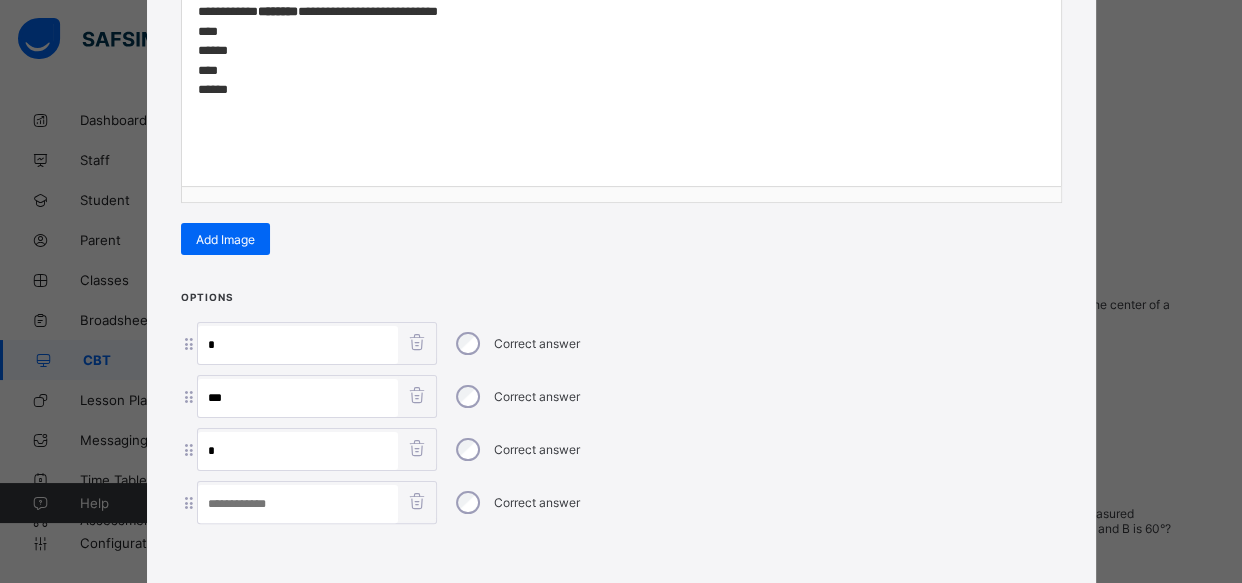 click at bounding box center (621, 551) 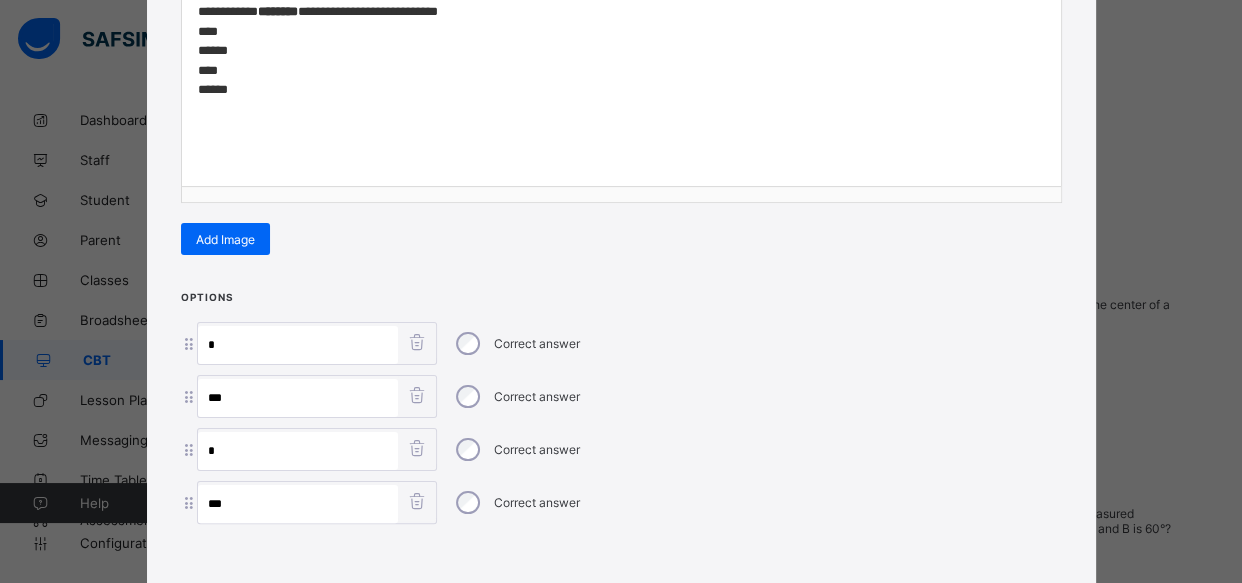 type on "***" 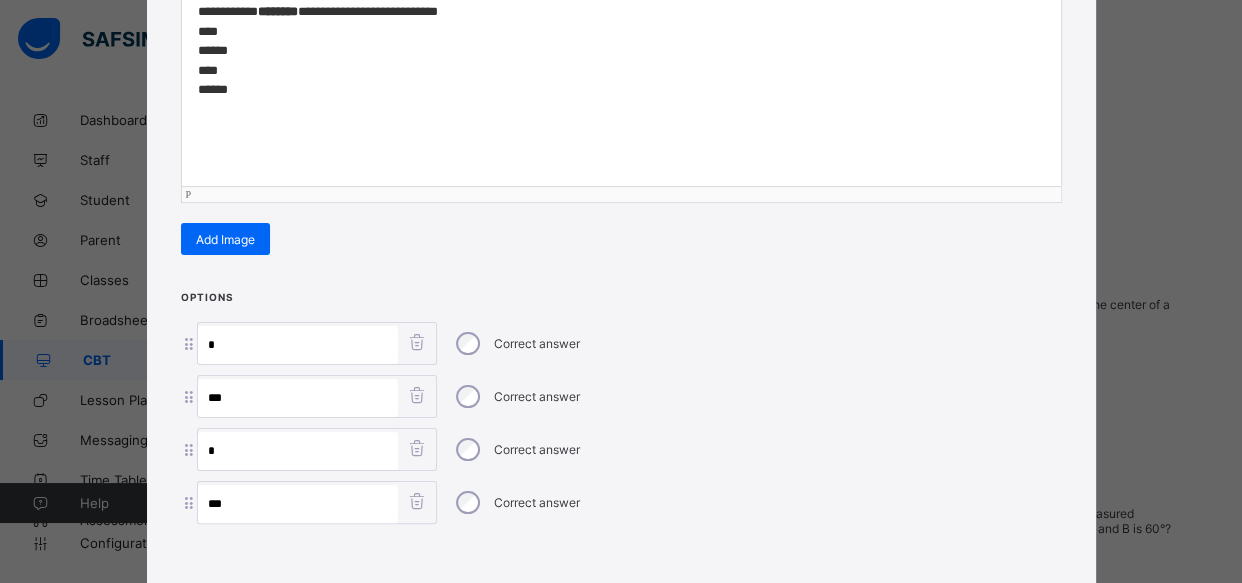 click on "**********" at bounding box center [621, 50] 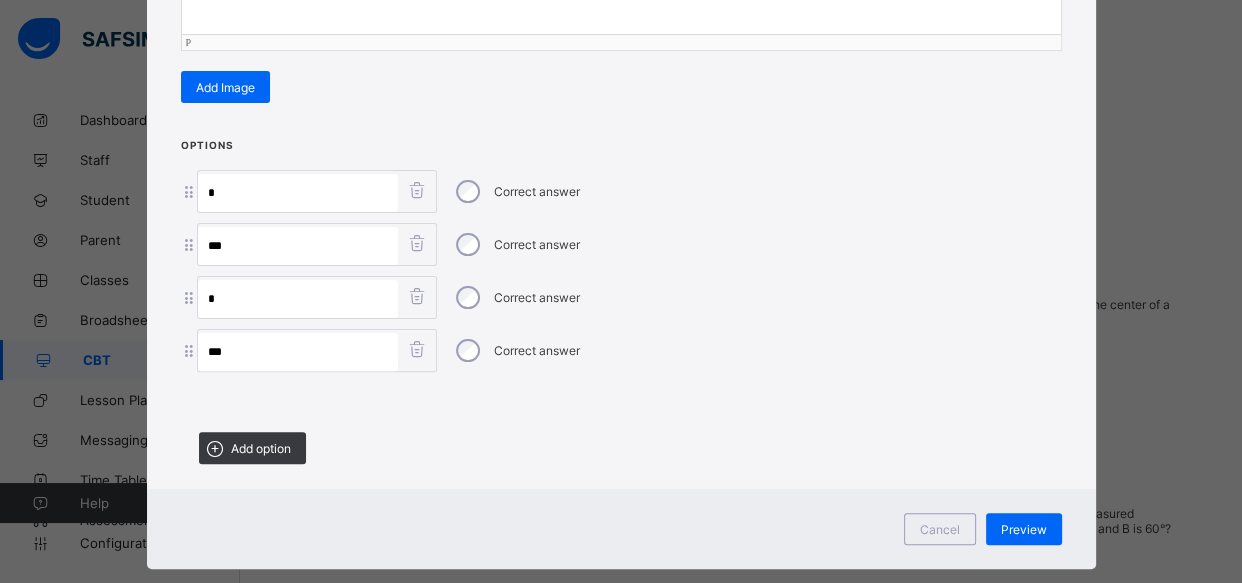 scroll, scrollTop: 491, scrollLeft: 0, axis: vertical 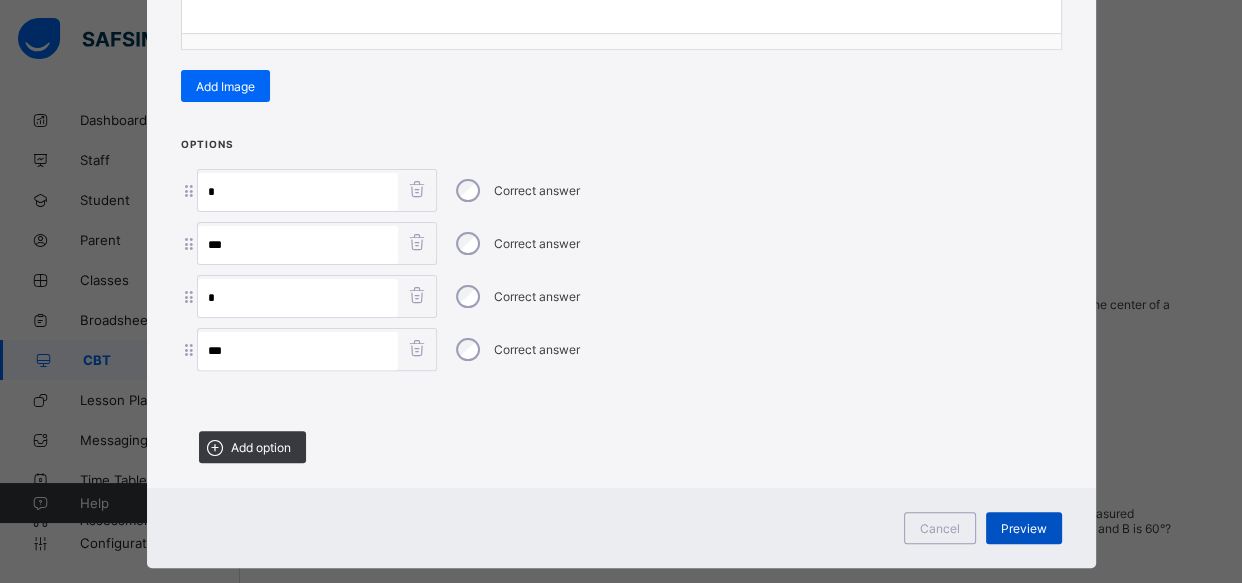 click on "Preview" at bounding box center (1024, 528) 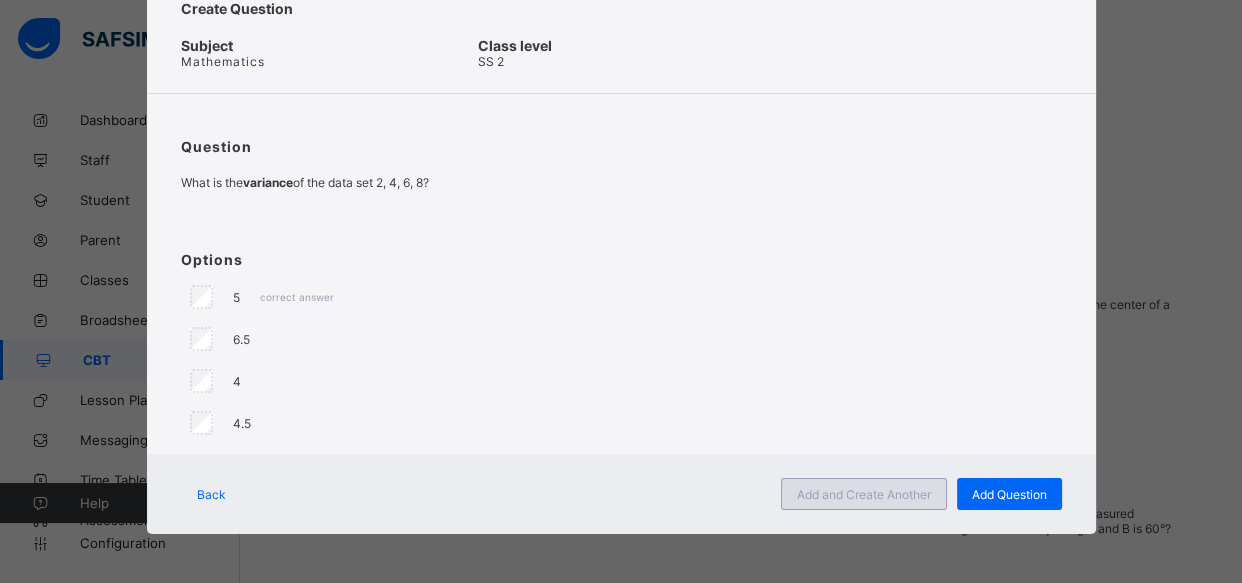 click on "Add and Create Another" at bounding box center (864, 494) 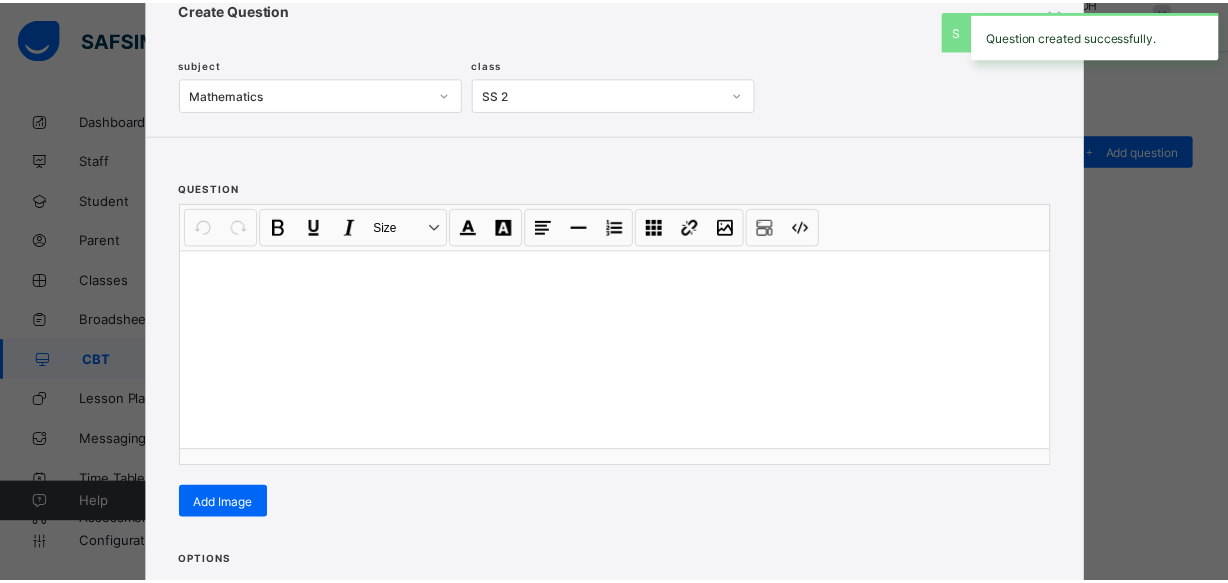 scroll, scrollTop: 30, scrollLeft: 0, axis: vertical 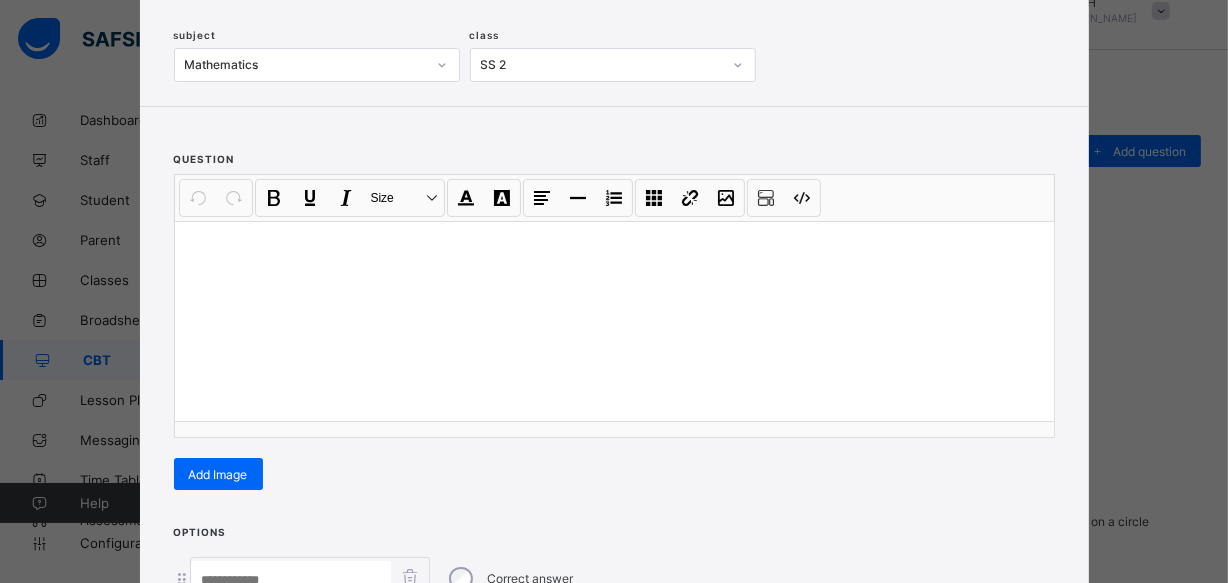 click at bounding box center [614, 247] 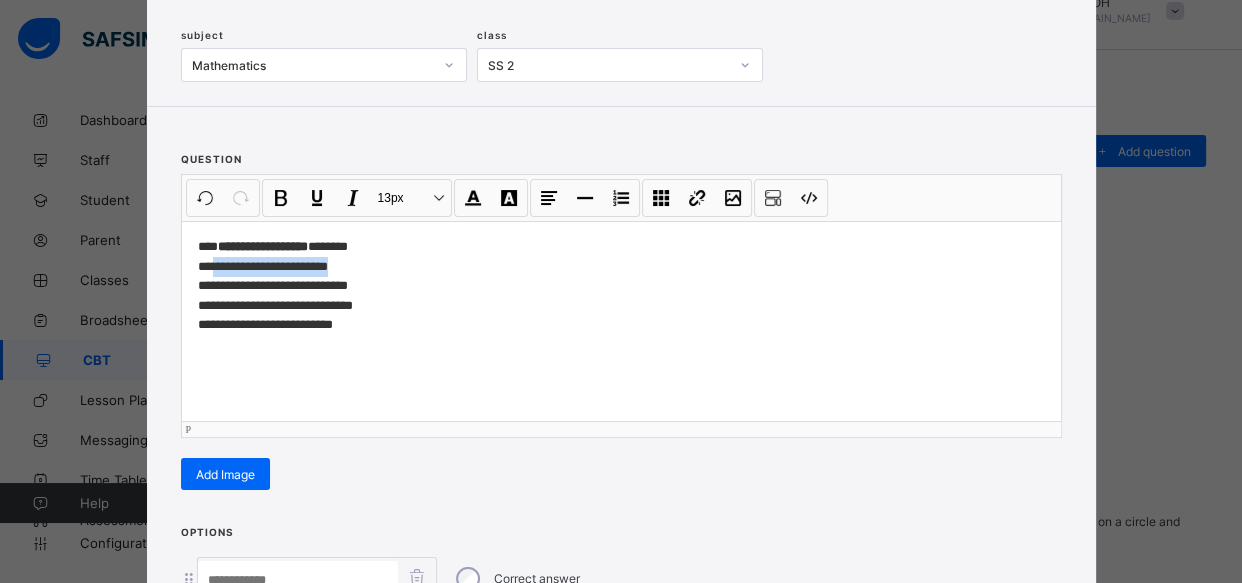 drag, startPoint x: 333, startPoint y: 263, endPoint x: 208, endPoint y: 267, distance: 125.06398 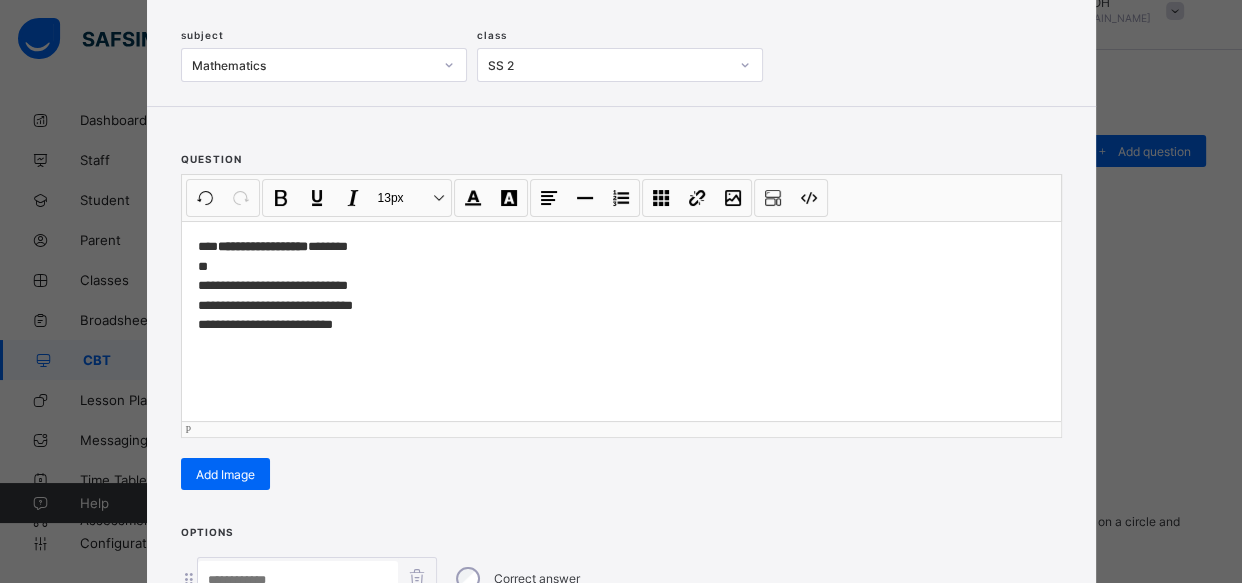 click at bounding box center [621, 141] 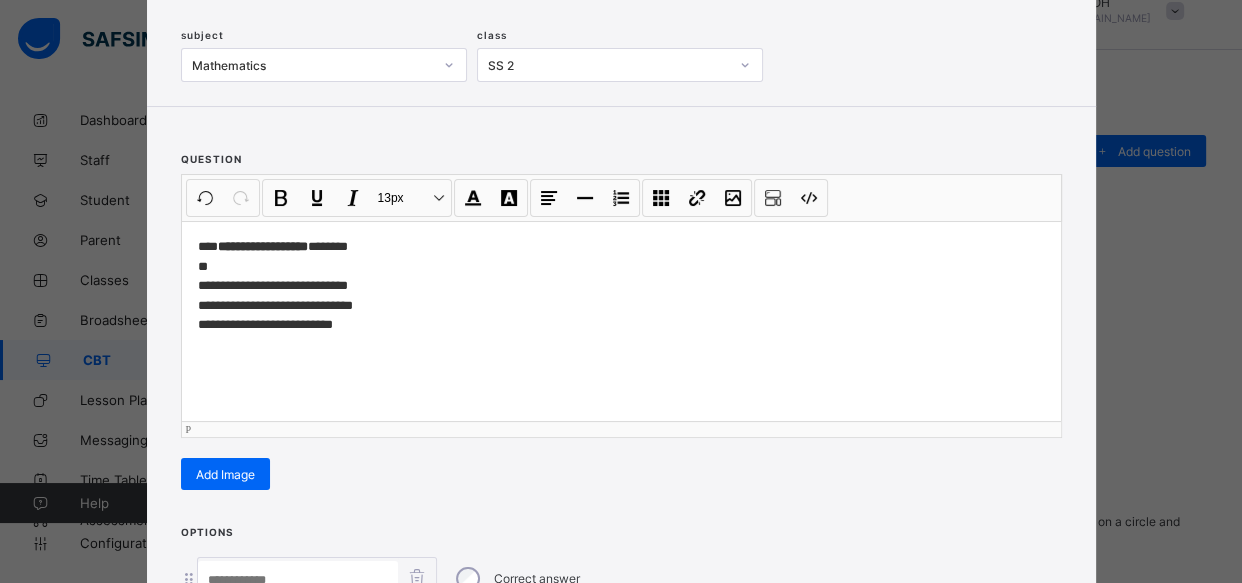 click on "**********" at bounding box center [621, 285] 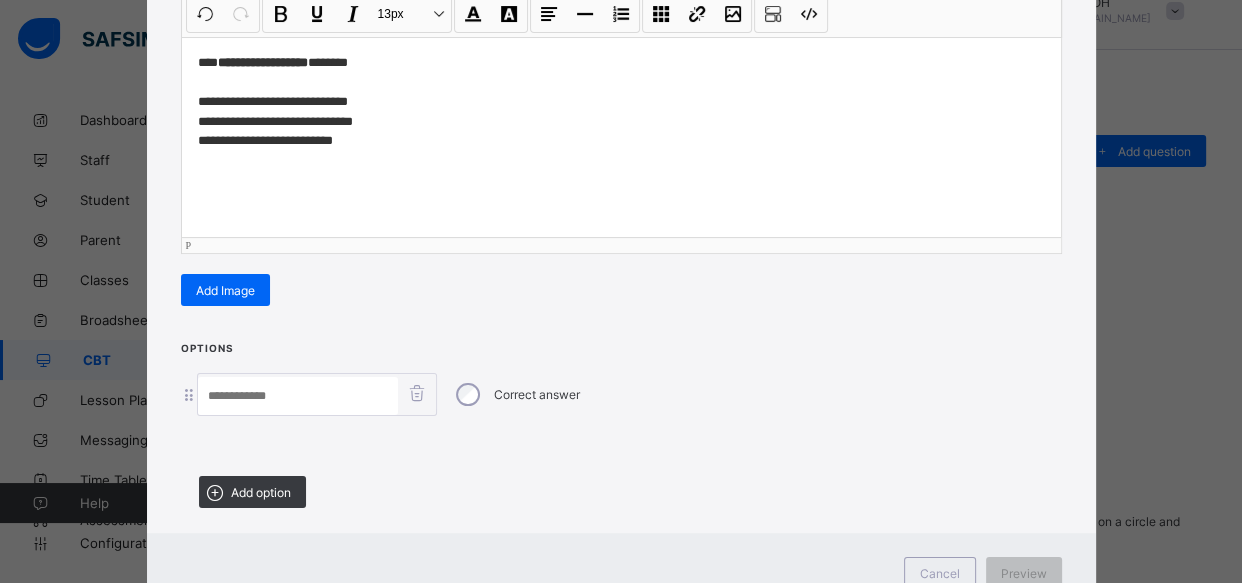 scroll, scrollTop: 302, scrollLeft: 0, axis: vertical 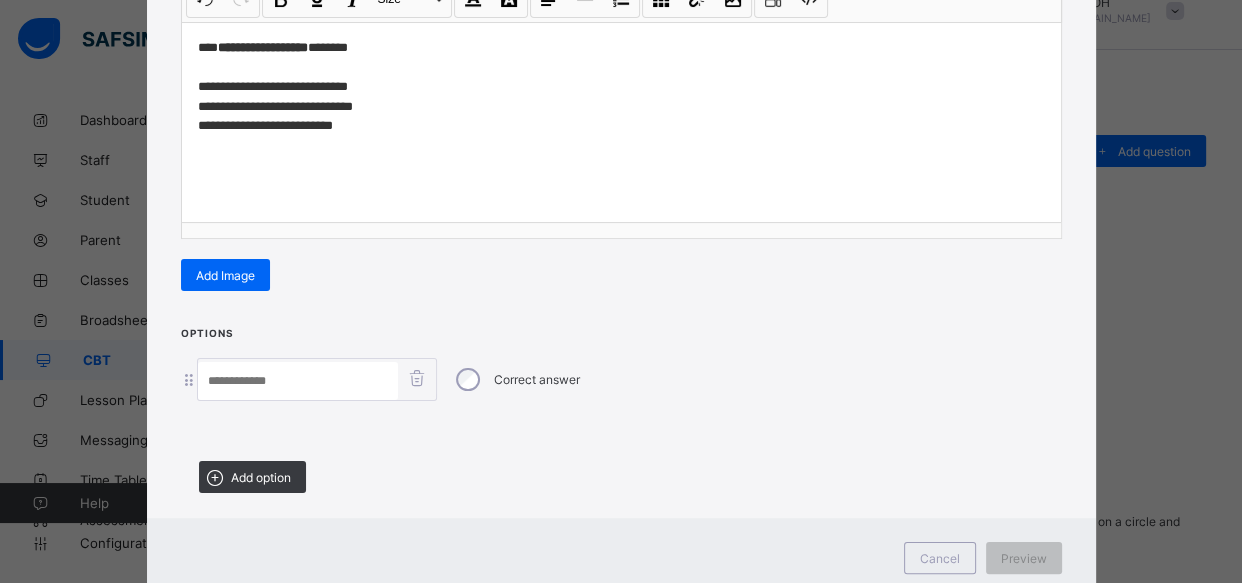 click at bounding box center [298, 381] 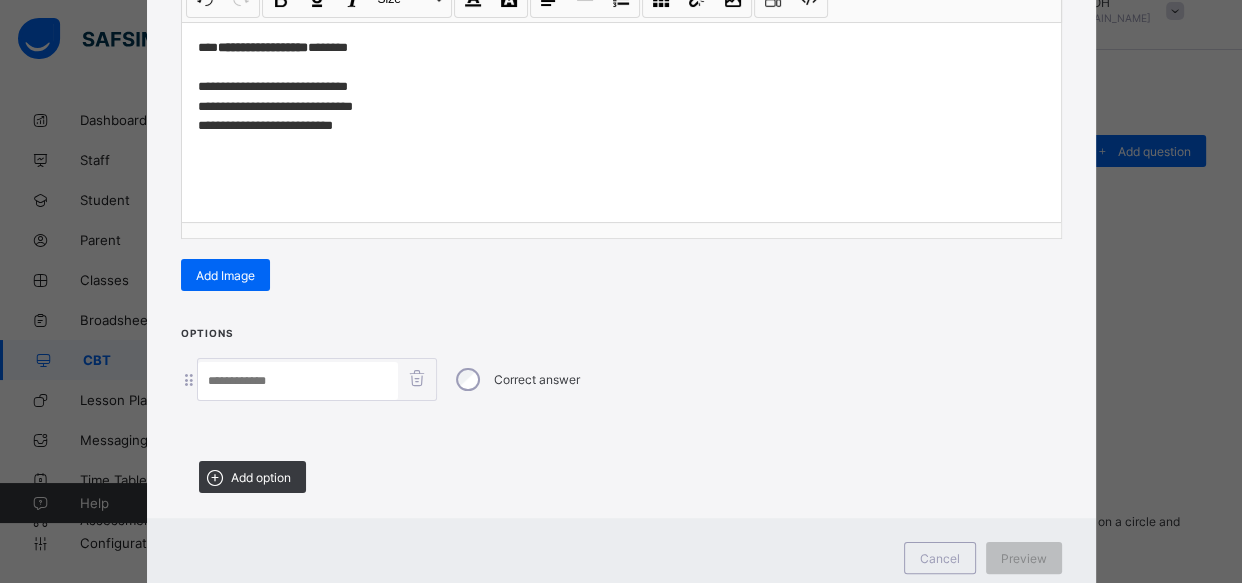 paste on "**********" 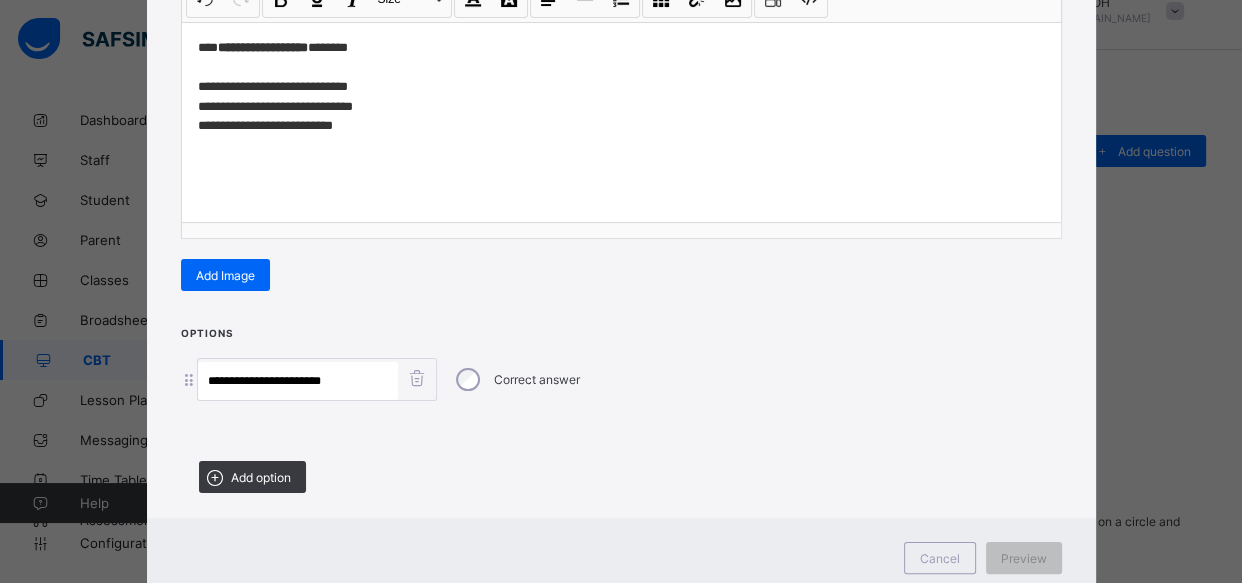 type on "**********" 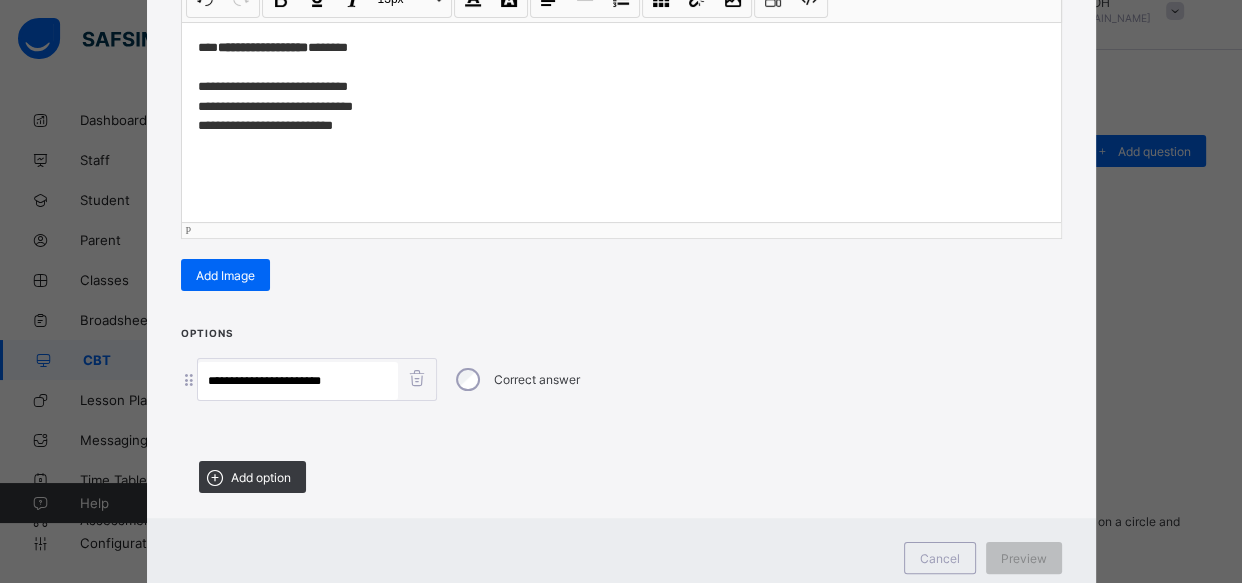 click on "**********" at bounding box center [621, 86] 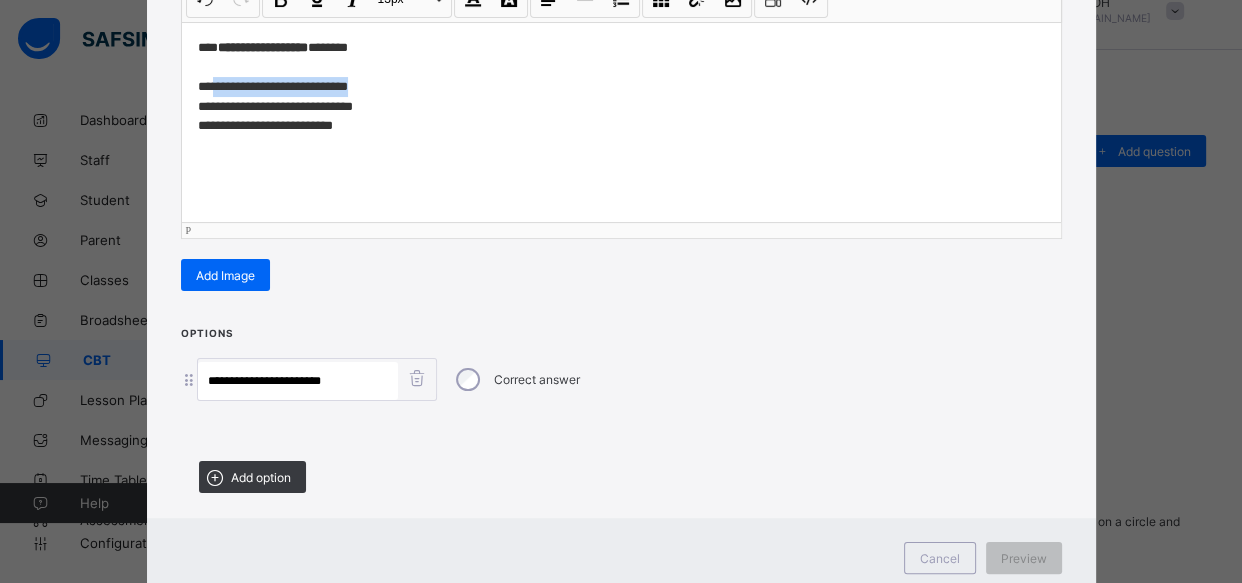 drag, startPoint x: 333, startPoint y: 79, endPoint x: 210, endPoint y: 87, distance: 123.25989 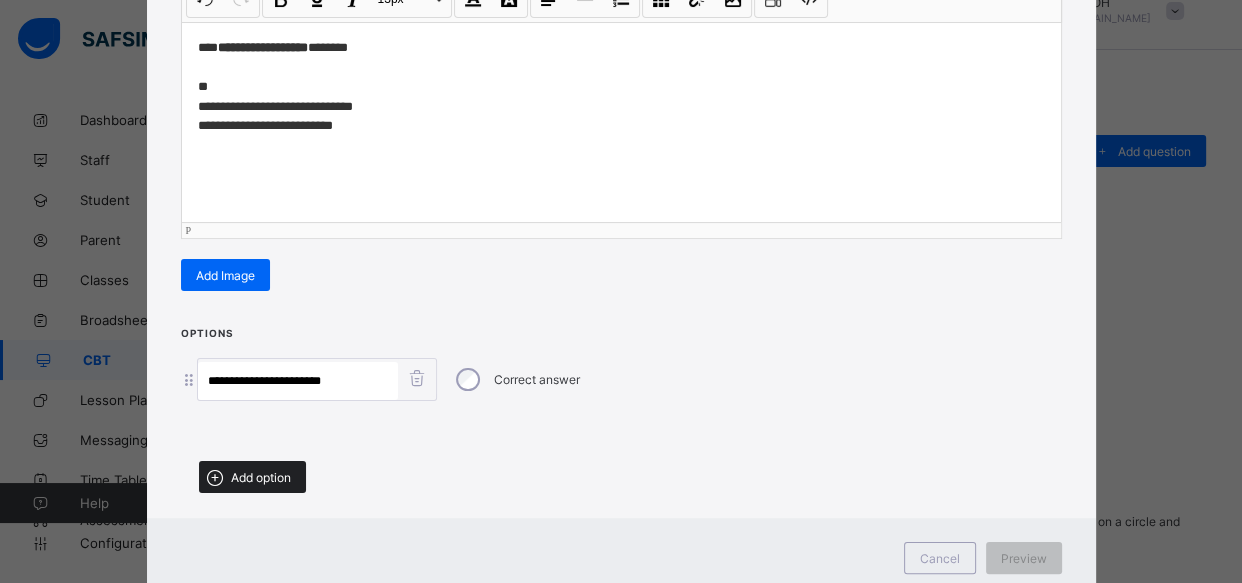 click on "Add option" at bounding box center (261, 477) 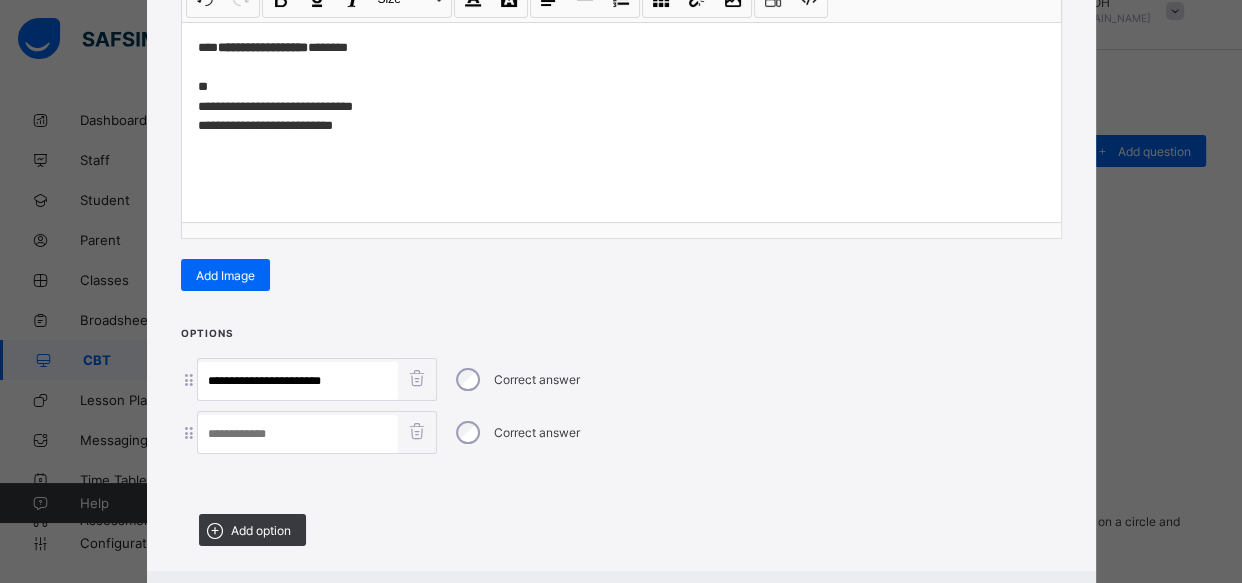 click at bounding box center (298, 434) 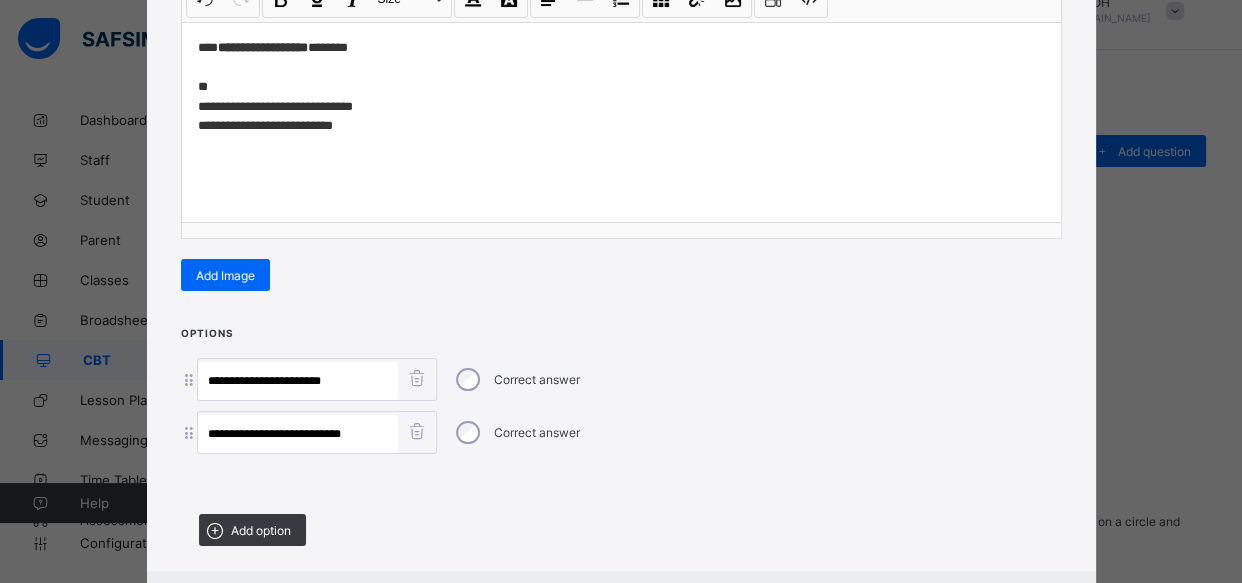 type on "**********" 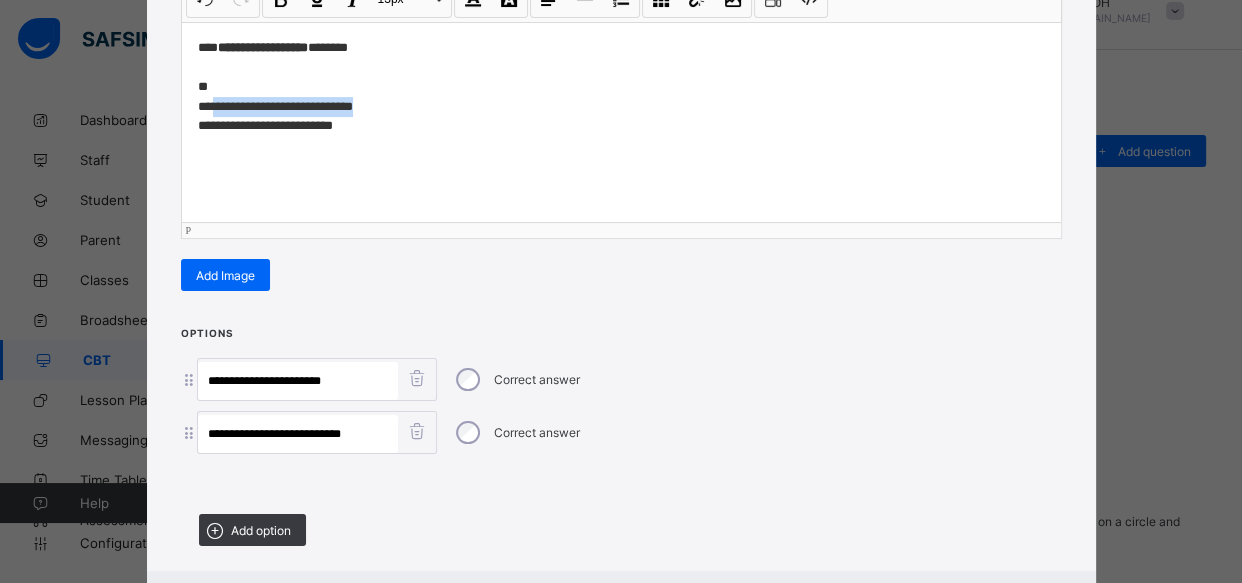 drag, startPoint x: 376, startPoint y: 106, endPoint x: 208, endPoint y: 109, distance: 168.02678 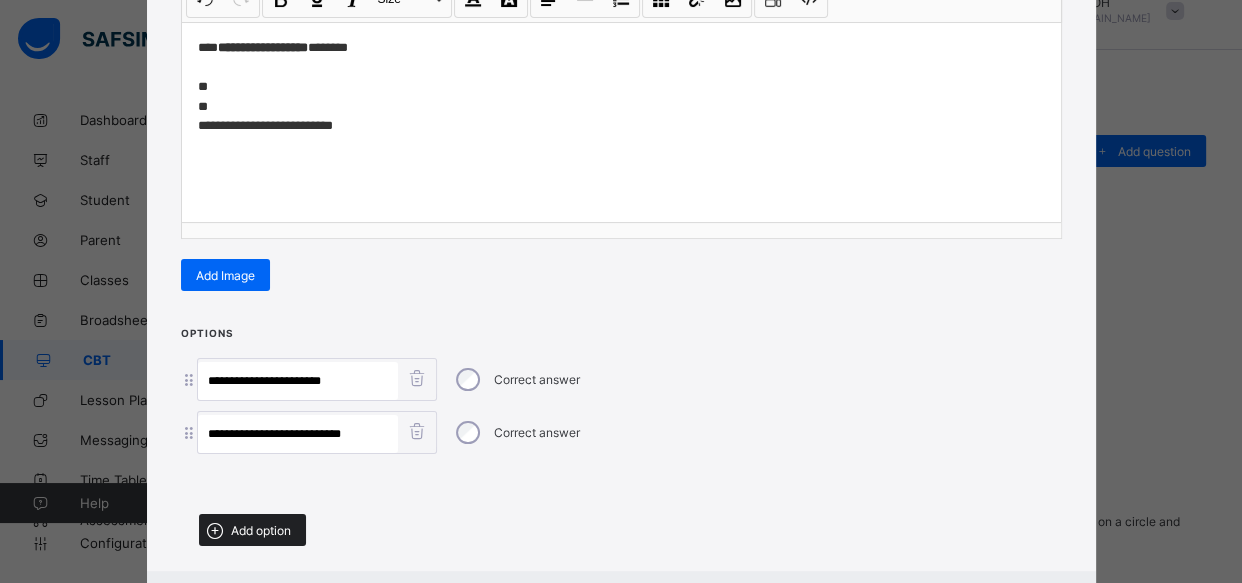 click on "Add option" at bounding box center [261, 530] 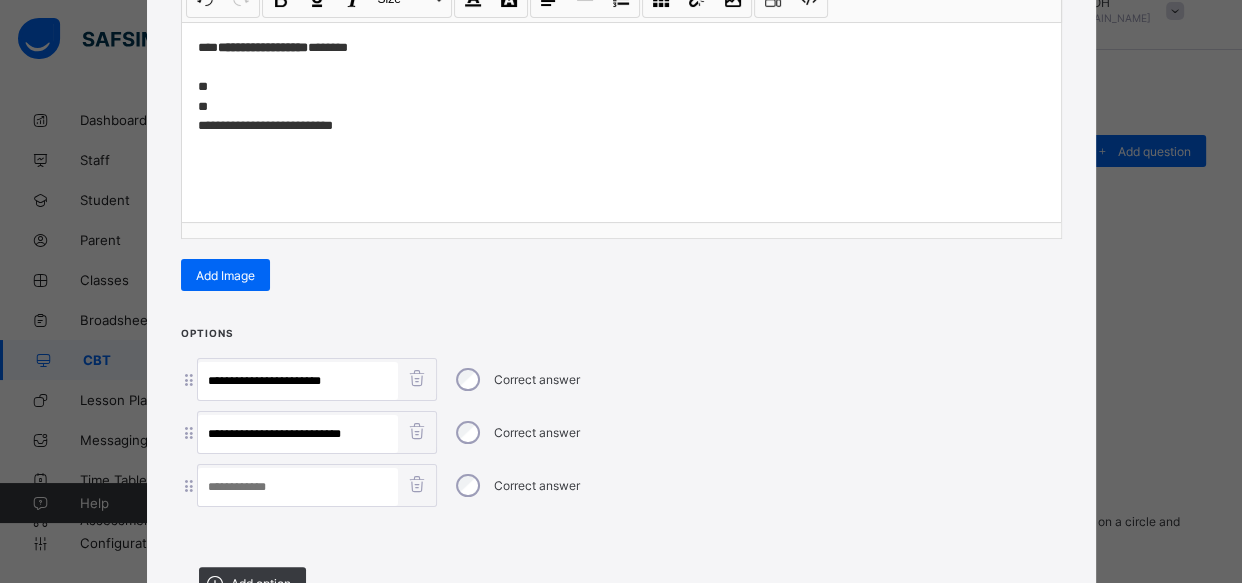 click at bounding box center (298, 487) 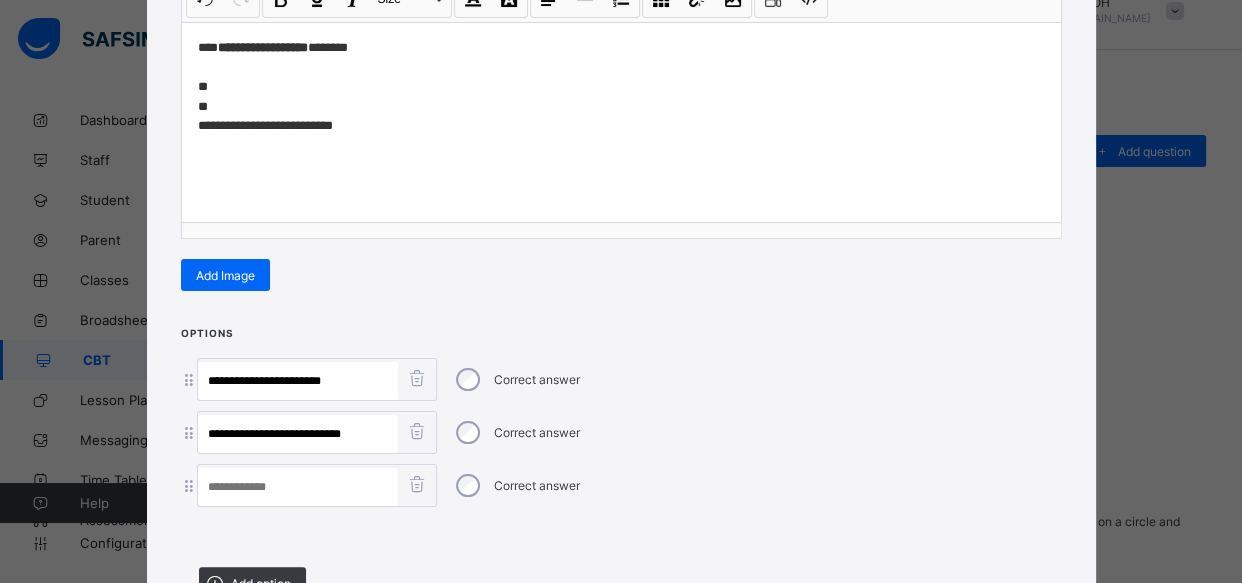 paste on "**********" 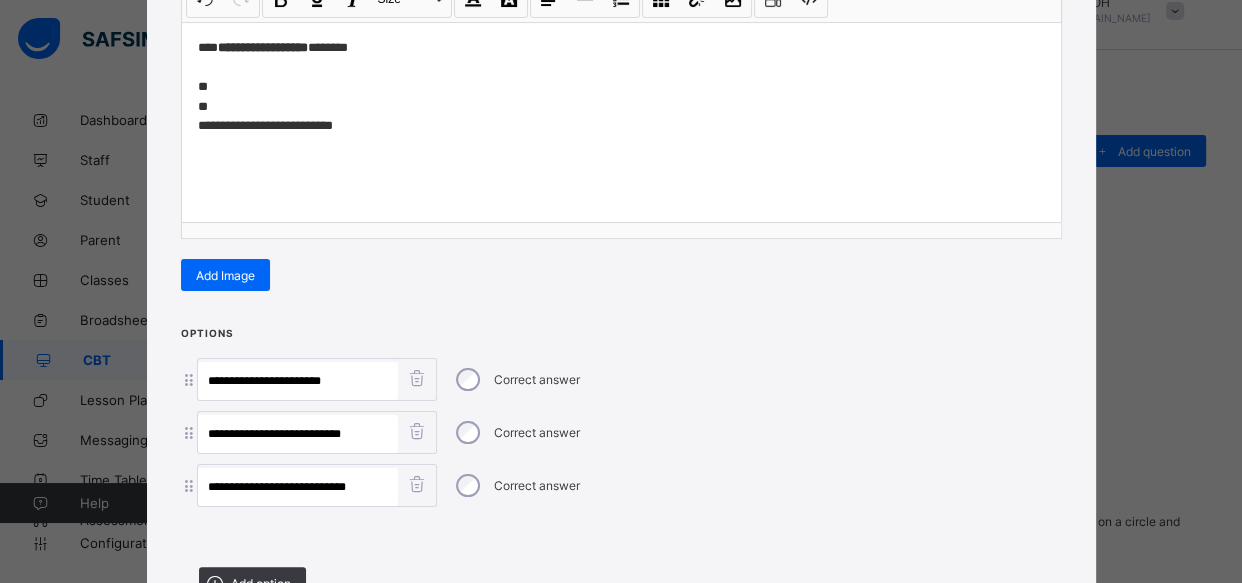 type on "**********" 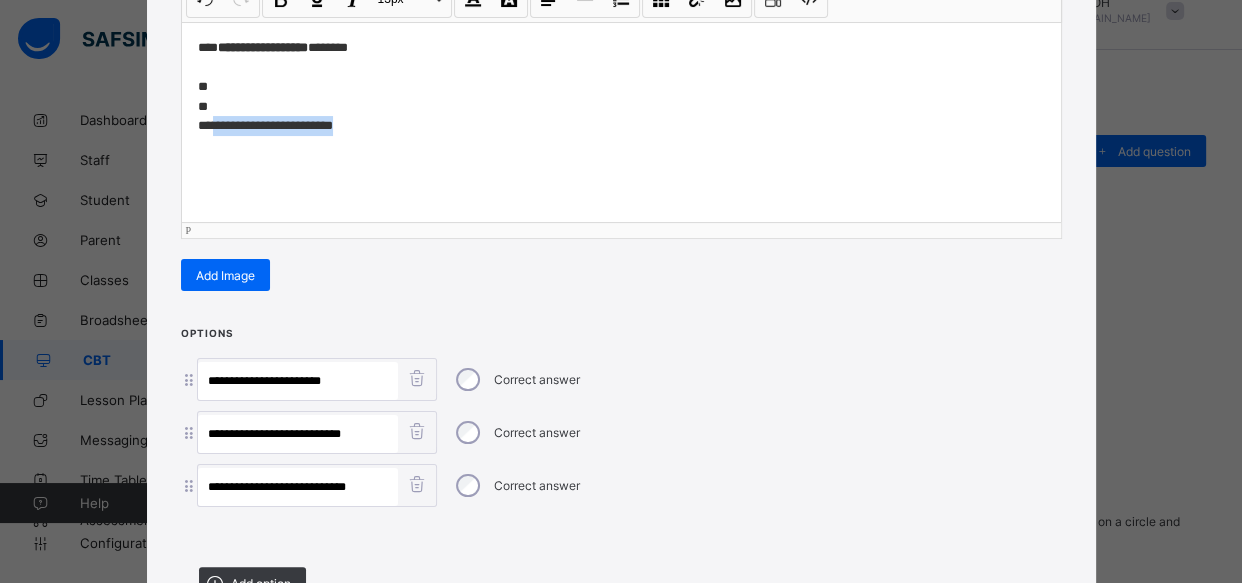 drag, startPoint x: 362, startPoint y: 119, endPoint x: 210, endPoint y: 129, distance: 152.3286 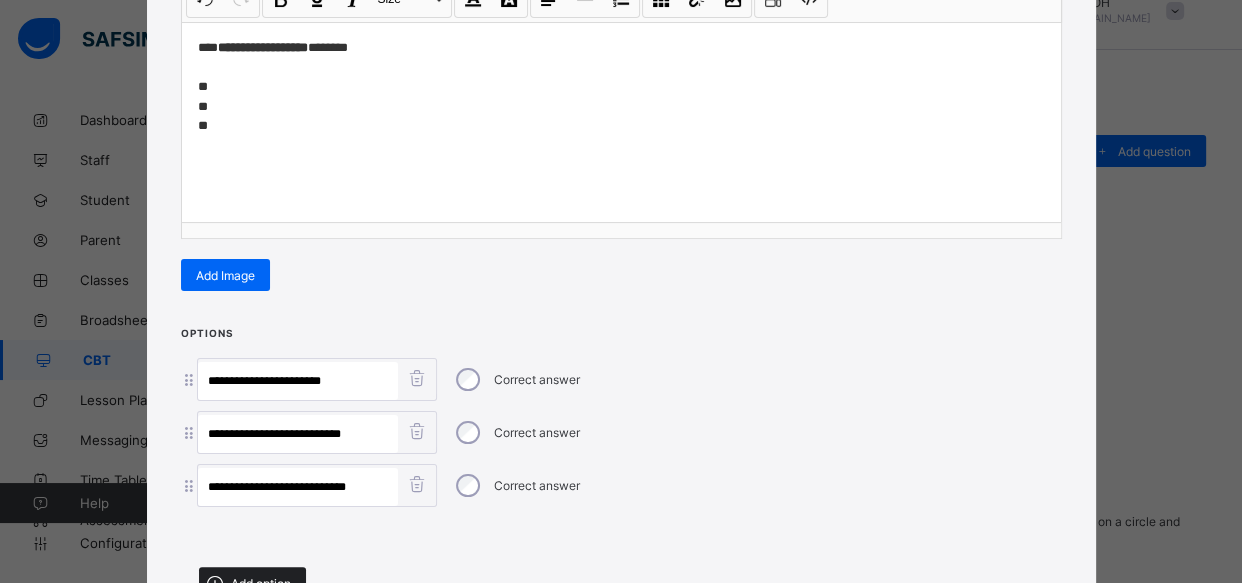 click on "Add option" at bounding box center [261, 583] 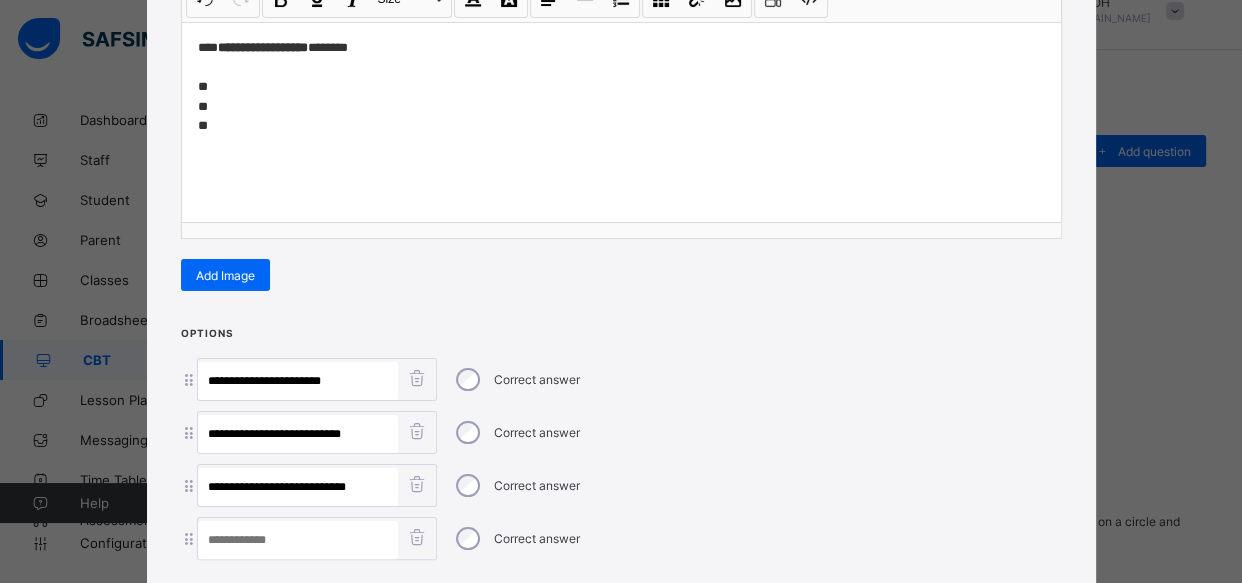 click at bounding box center (298, 540) 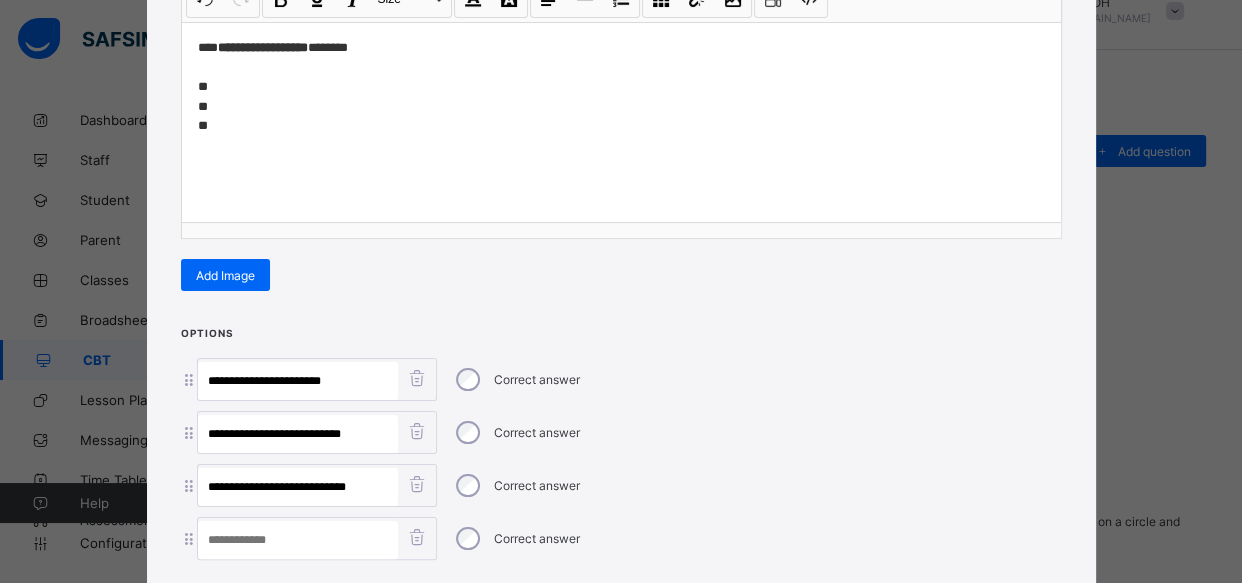 paste on "**********" 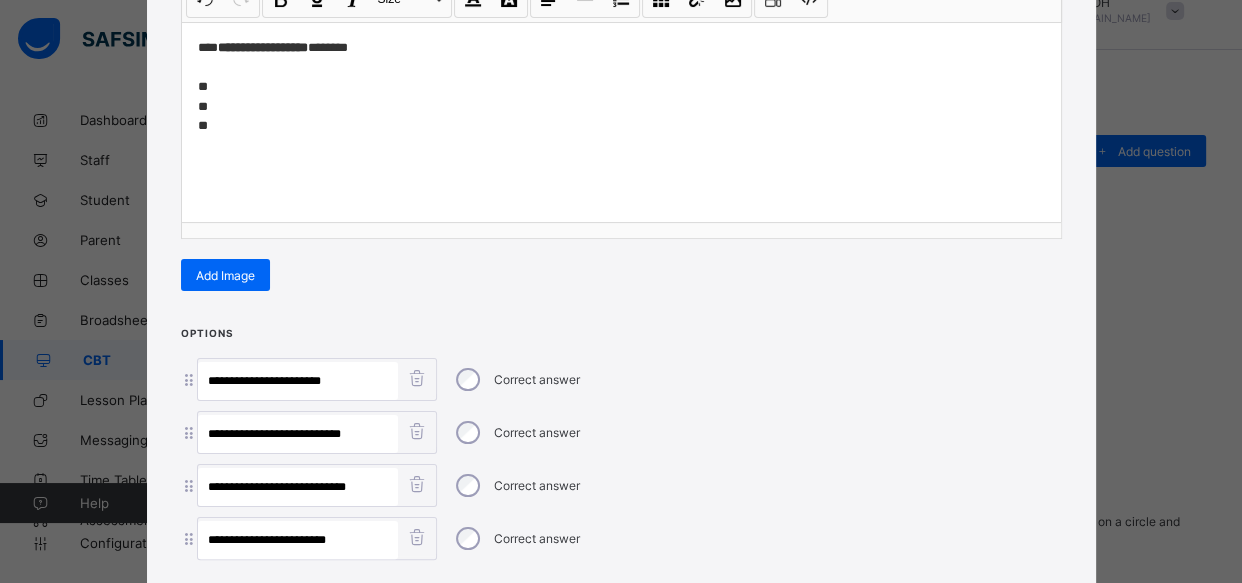 type on "**********" 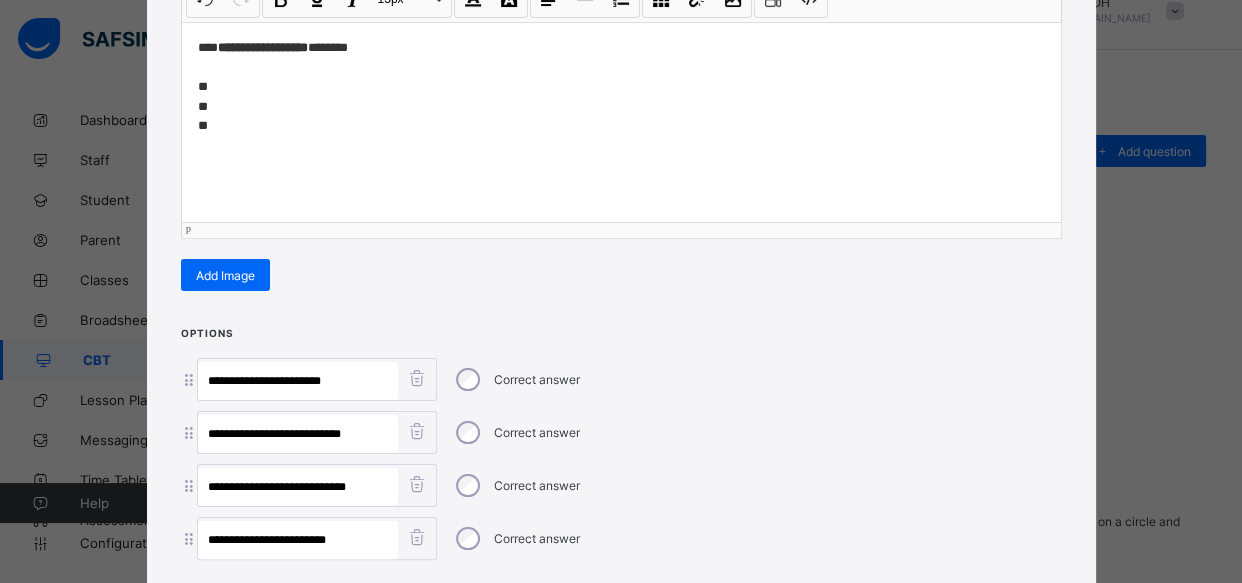 click on "**********" at bounding box center [621, 86] 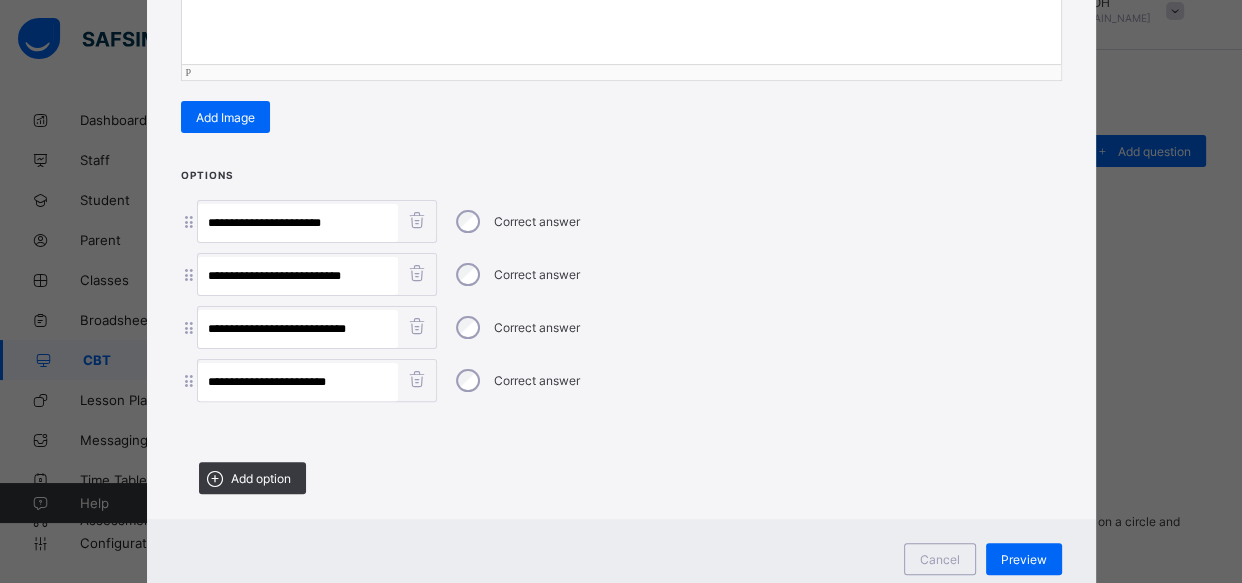 scroll, scrollTop: 520, scrollLeft: 0, axis: vertical 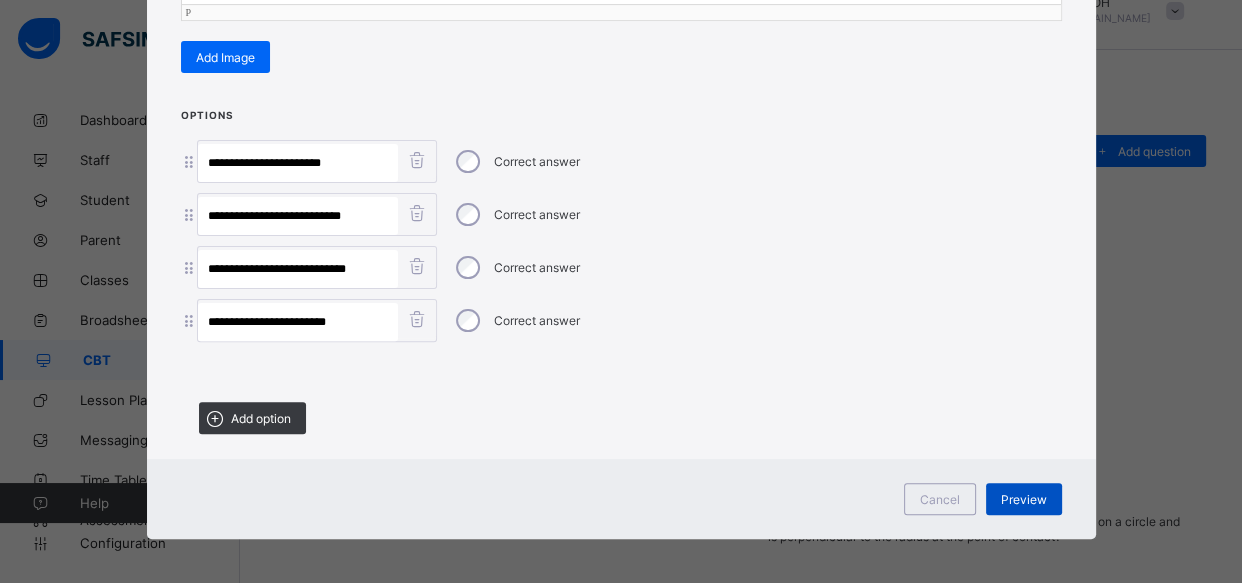 click on "Preview" at bounding box center [1024, 499] 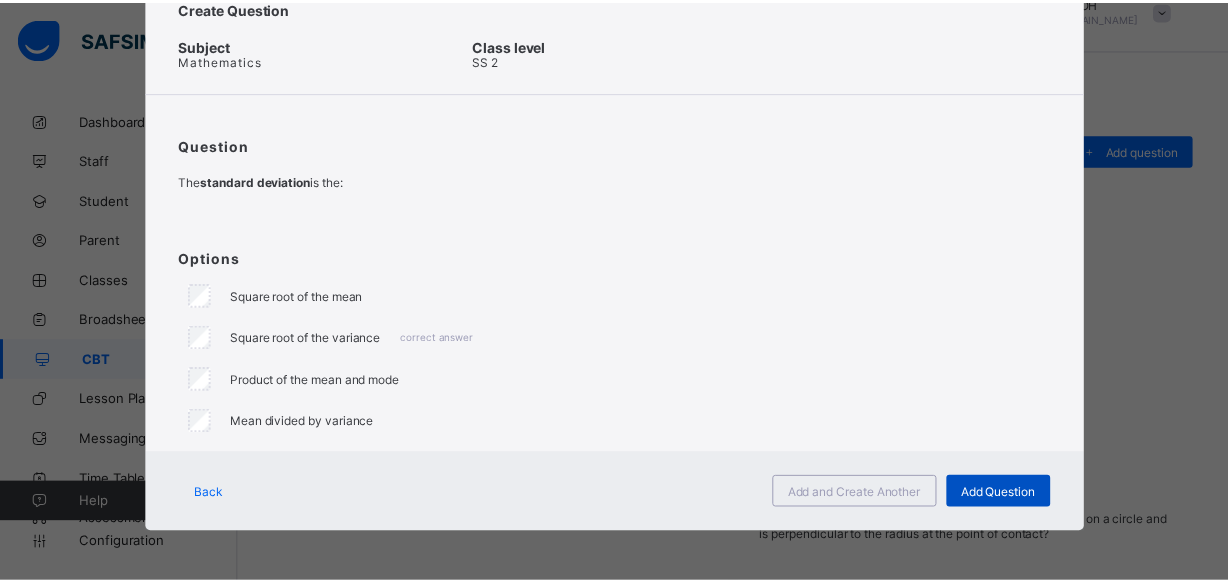 scroll, scrollTop: 74, scrollLeft: 0, axis: vertical 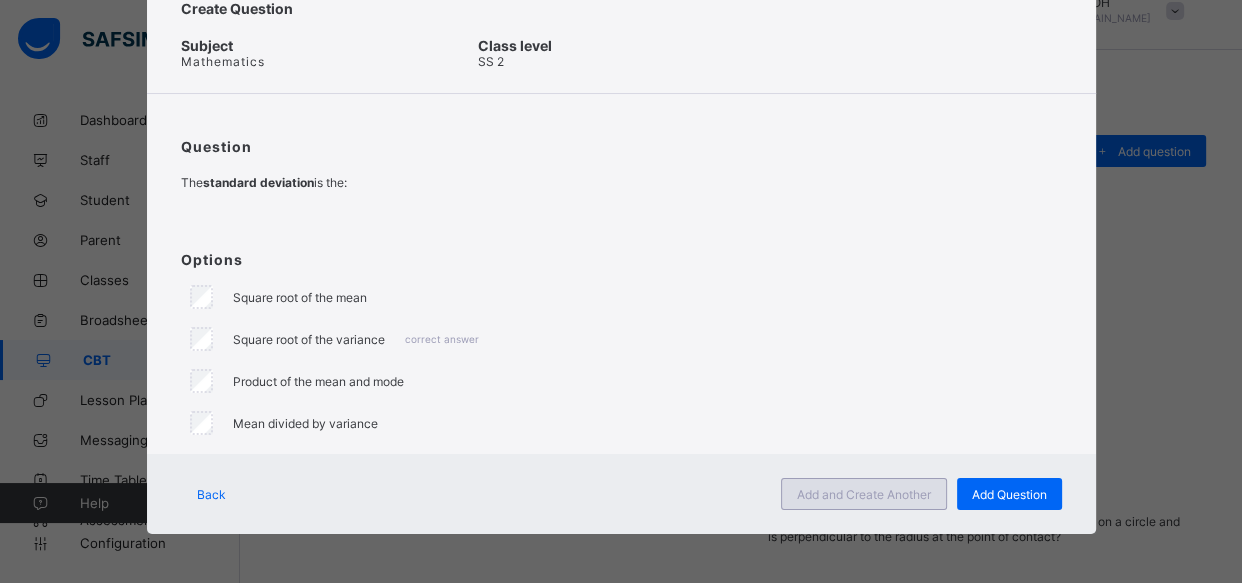 click on "Add and Create Another" at bounding box center (864, 494) 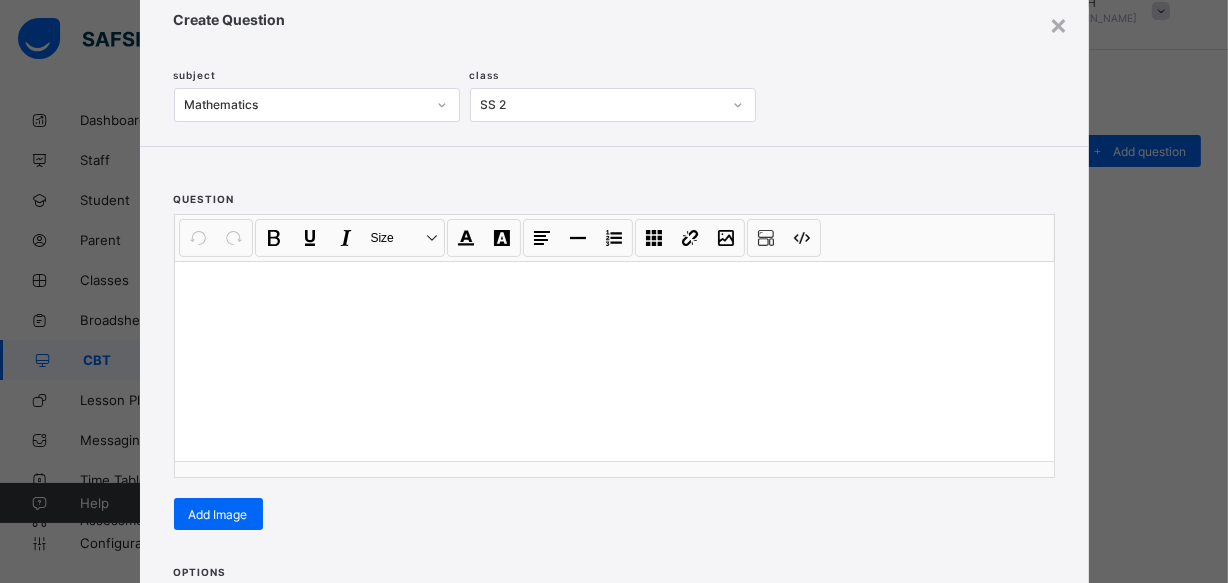 scroll, scrollTop: 0, scrollLeft: 0, axis: both 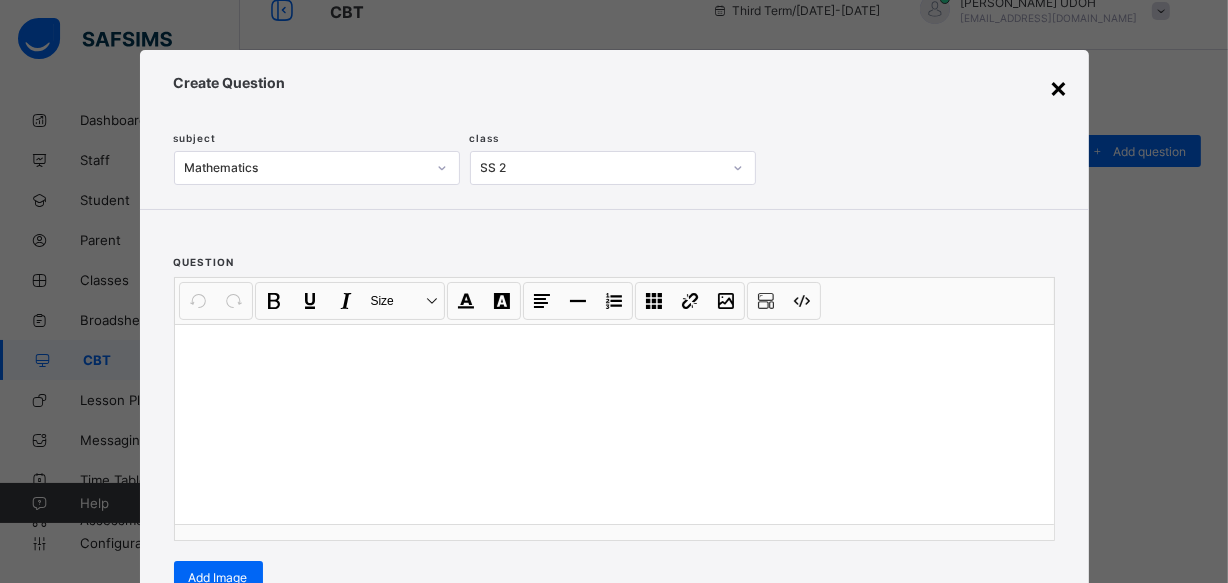 click on "×" at bounding box center [1059, 87] 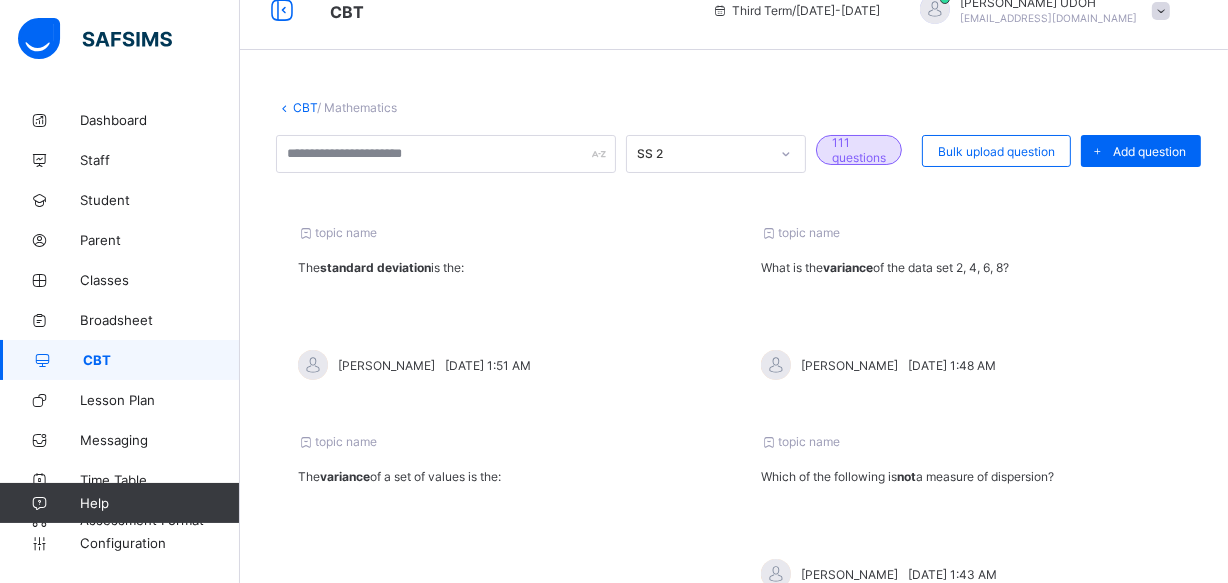 click on "CBT" at bounding box center [161, 360] 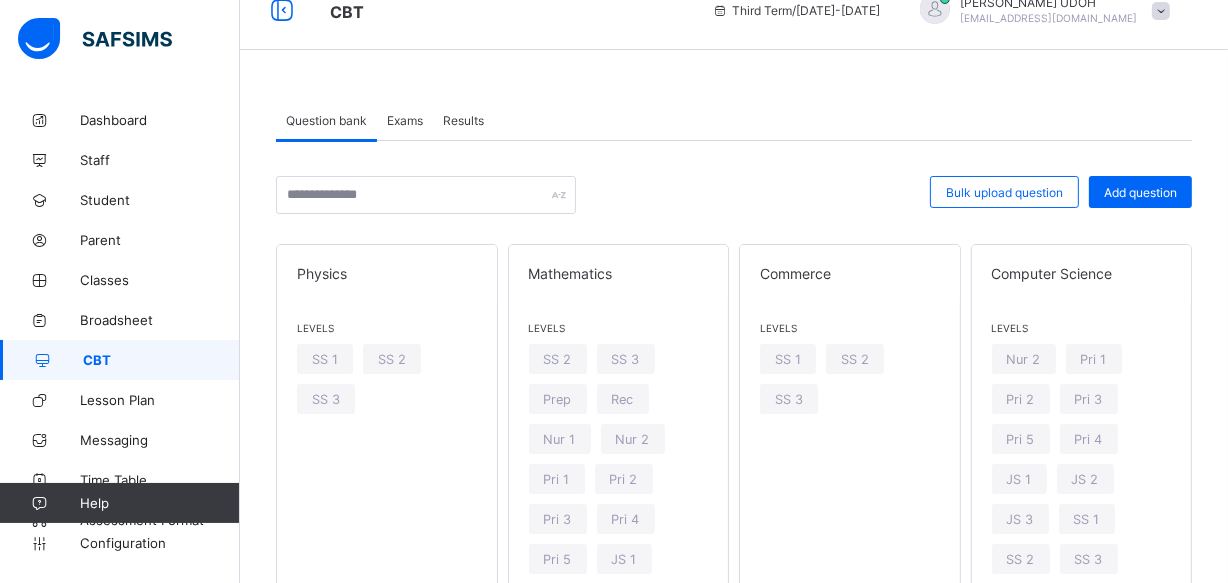 click on "Exams" at bounding box center (405, 120) 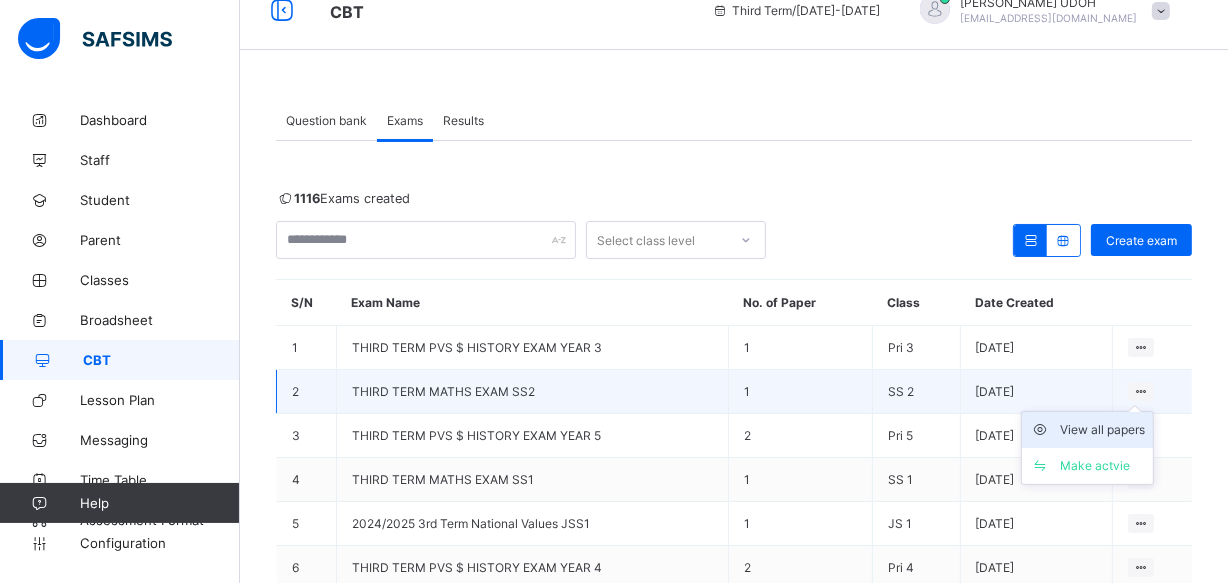 click on "View all papers" at bounding box center (1102, 430) 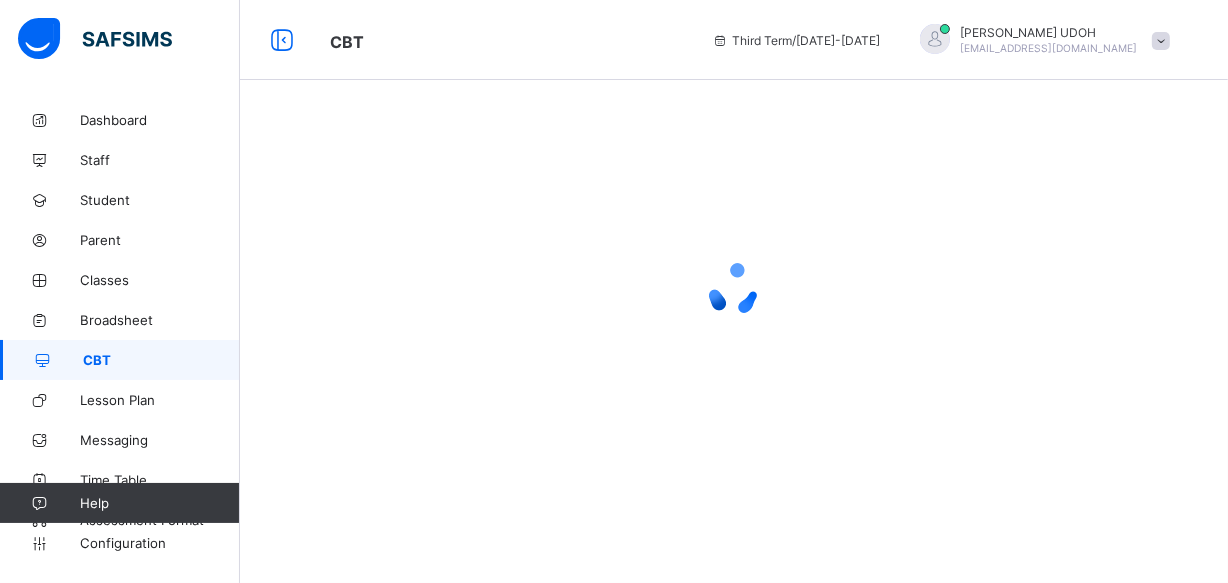 scroll, scrollTop: 0, scrollLeft: 0, axis: both 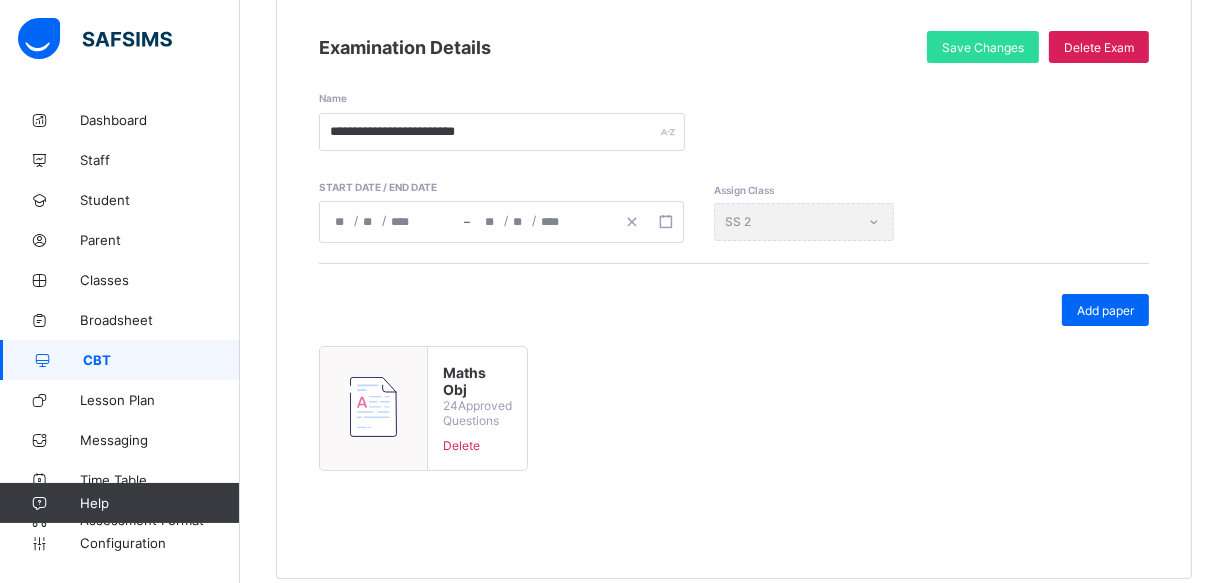 click at bounding box center (374, 408) 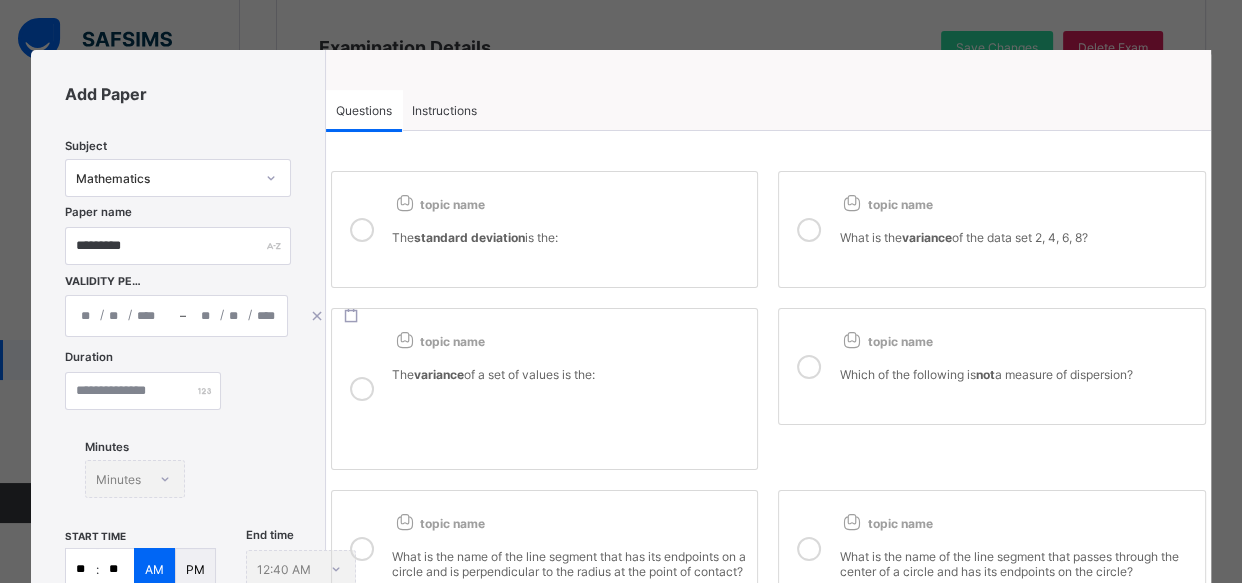 click on "The  standard deviation  is the:" at bounding box center [569, 245] 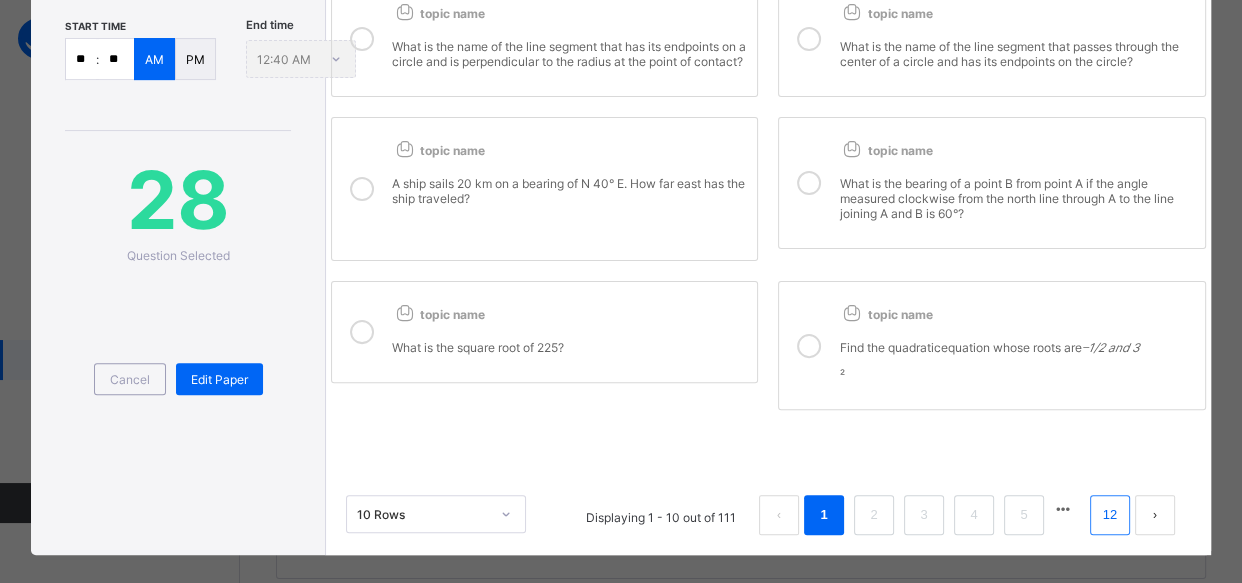 click on "12" at bounding box center [1110, 515] 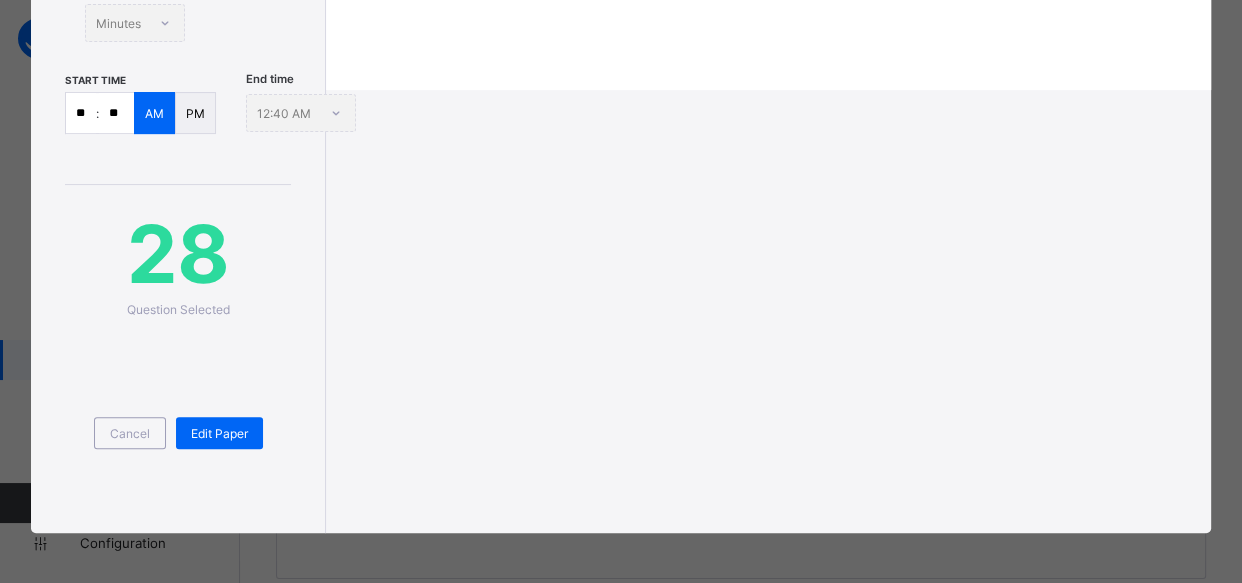 scroll, scrollTop: 453, scrollLeft: 0, axis: vertical 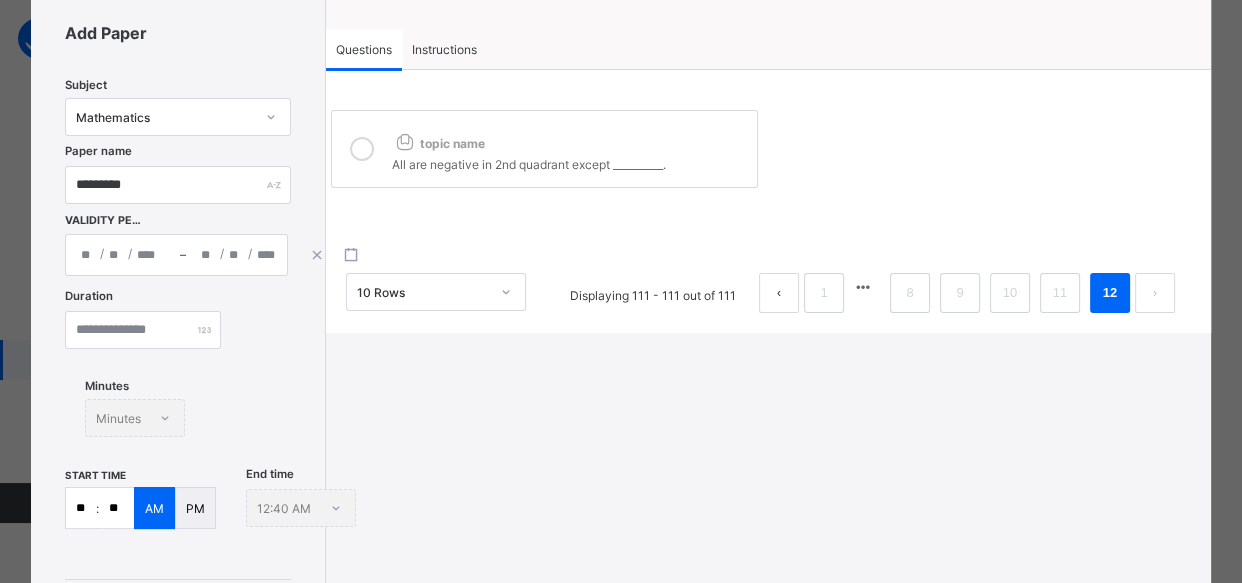 click at bounding box center [362, 149] 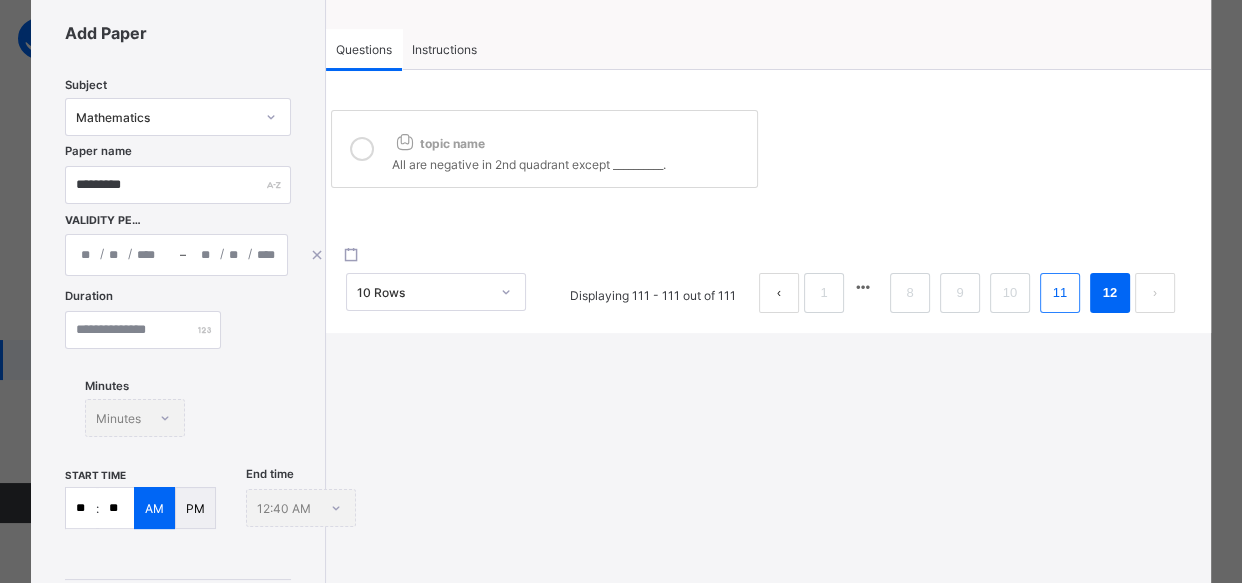 click on "11" at bounding box center (1060, 293) 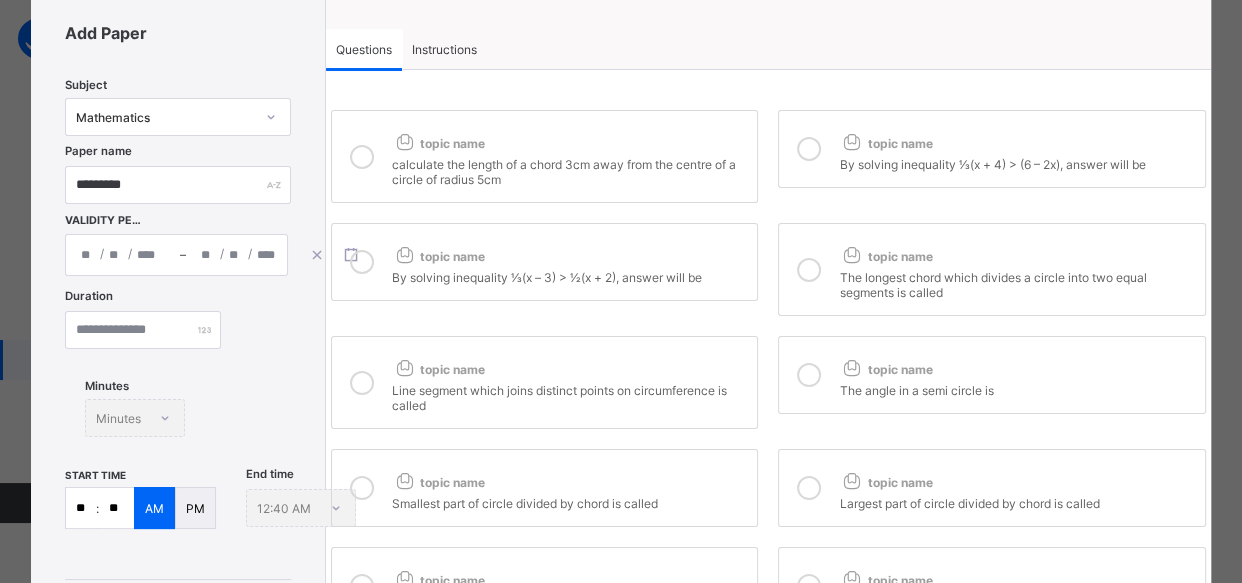 scroll, scrollTop: 453, scrollLeft: 0, axis: vertical 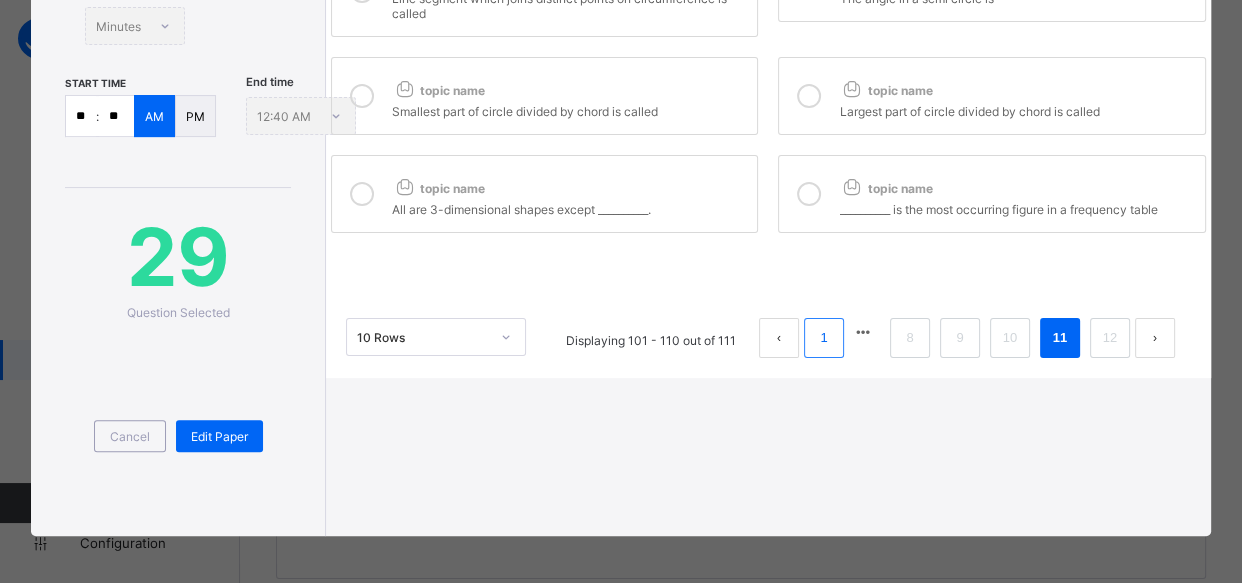 click on "1" at bounding box center (823, 338) 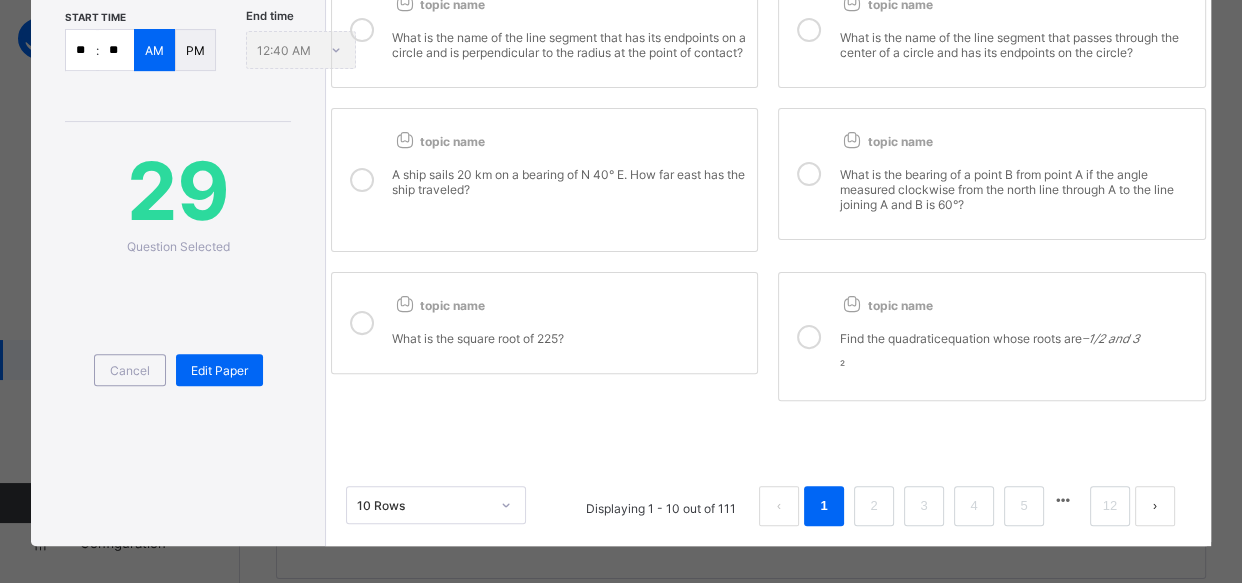 scroll, scrollTop: 543, scrollLeft: 0, axis: vertical 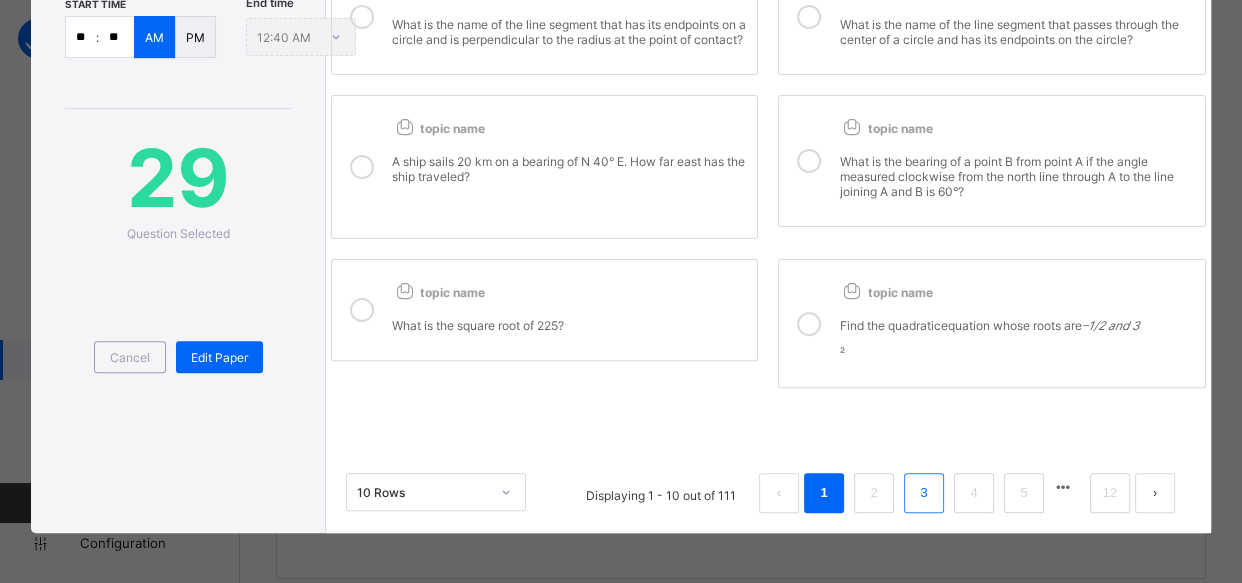 click on "3" at bounding box center (923, 493) 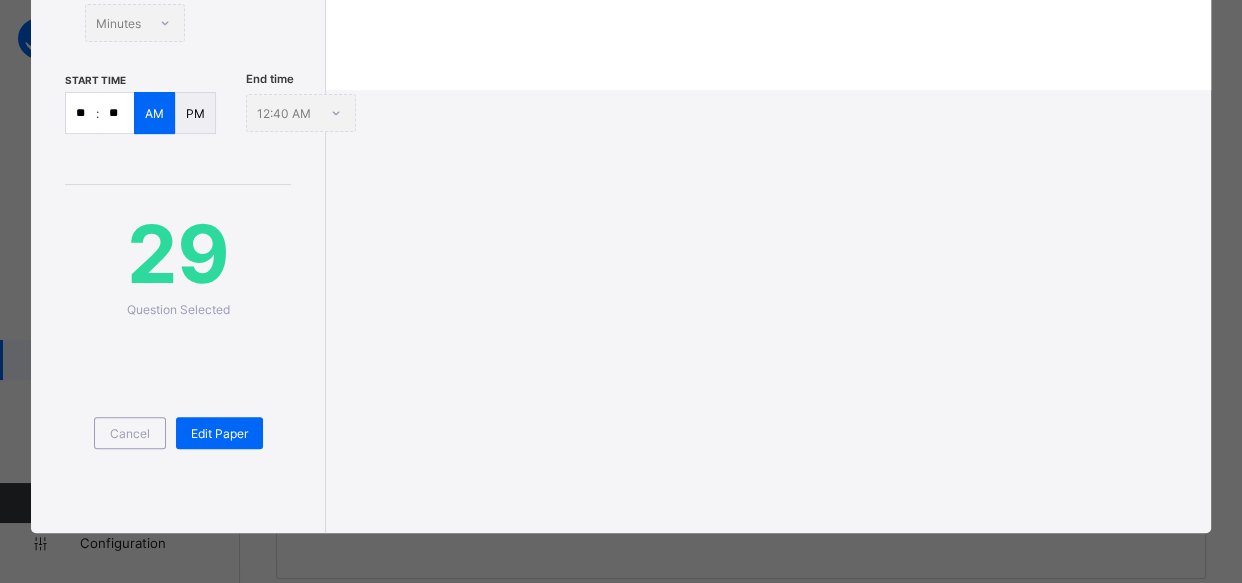 scroll, scrollTop: 453, scrollLeft: 0, axis: vertical 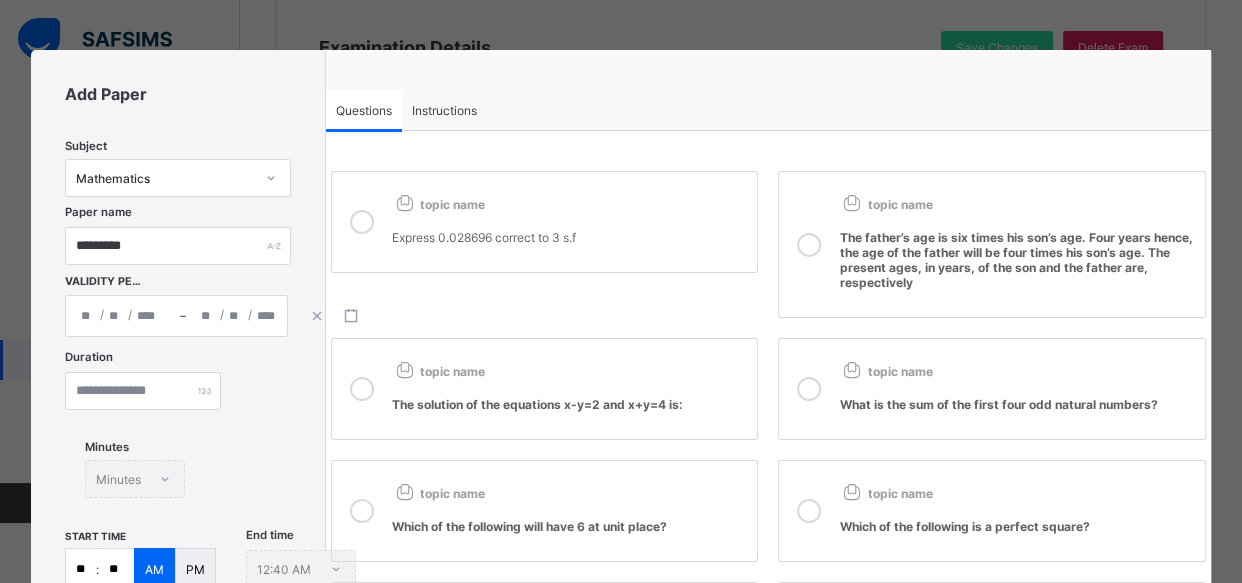 click on "topic name   Express 0.028696 correct to 3 s.f" at bounding box center (569, 222) 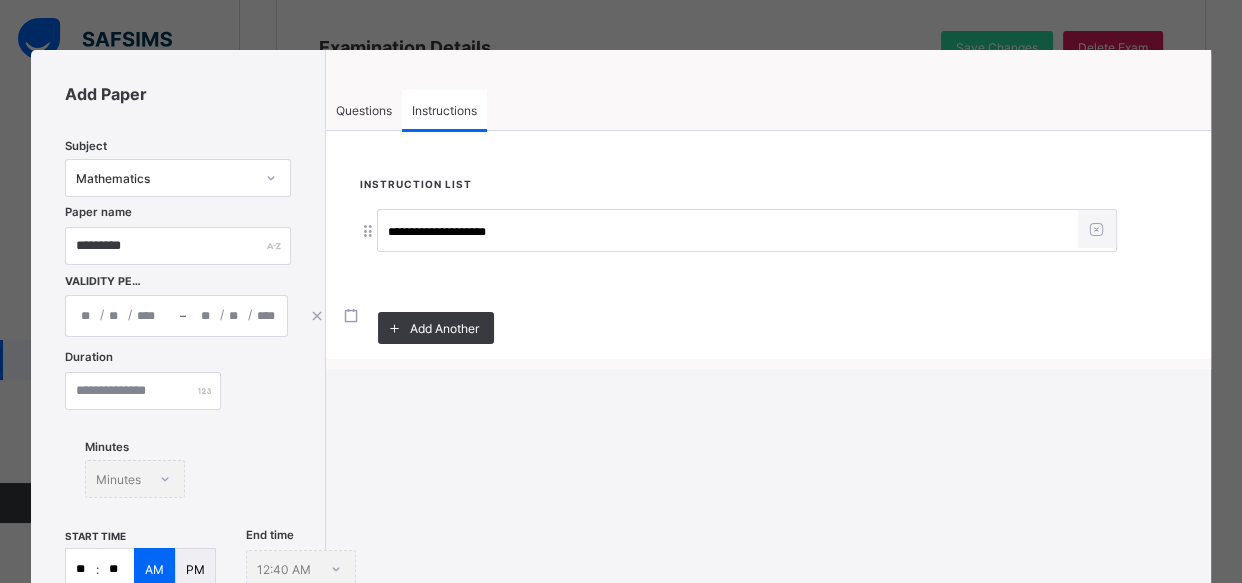 click on "Questions" at bounding box center (364, 110) 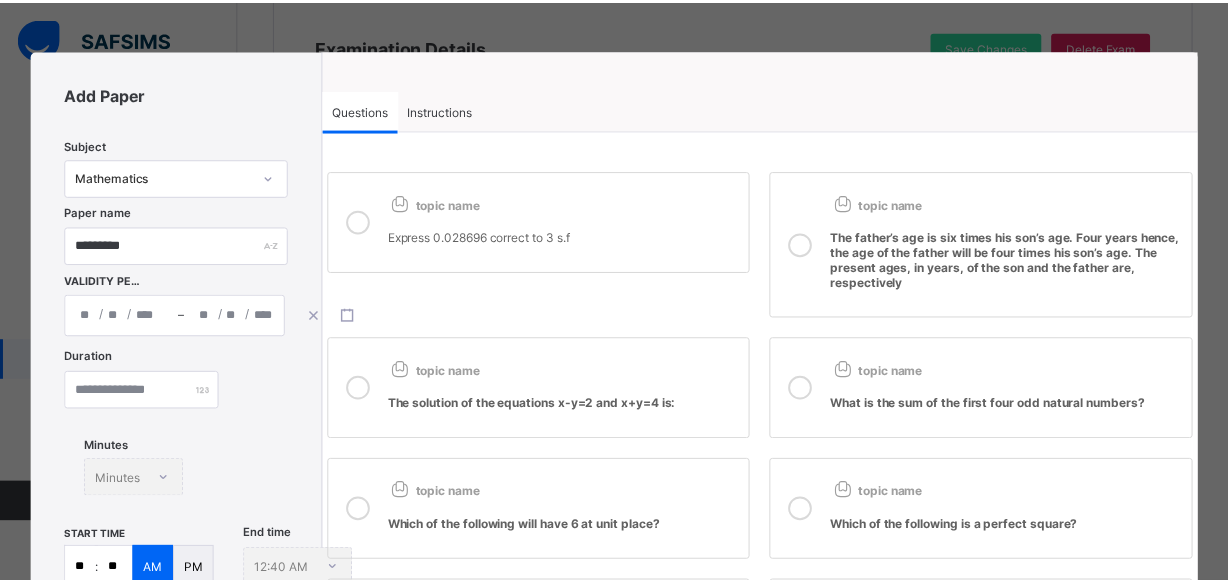 scroll, scrollTop: 453, scrollLeft: 0, axis: vertical 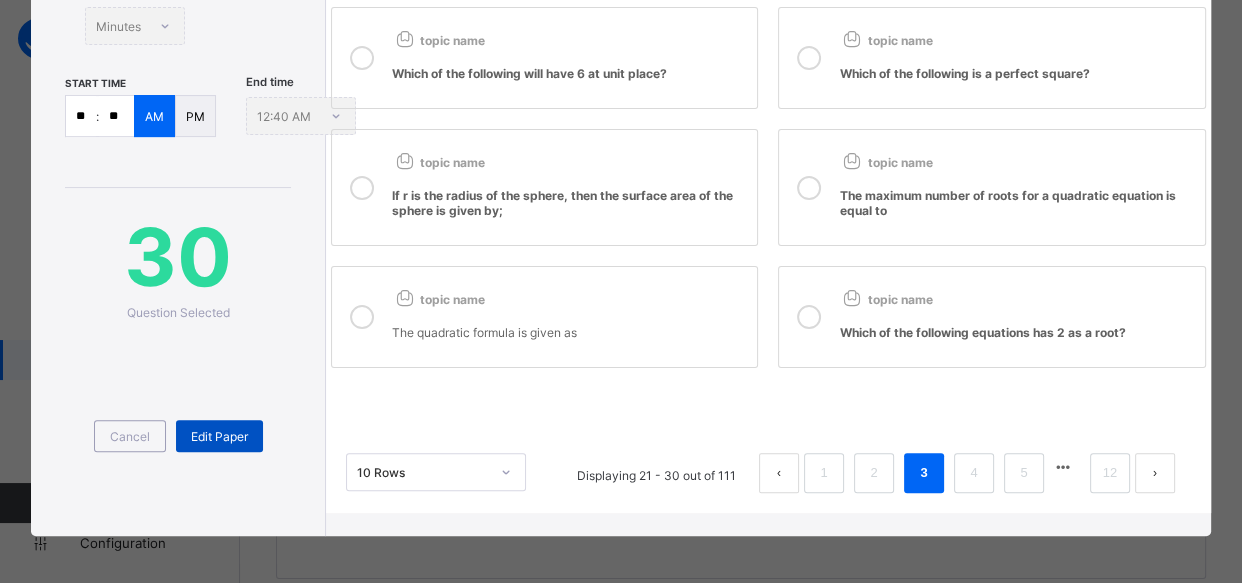 click on "Edit Paper" at bounding box center (219, 436) 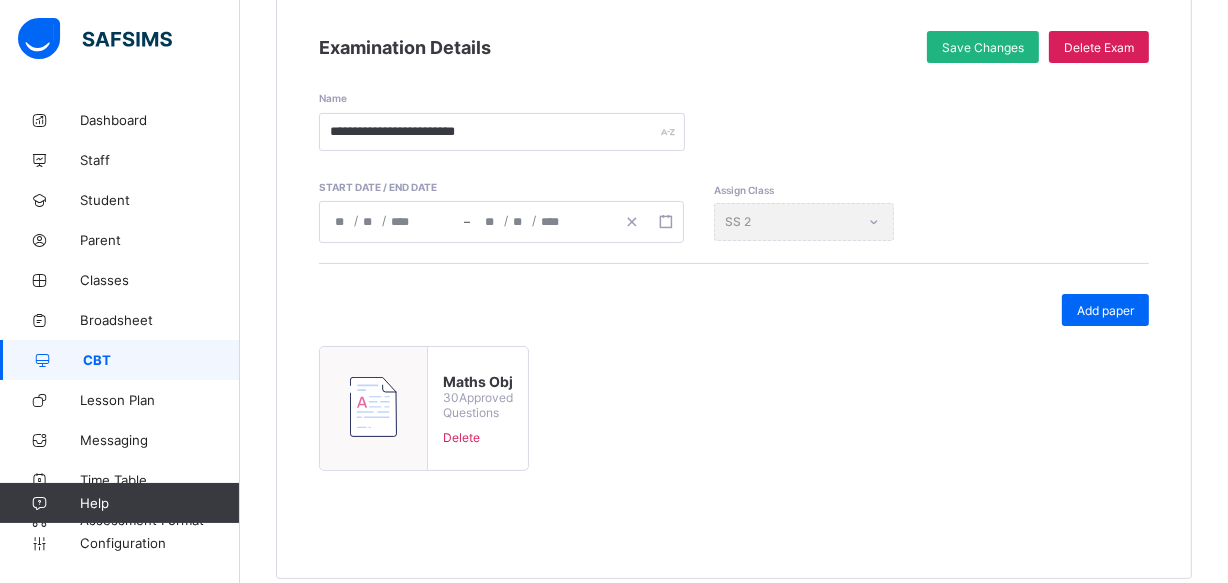 click on "Save Changes" at bounding box center (983, 47) 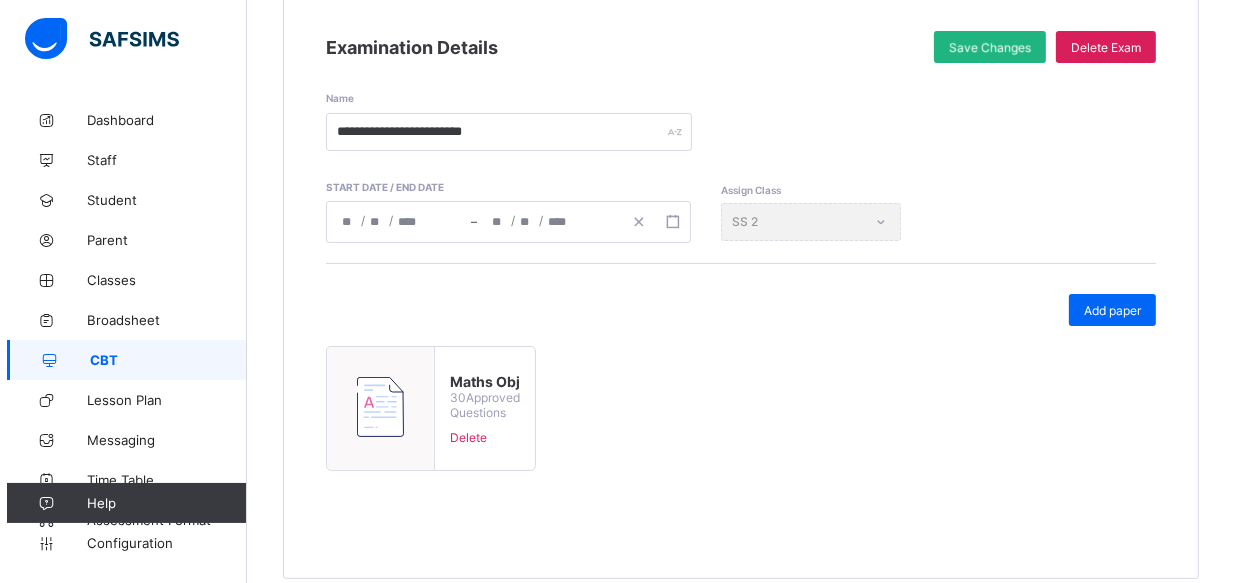 scroll, scrollTop: 0, scrollLeft: 0, axis: both 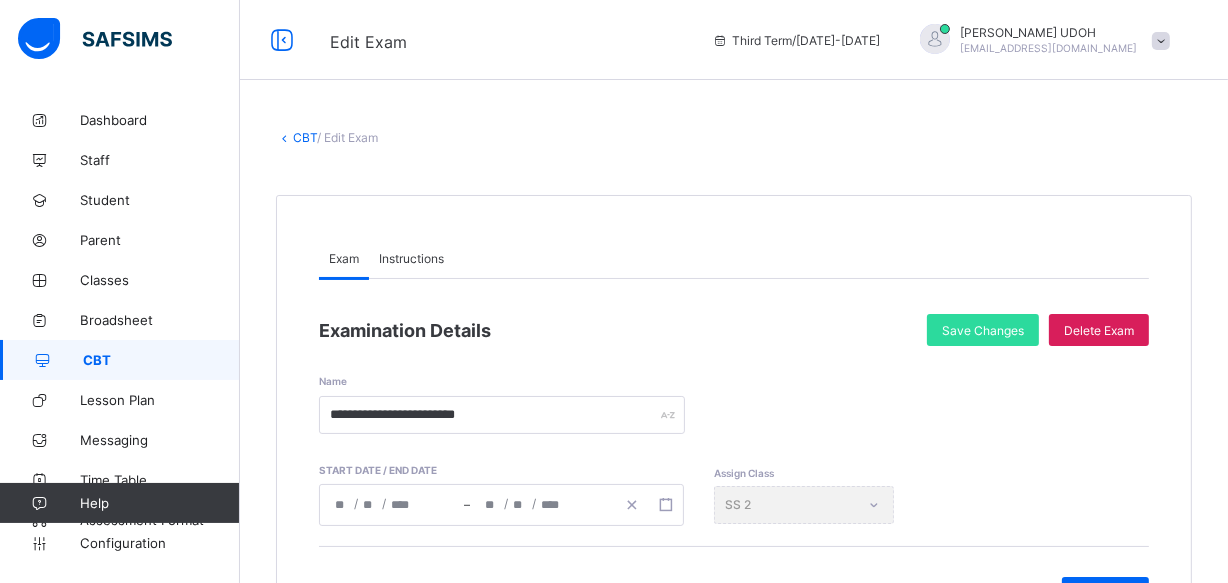 click at bounding box center (1161, 41) 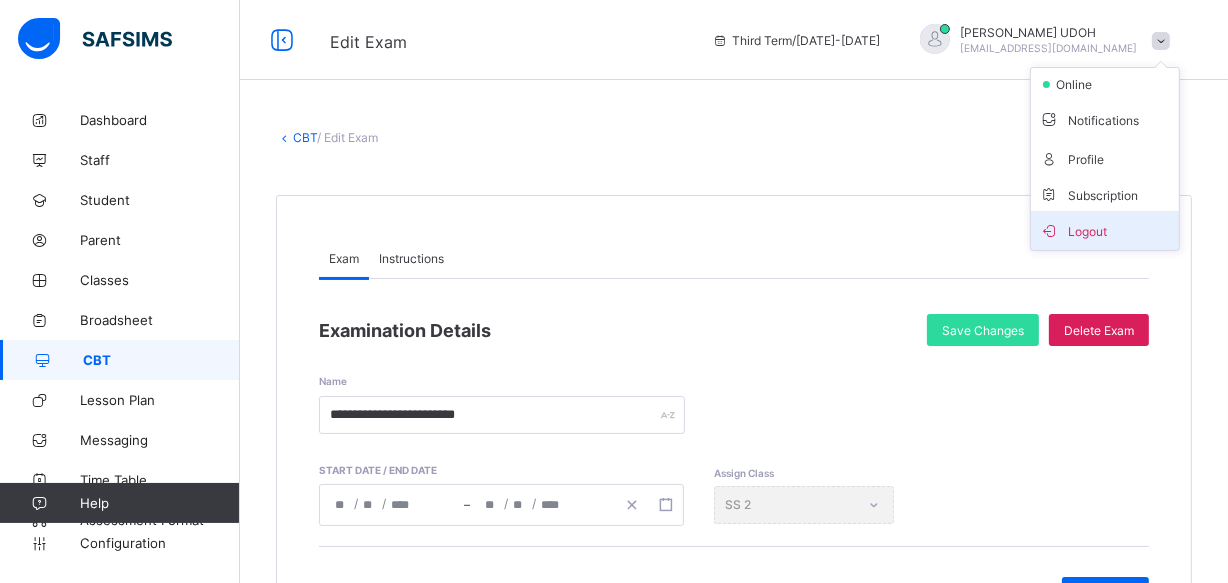 click on "Logout" at bounding box center (1105, 230) 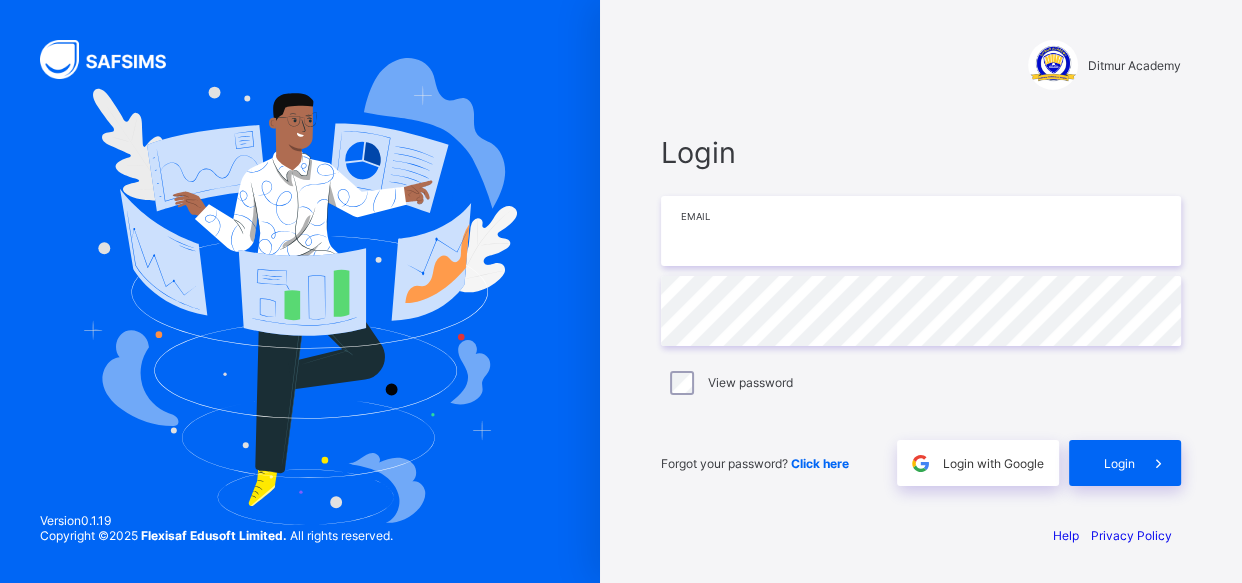 type on "**********" 